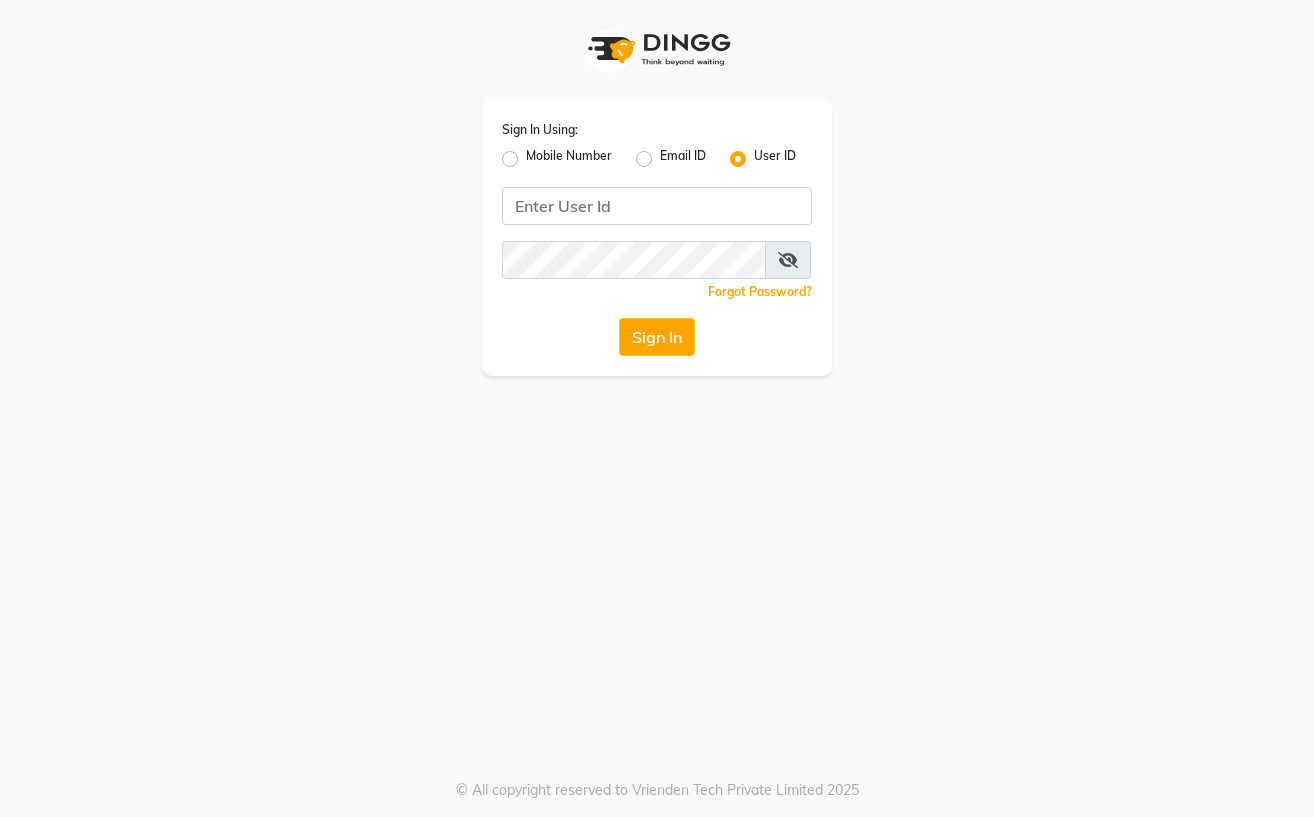 scroll, scrollTop: 0, scrollLeft: 0, axis: both 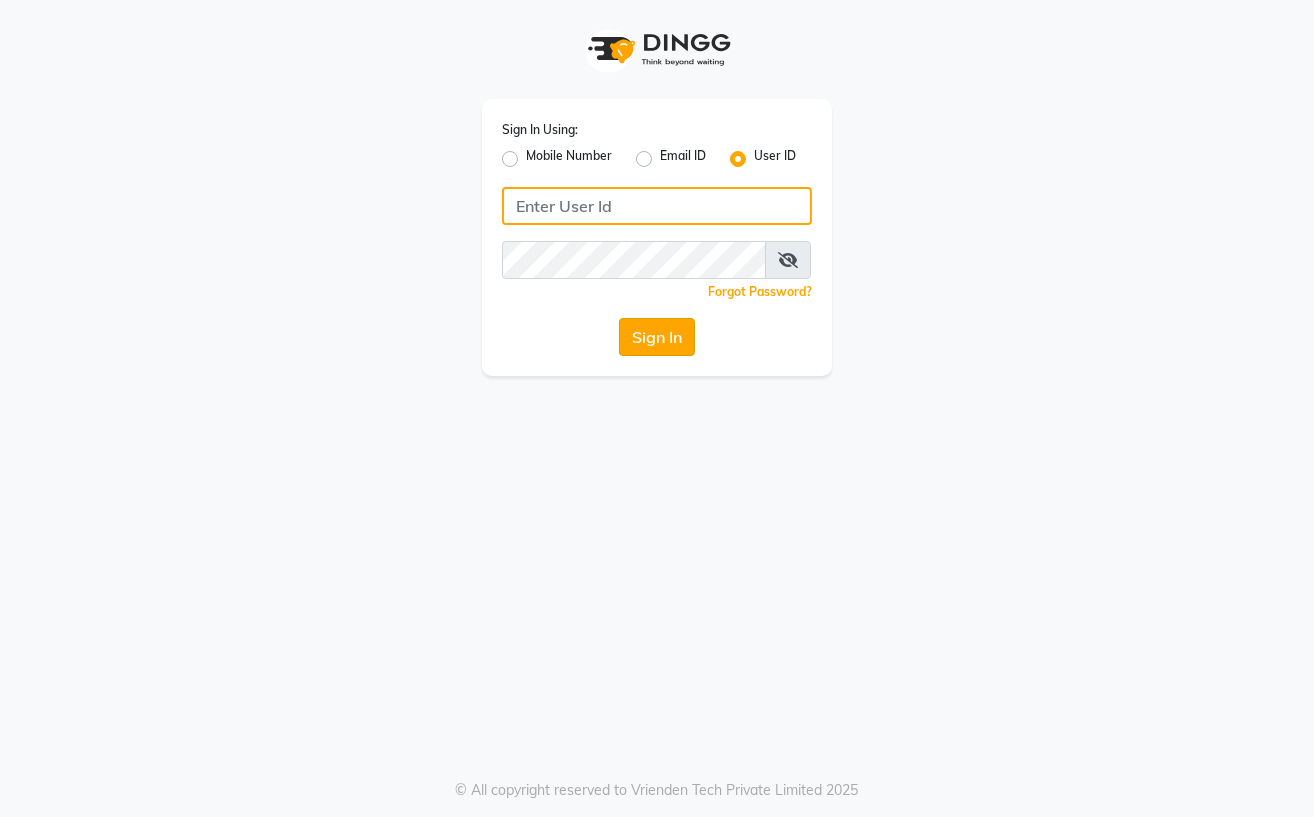 type on "Straight N Curls" 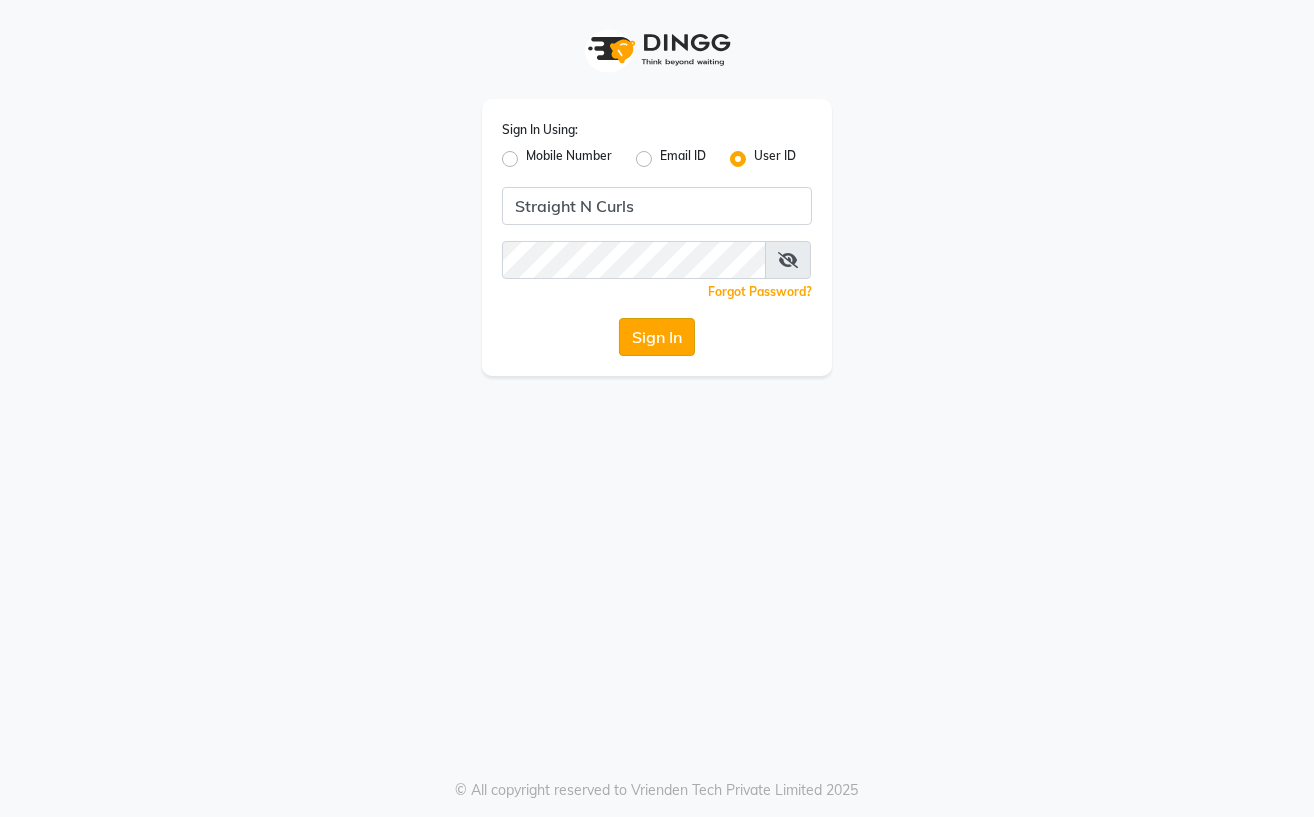 click on "Sign In" 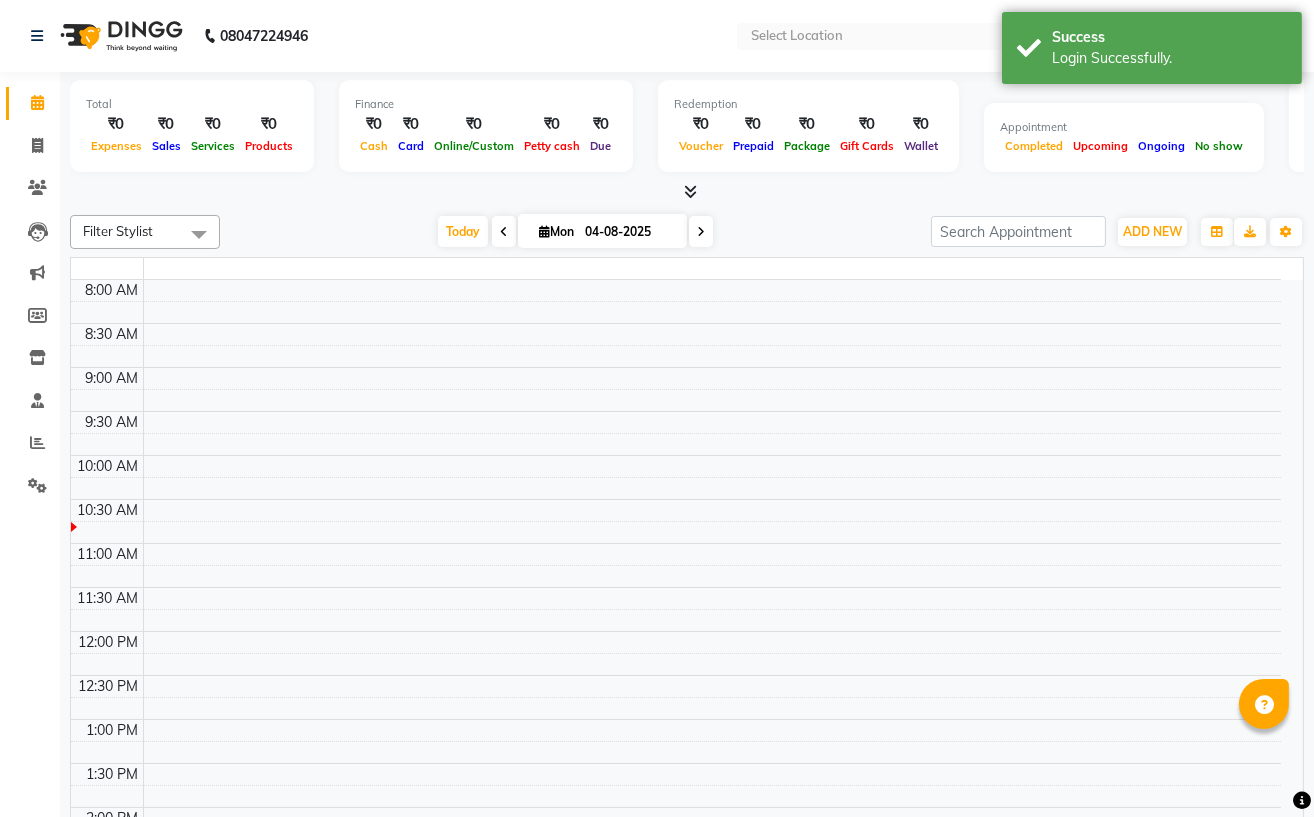 select on "en" 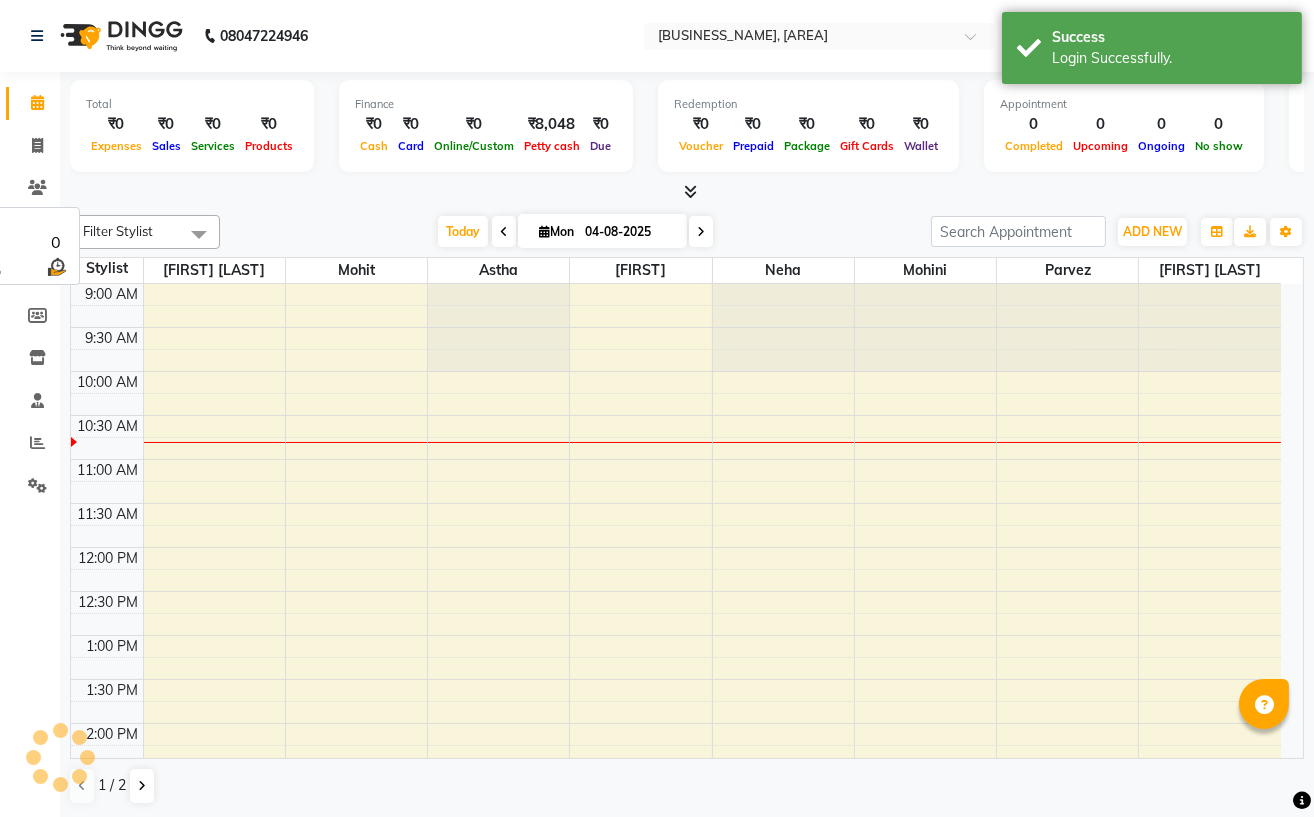 scroll, scrollTop: 0, scrollLeft: 0, axis: both 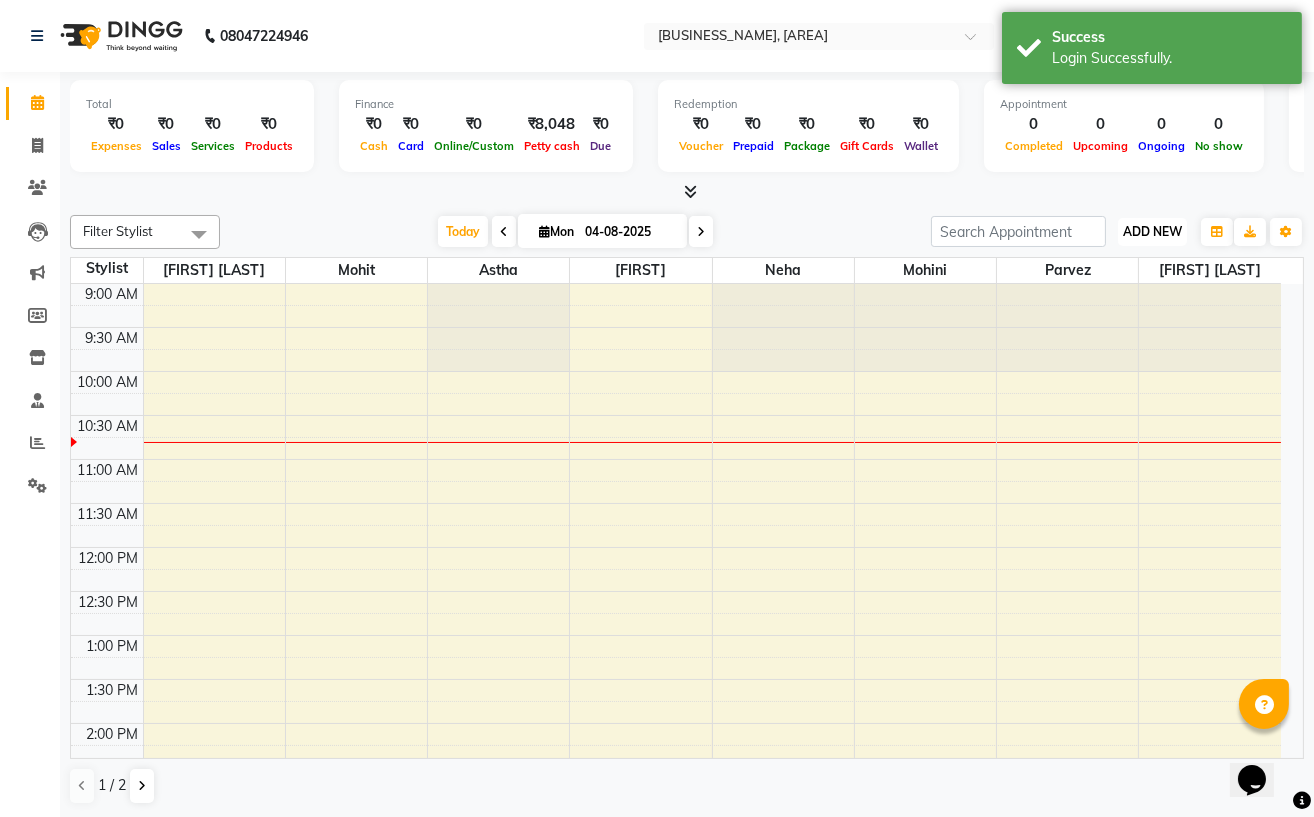 click on "ADD NEW Toggle Dropdown" at bounding box center [1152, 232] 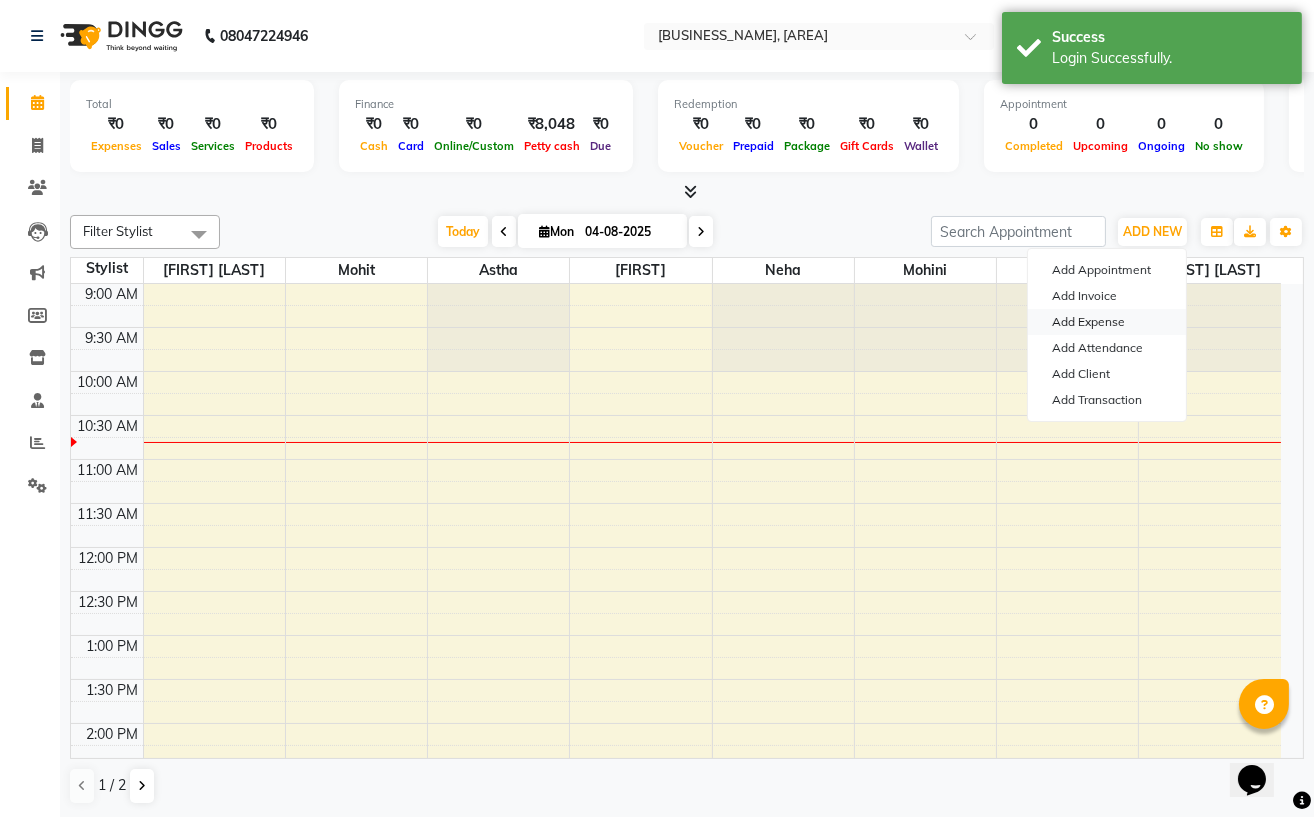 click on "Add Expense" at bounding box center (1107, 322) 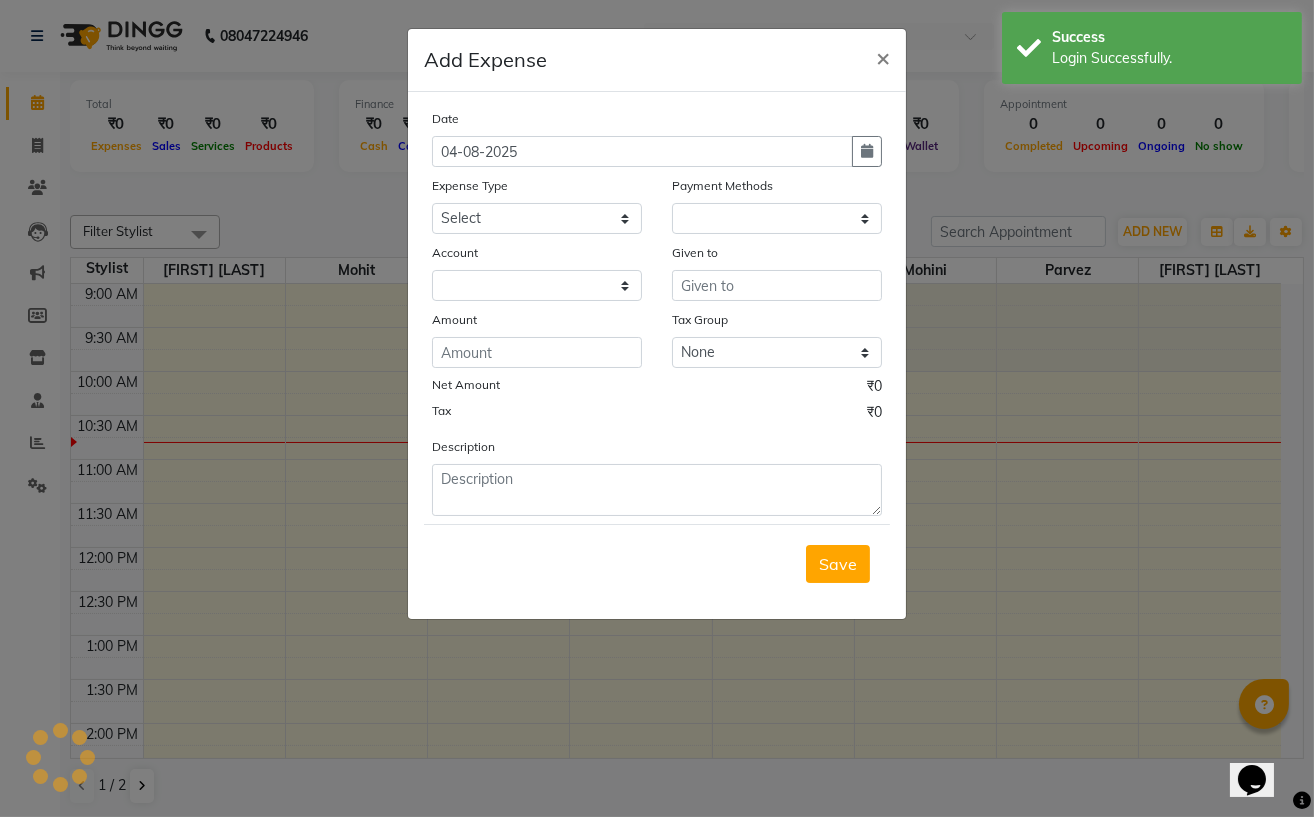 select on "1" 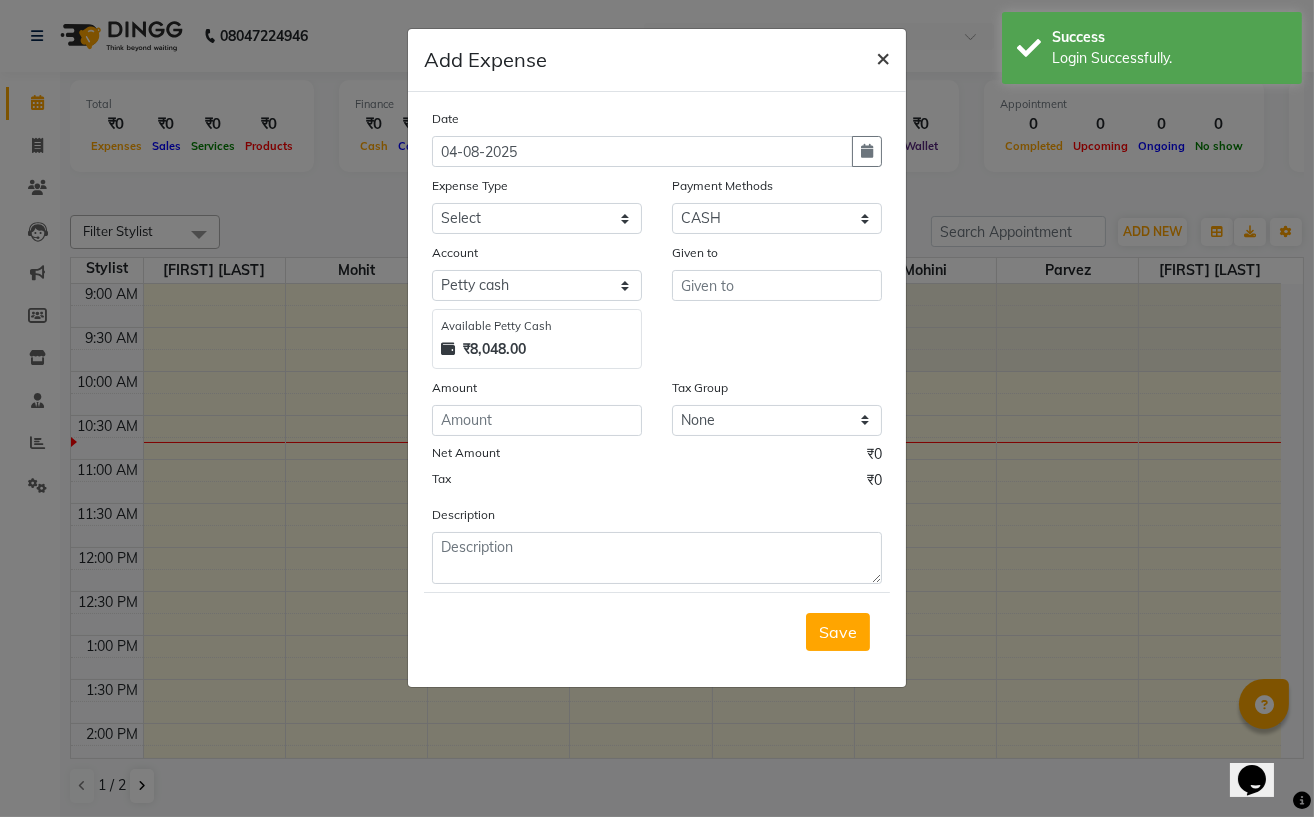 click on "×" 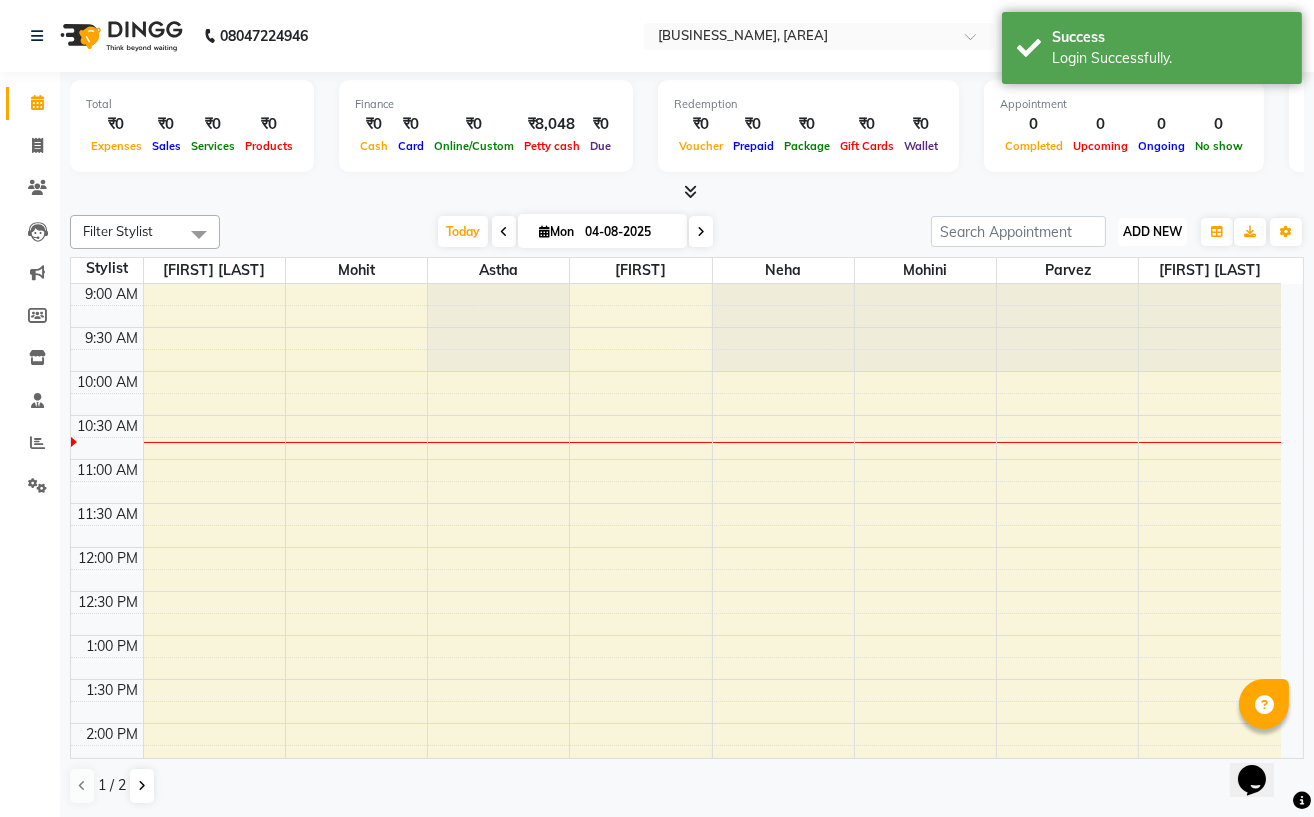 click on "ADD NEW Toggle Dropdown" at bounding box center [1152, 232] 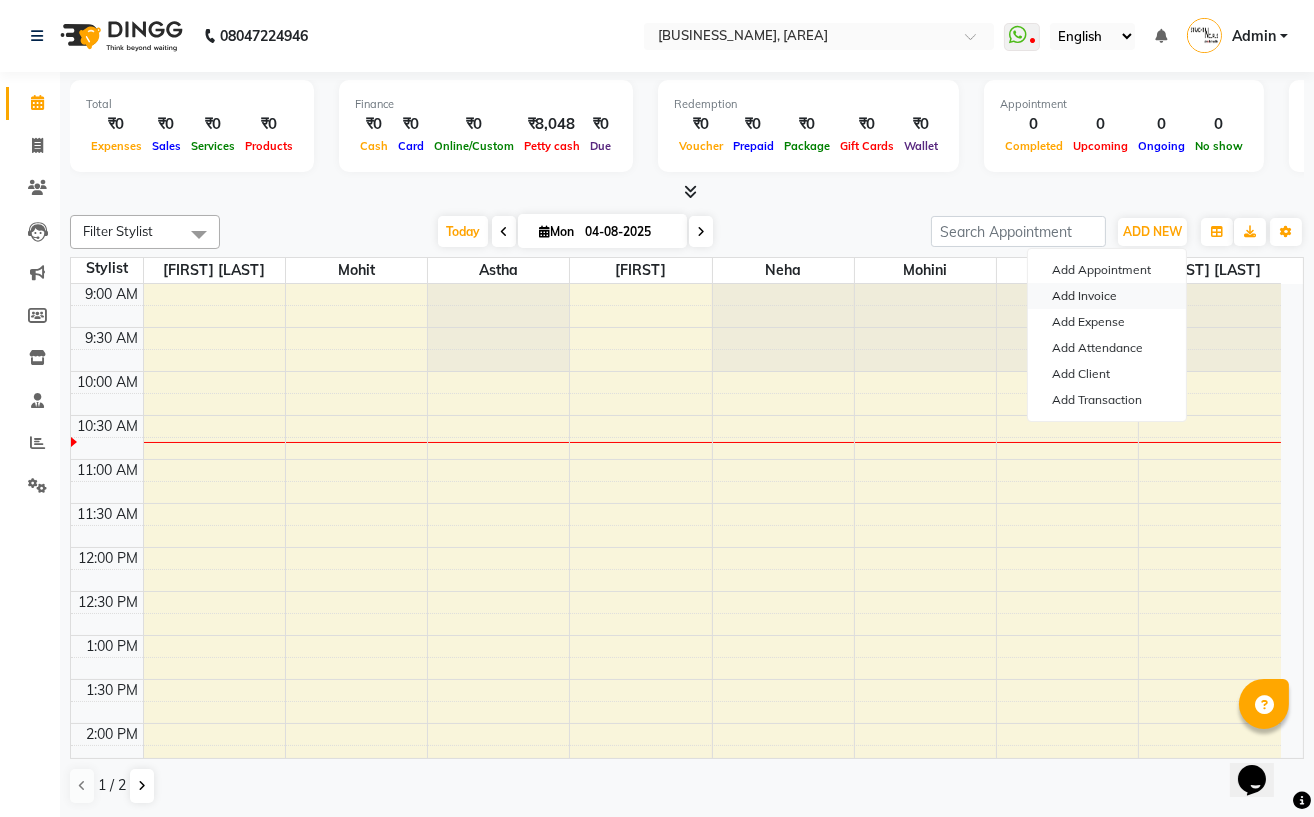 click on "Add Invoice" at bounding box center (1107, 296) 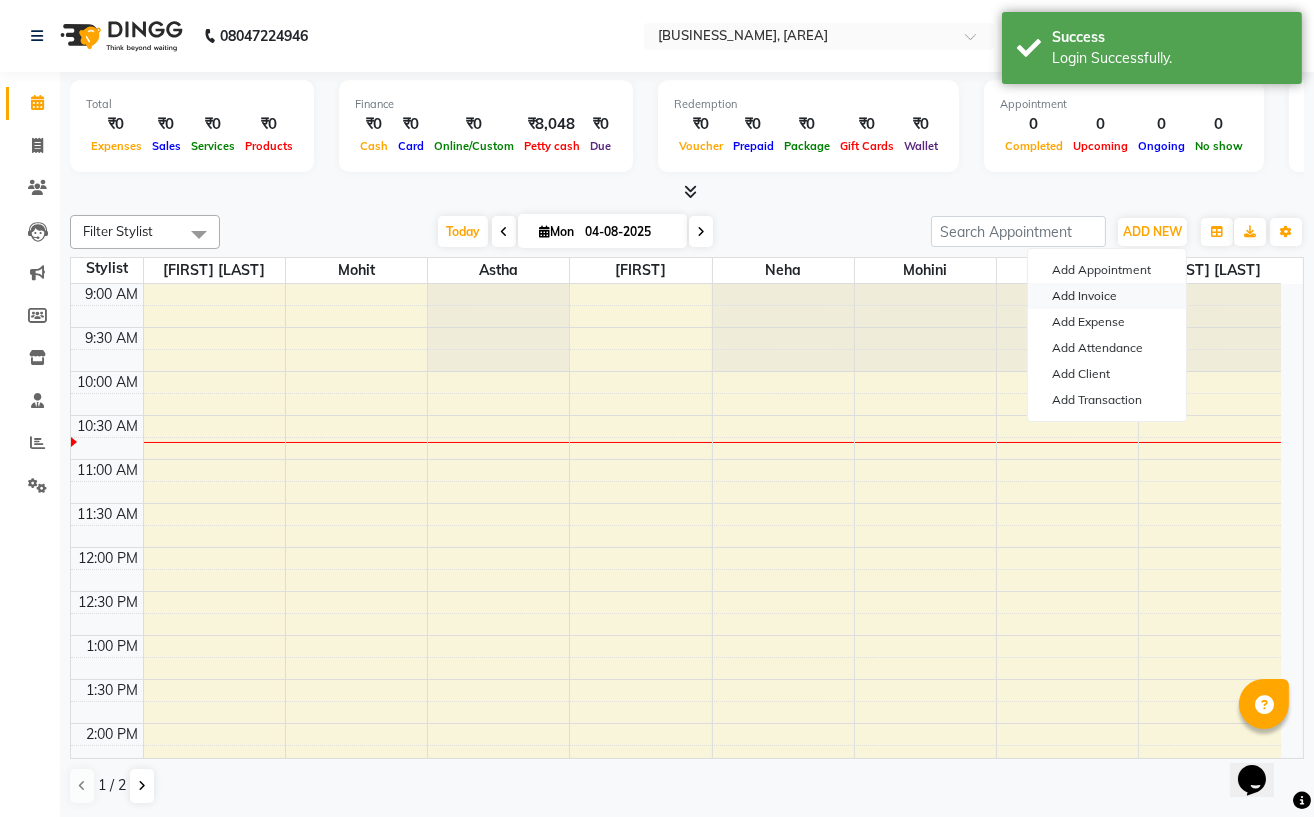 select on "service" 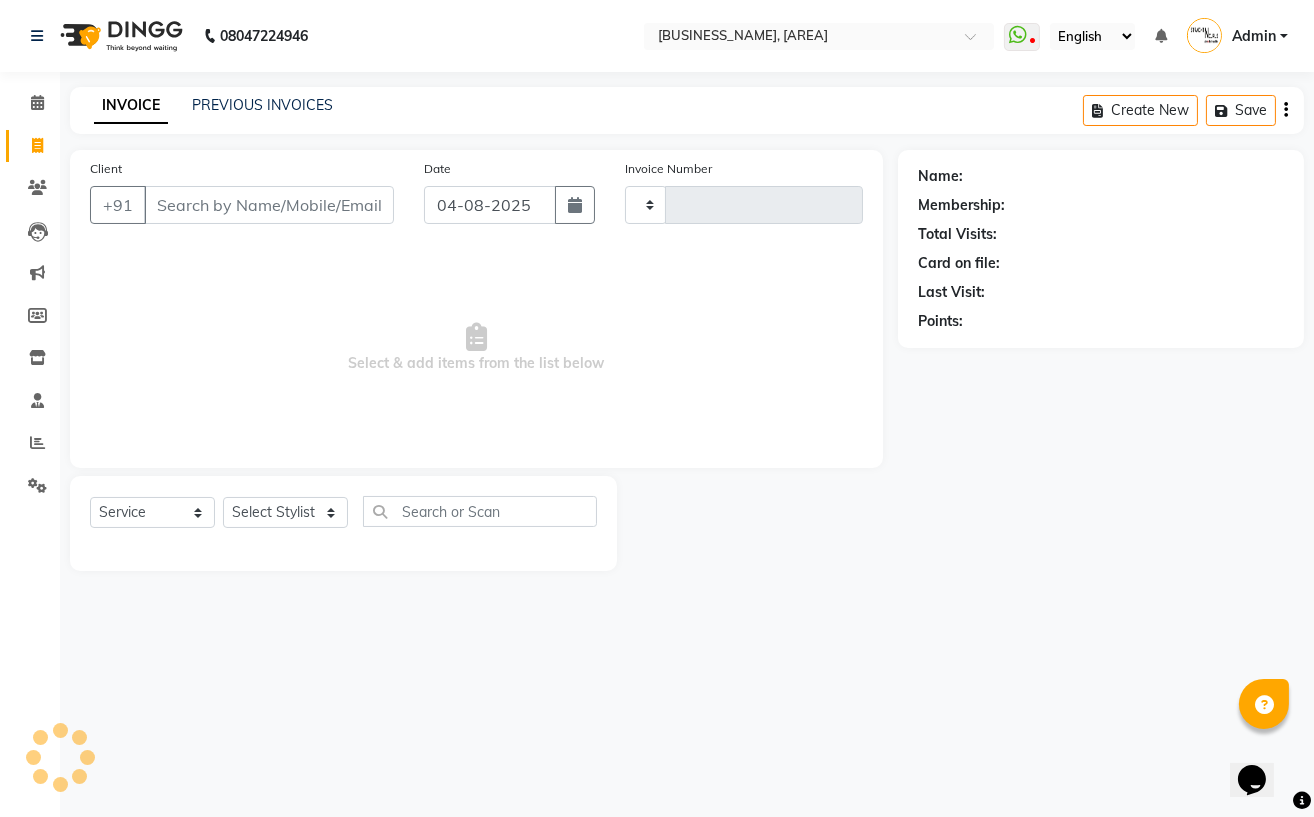 type on "0819" 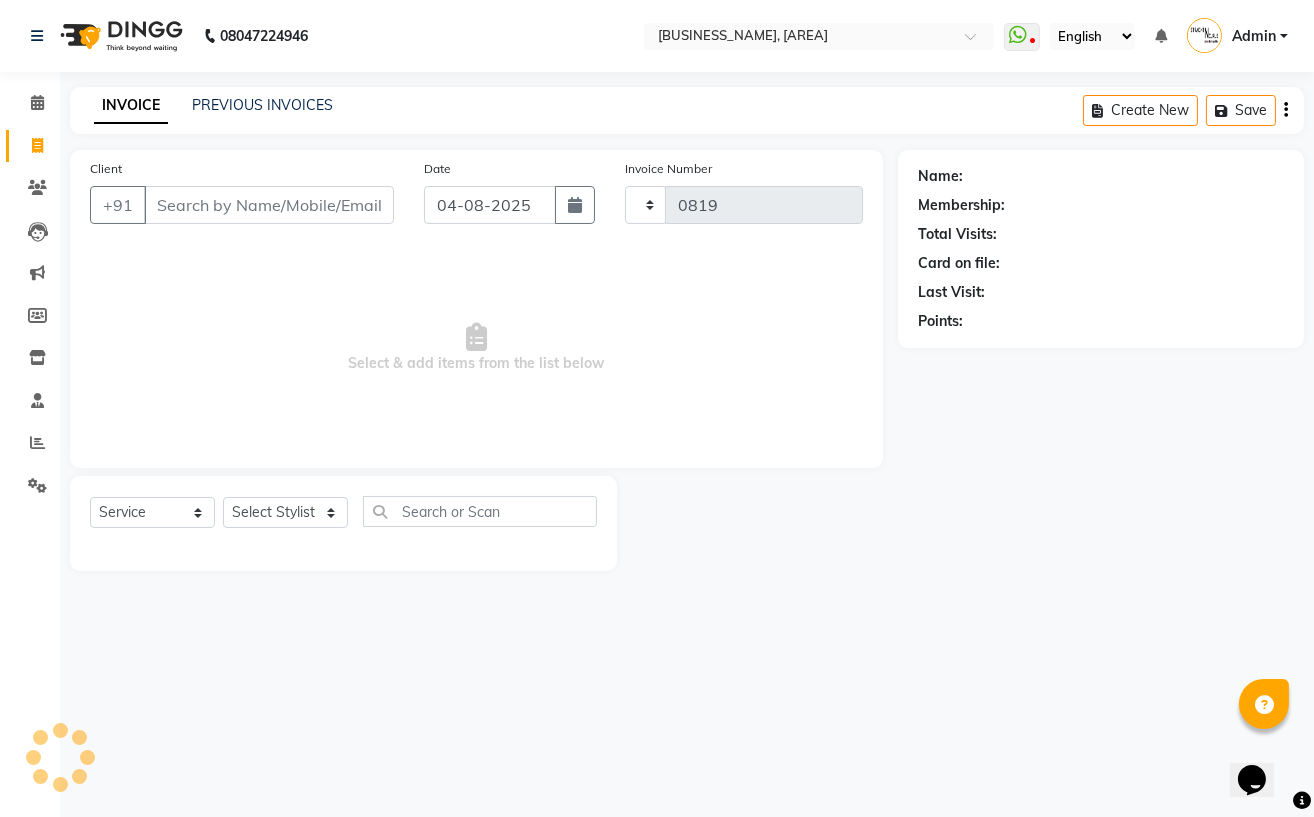 select on "7039" 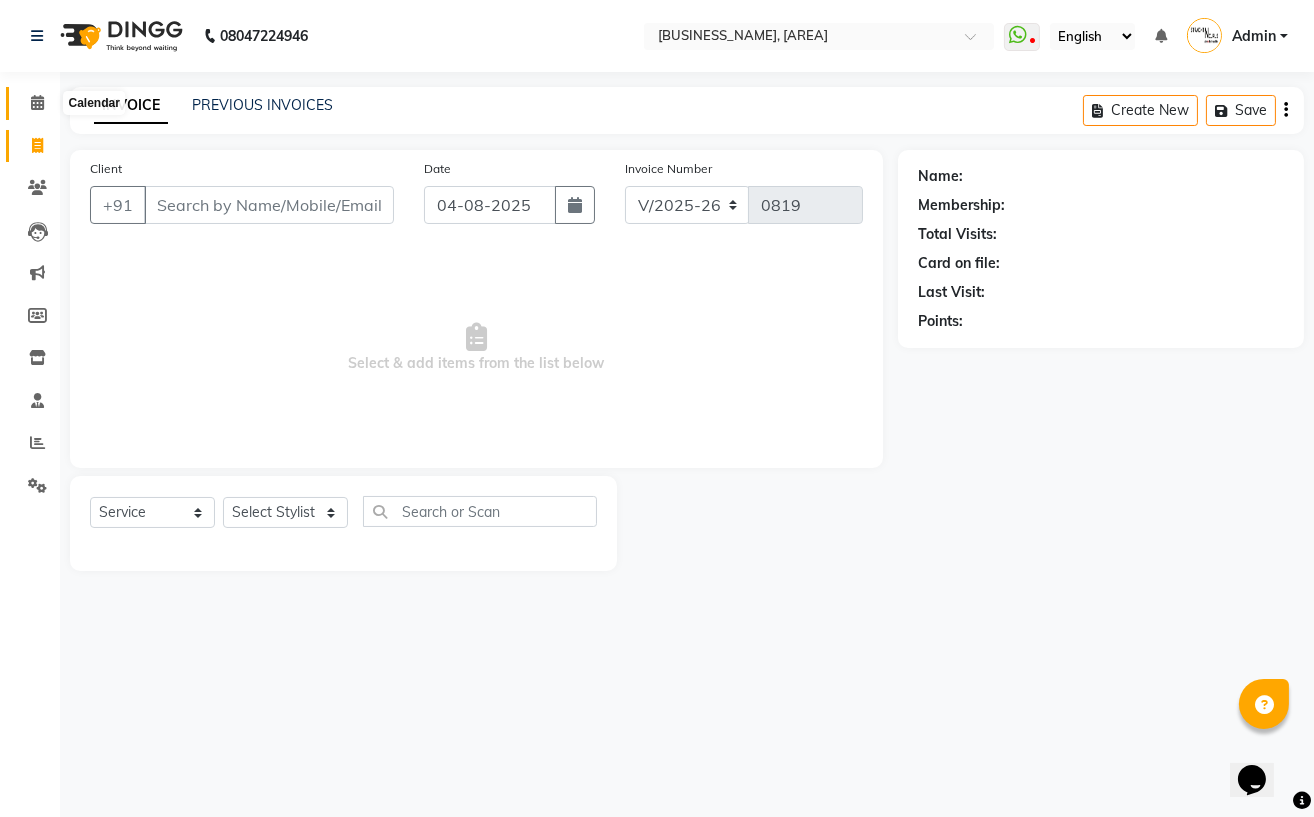 click 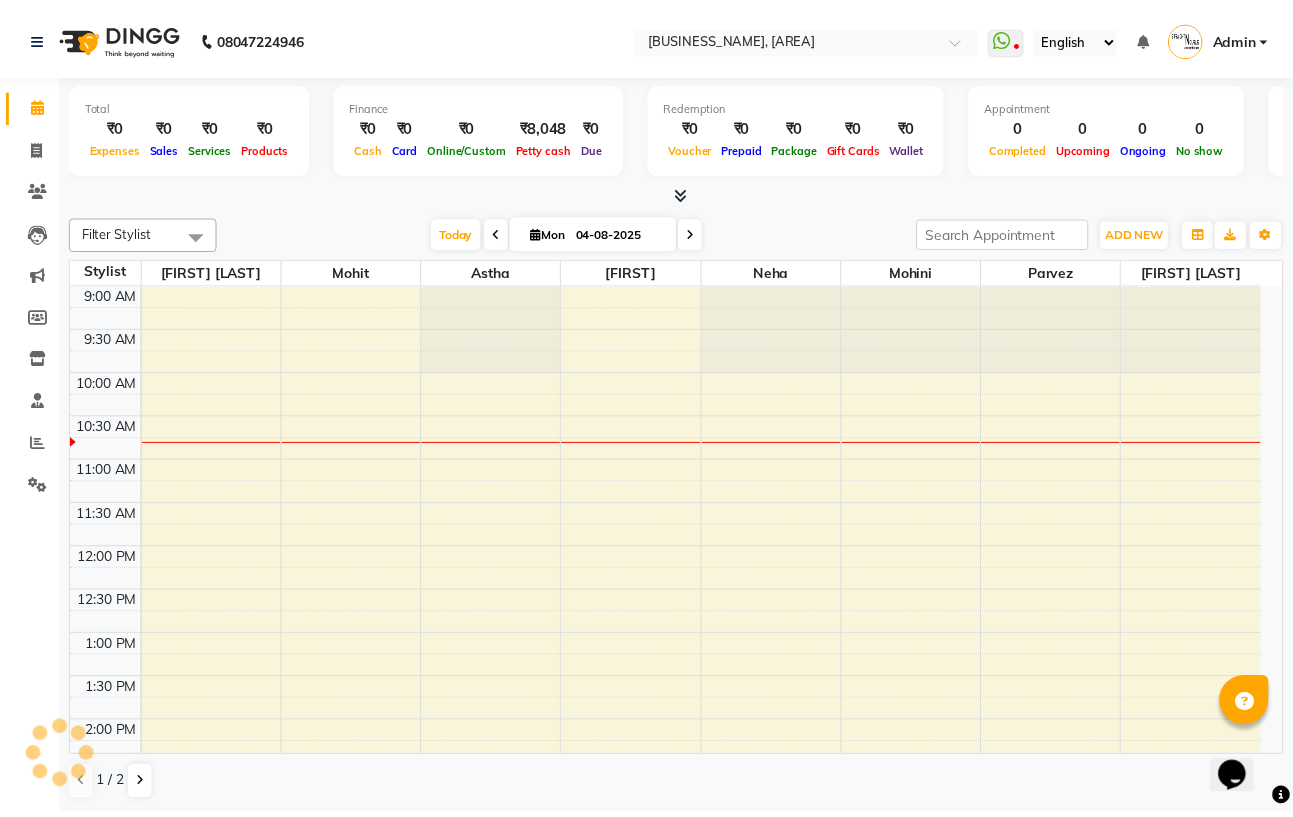 scroll, scrollTop: 0, scrollLeft: 0, axis: both 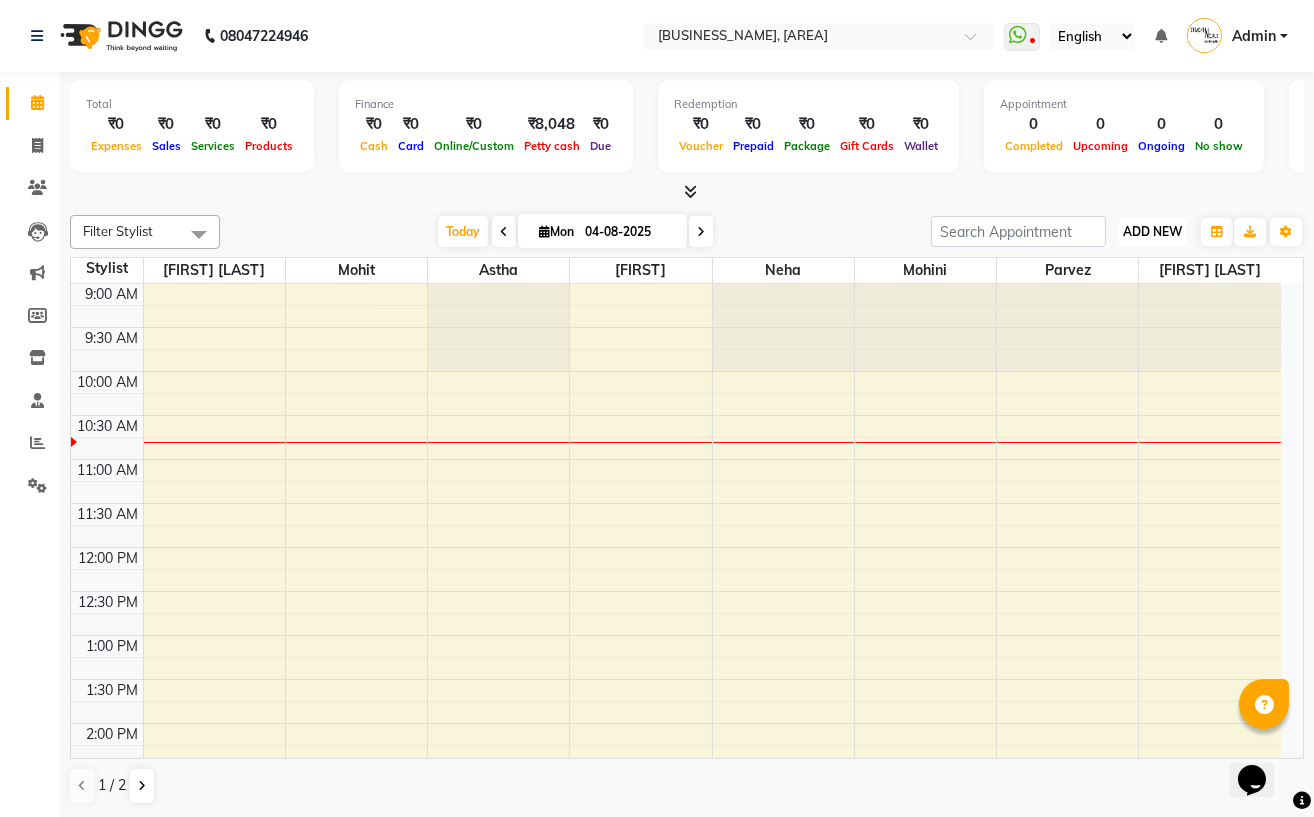 click on "ADD NEW Toggle Dropdown" at bounding box center [1152, 232] 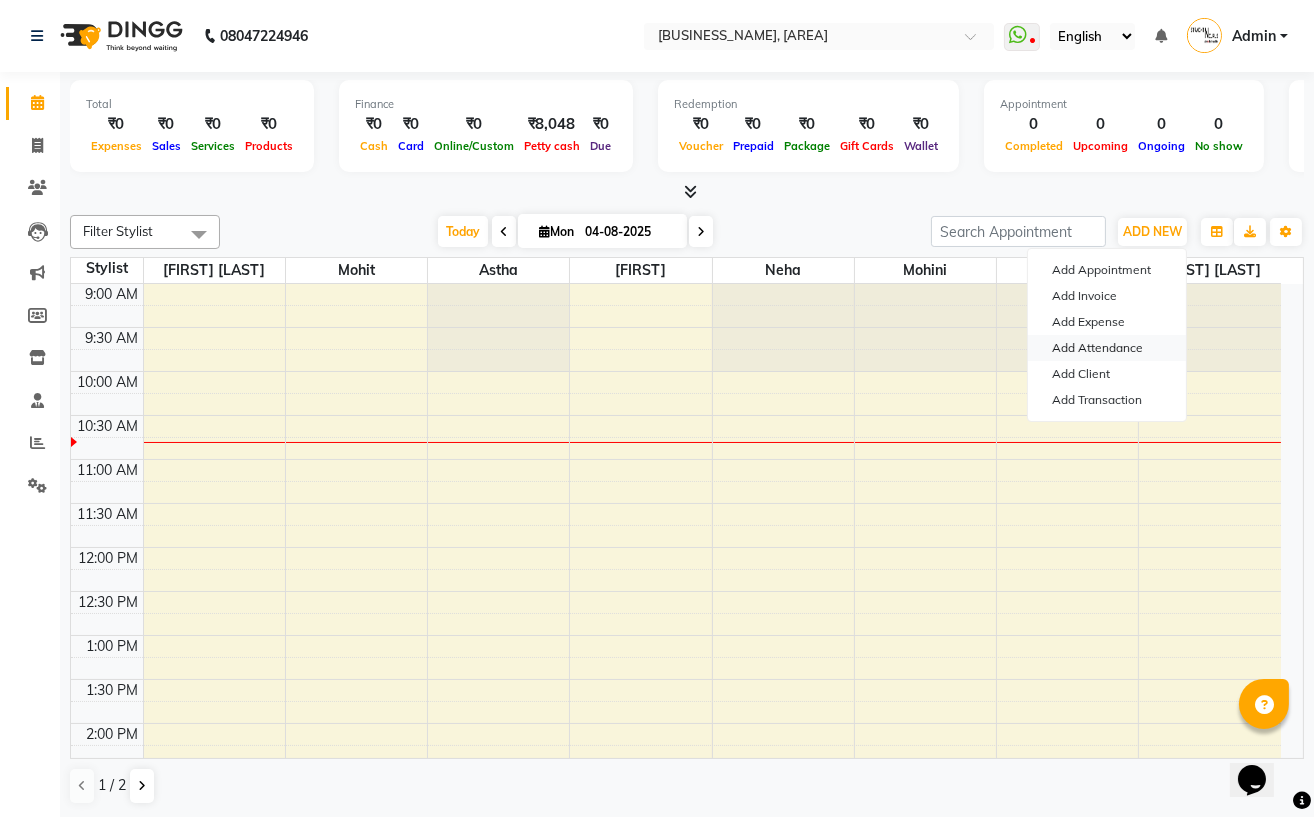 click on "Add Attendance" at bounding box center [1107, 348] 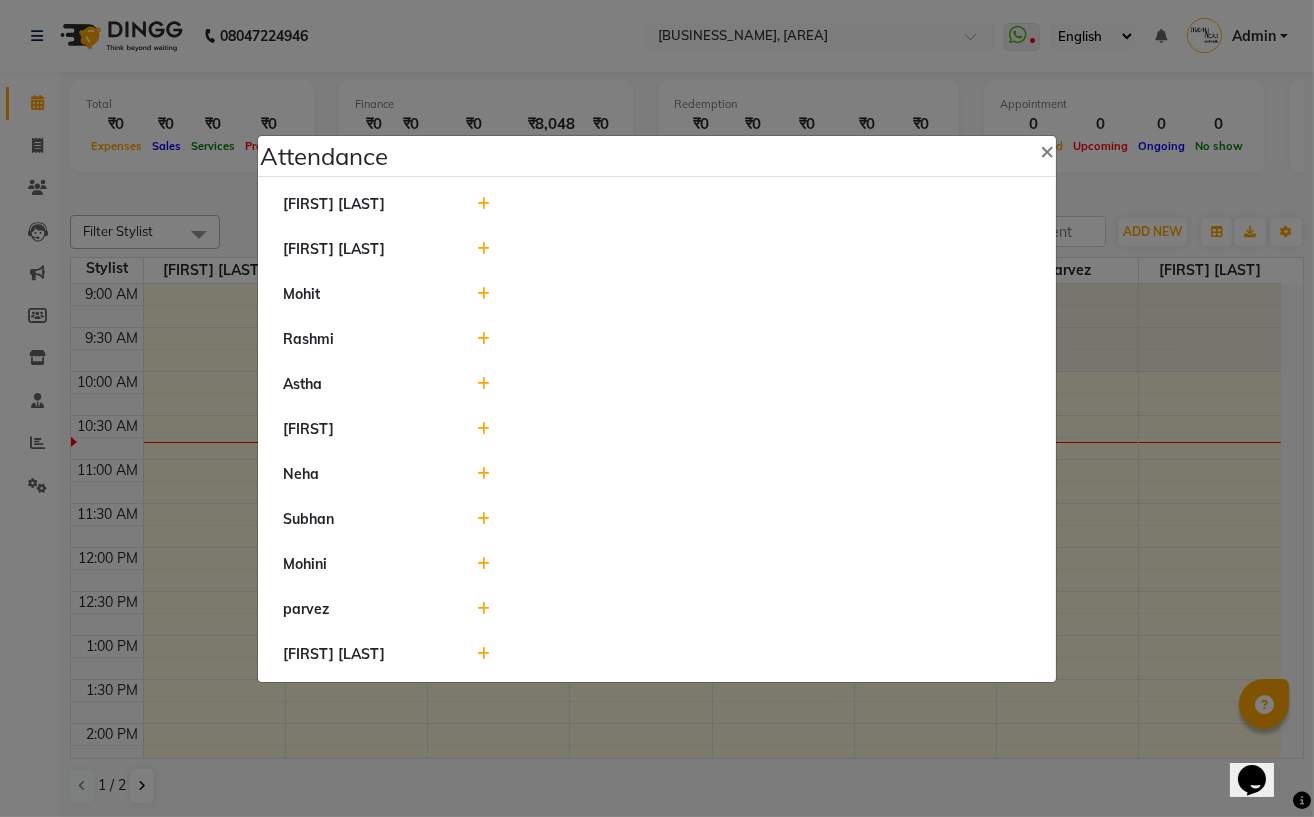 click 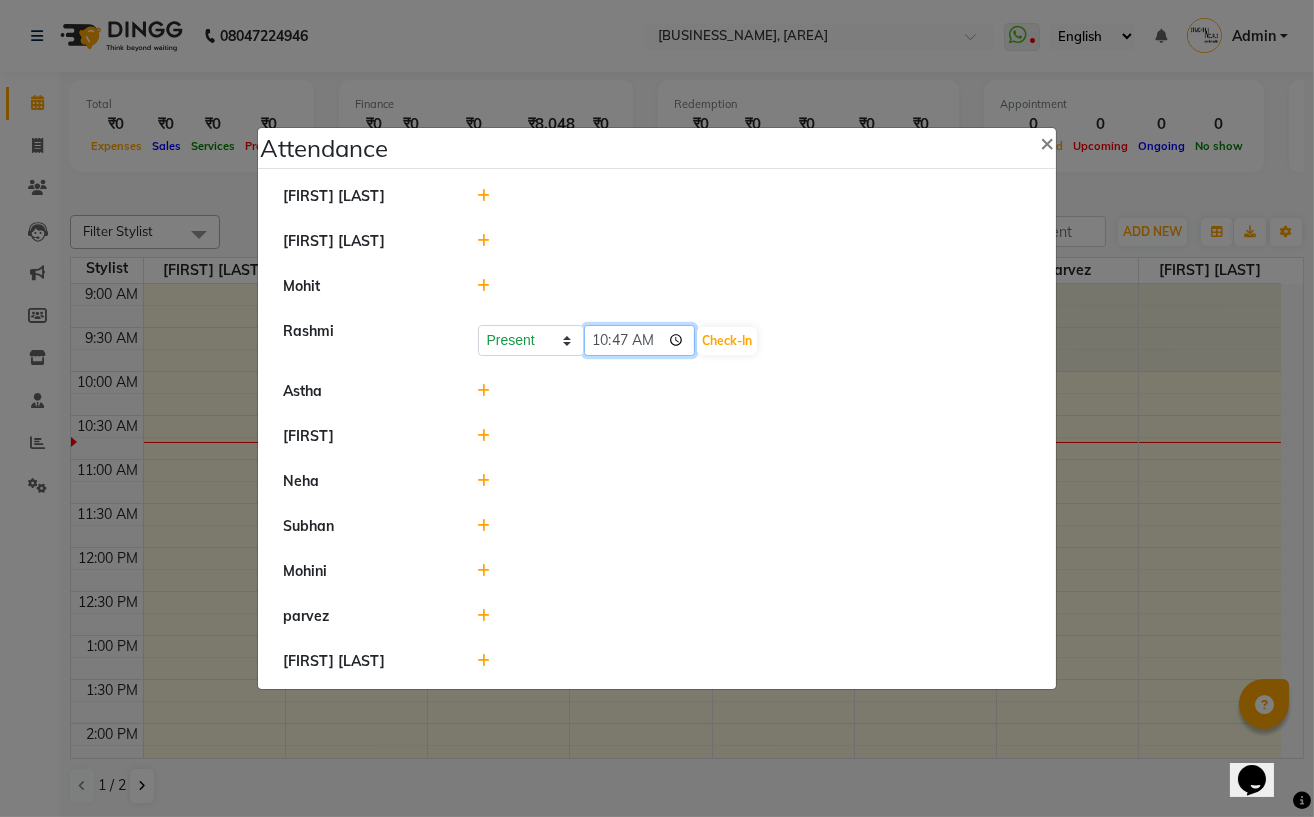 click on "10:47" 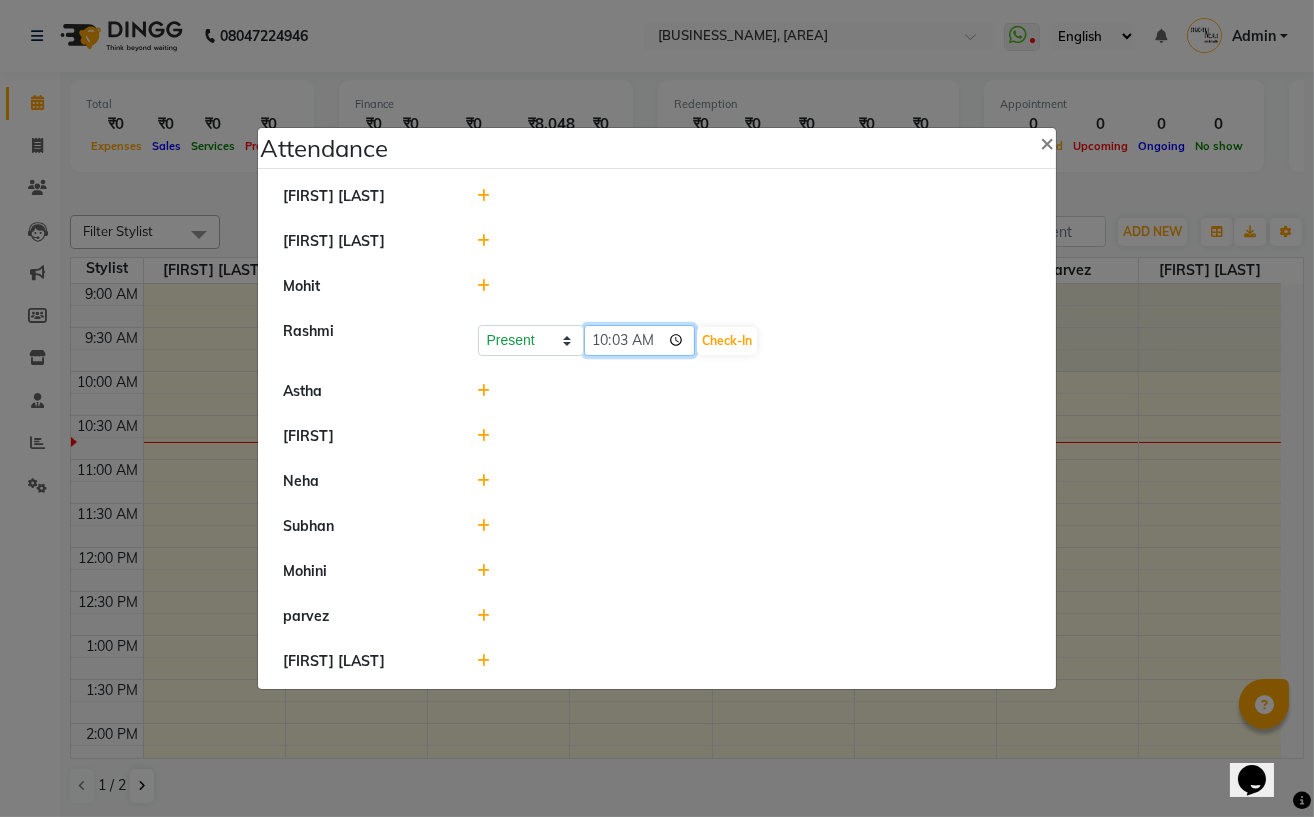 type on "10:30" 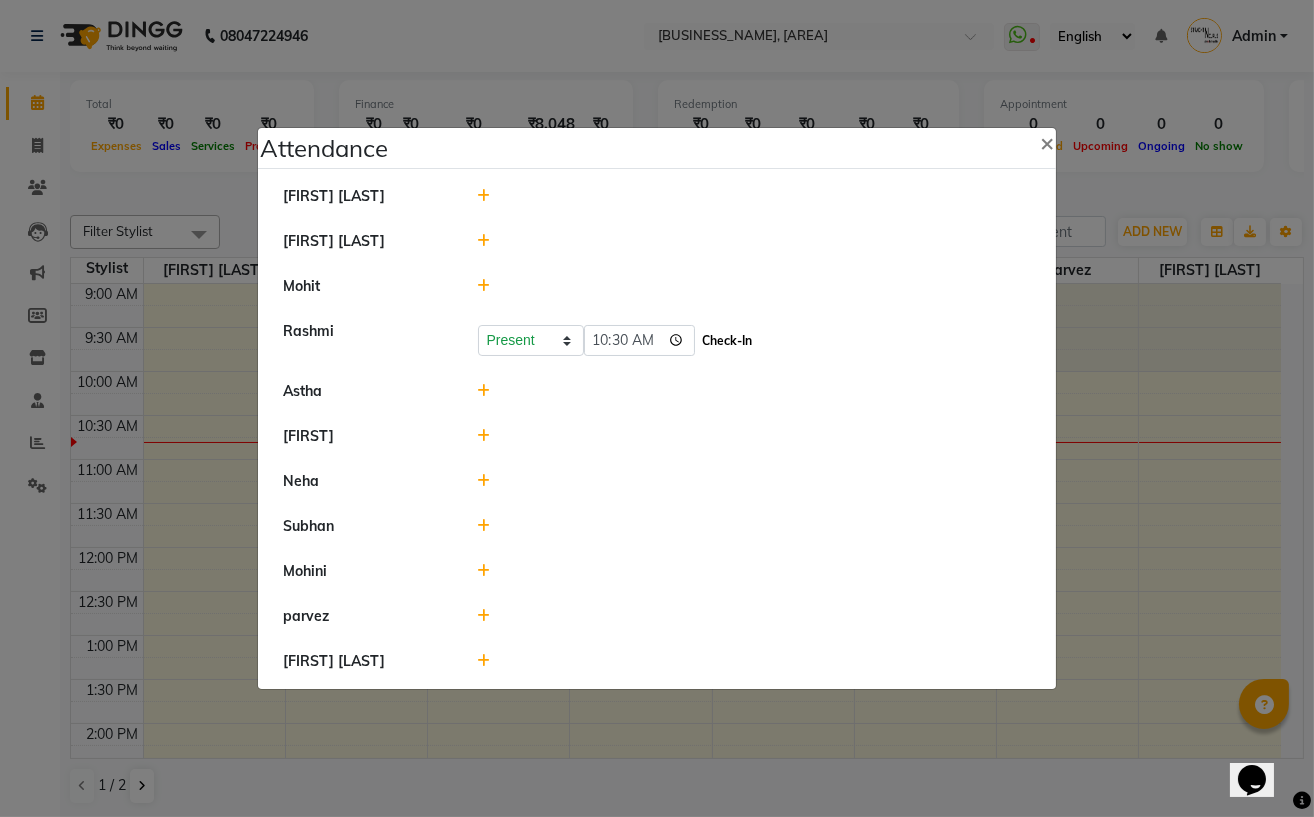 click on "Check-In" 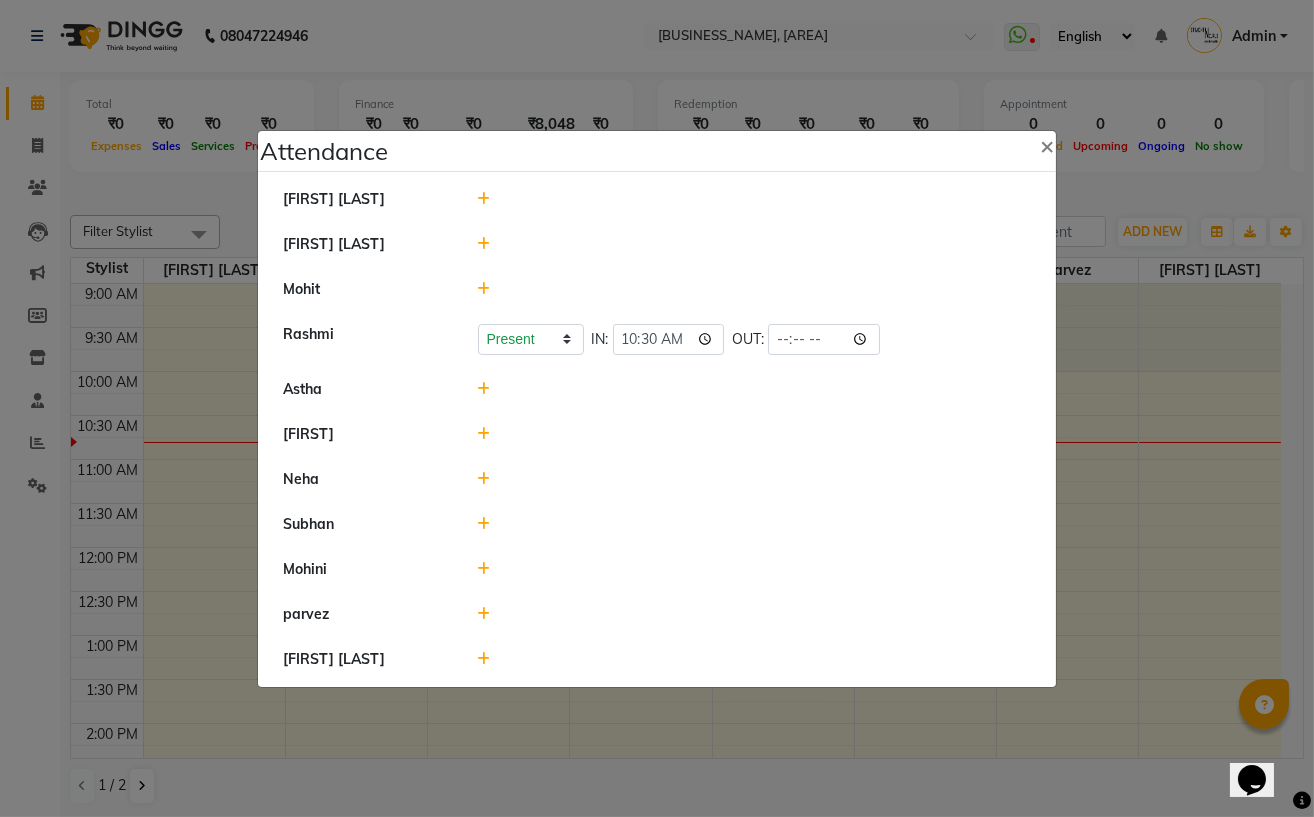 click 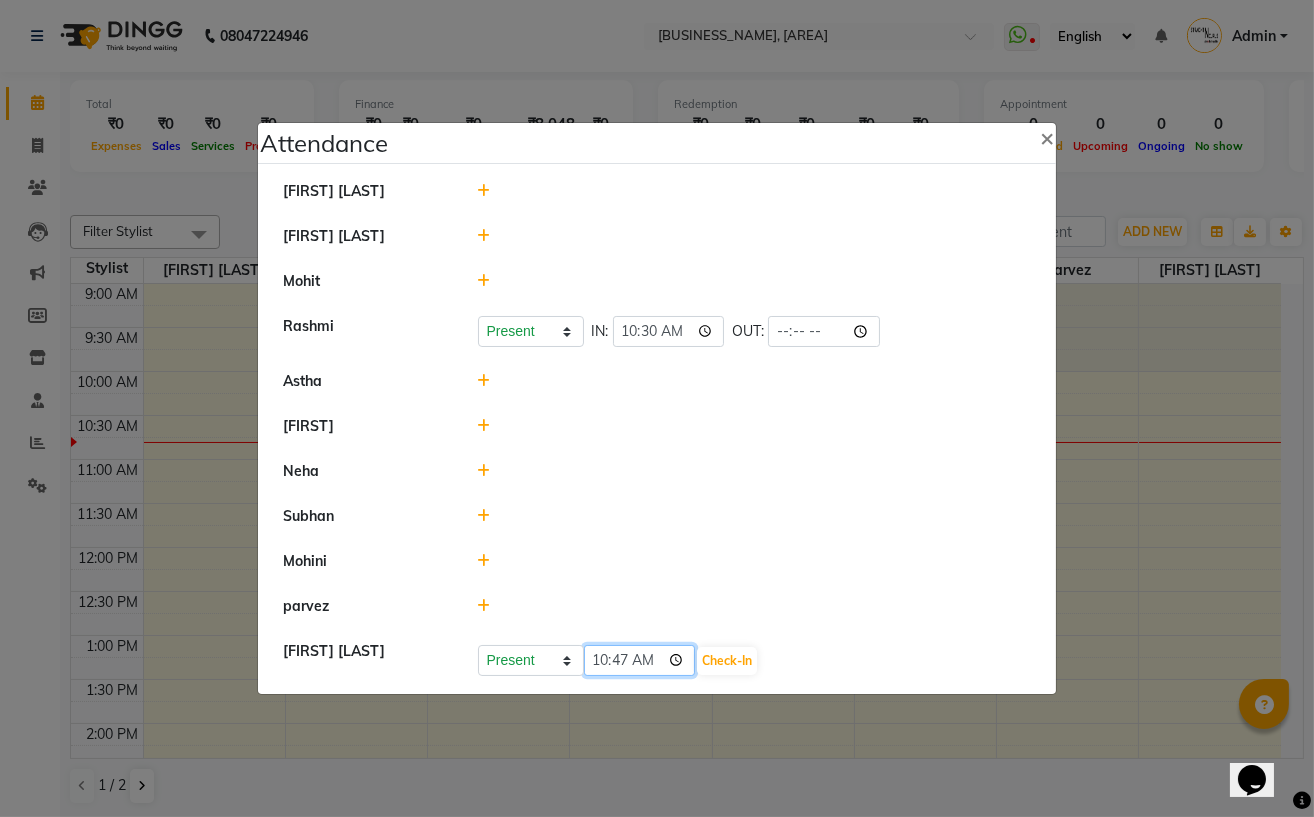 click on "10:47" 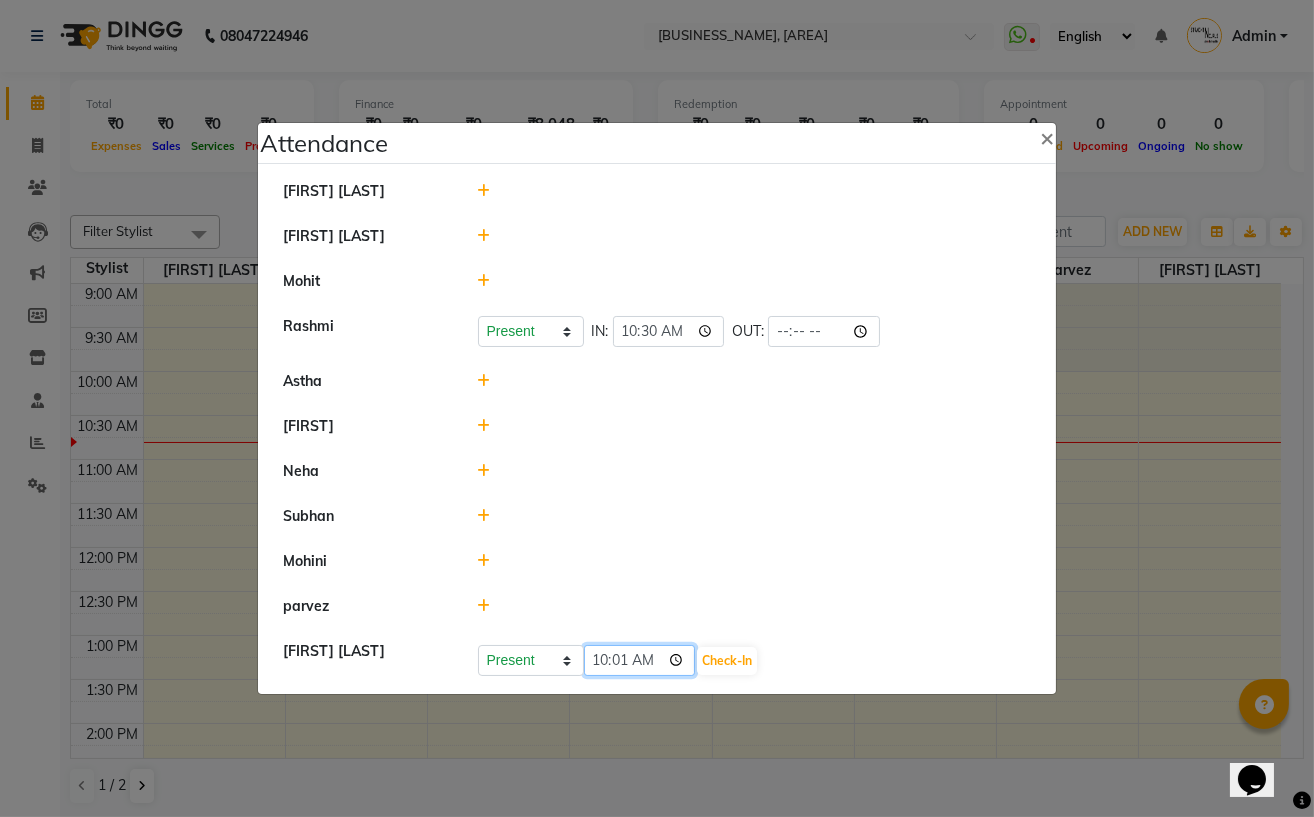 type on "10:15" 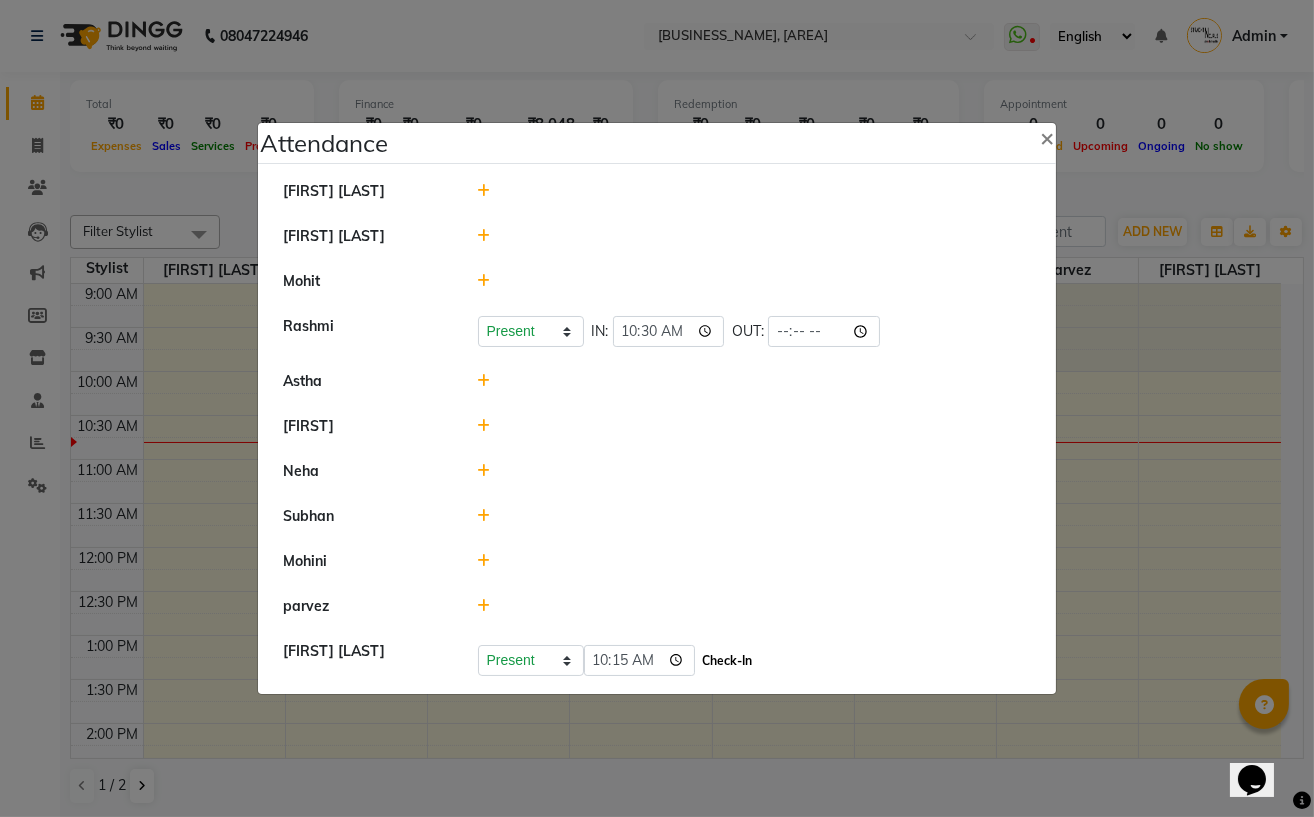 click on "Check-In" 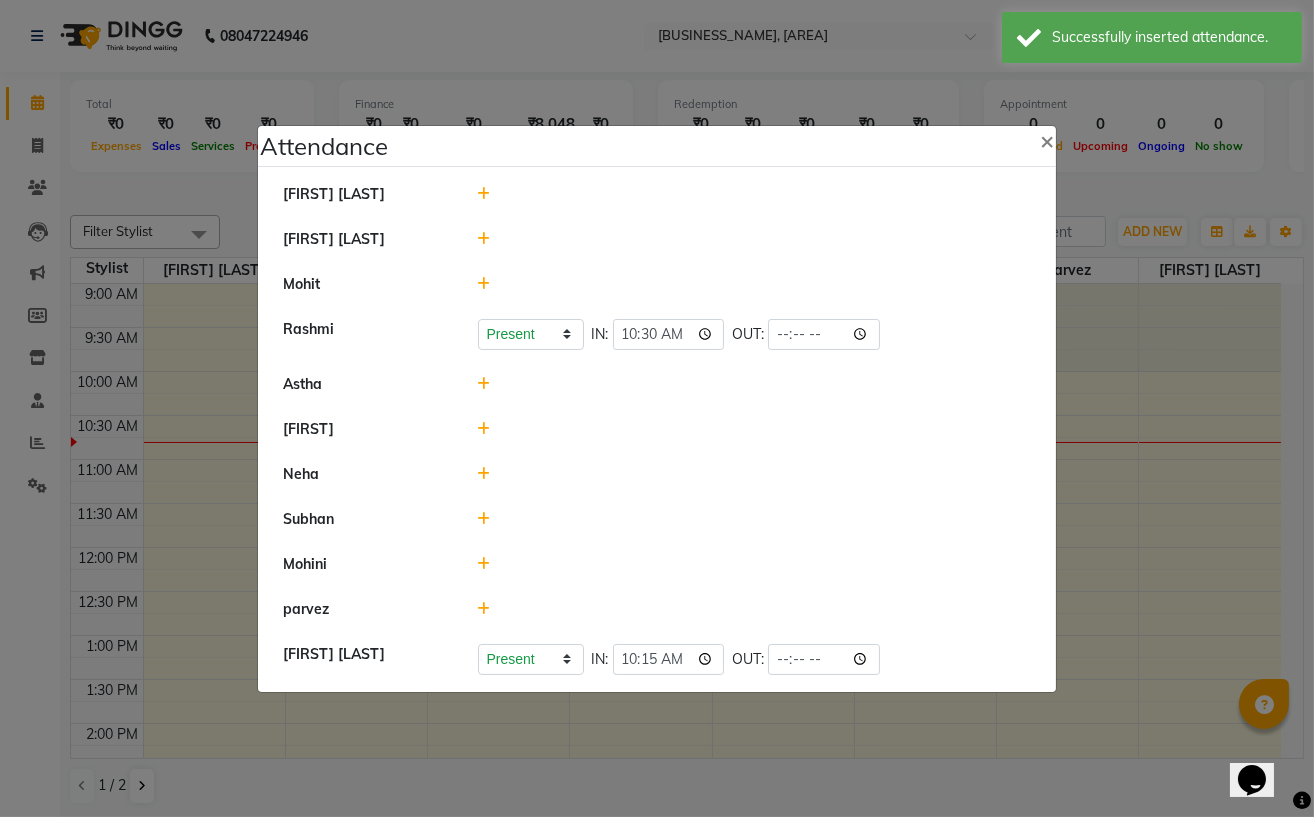 click 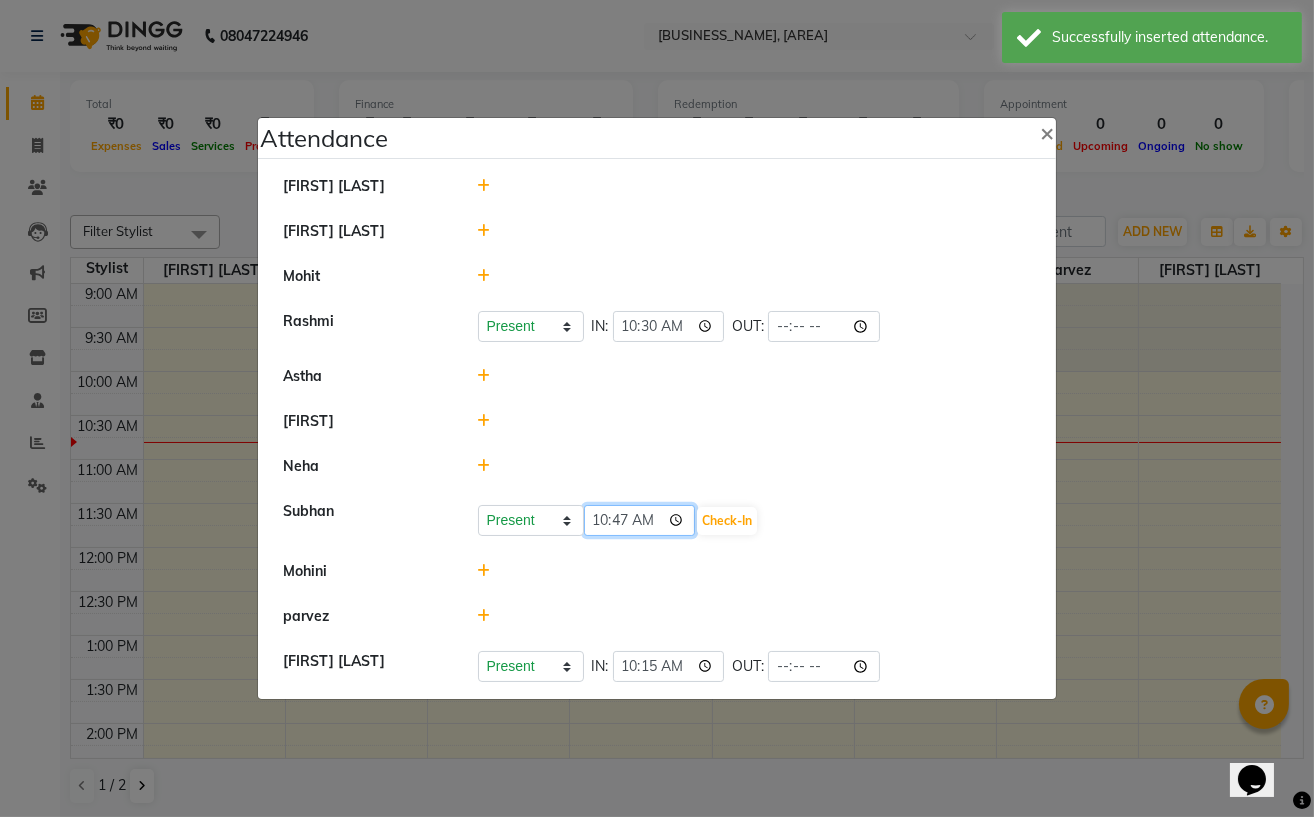 click on "10:47" 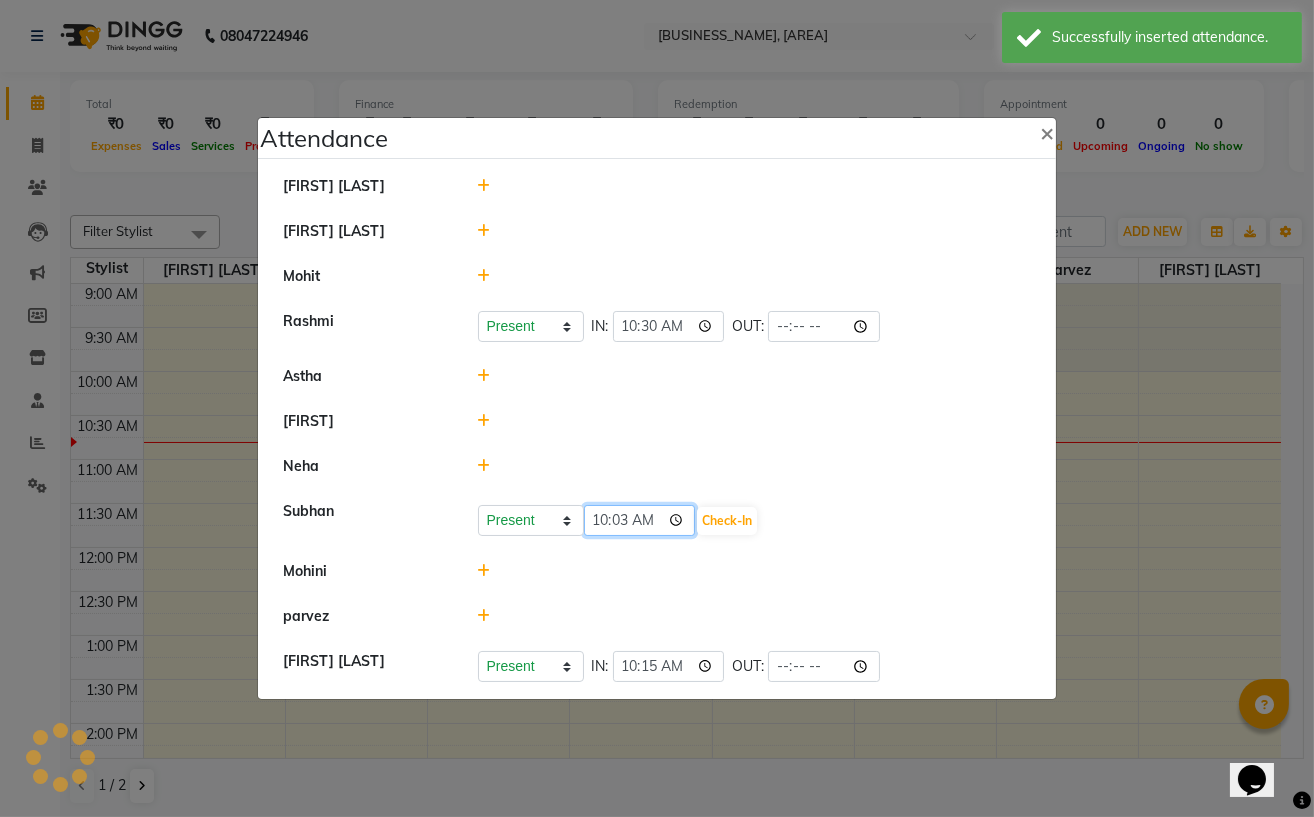 type on "10:35" 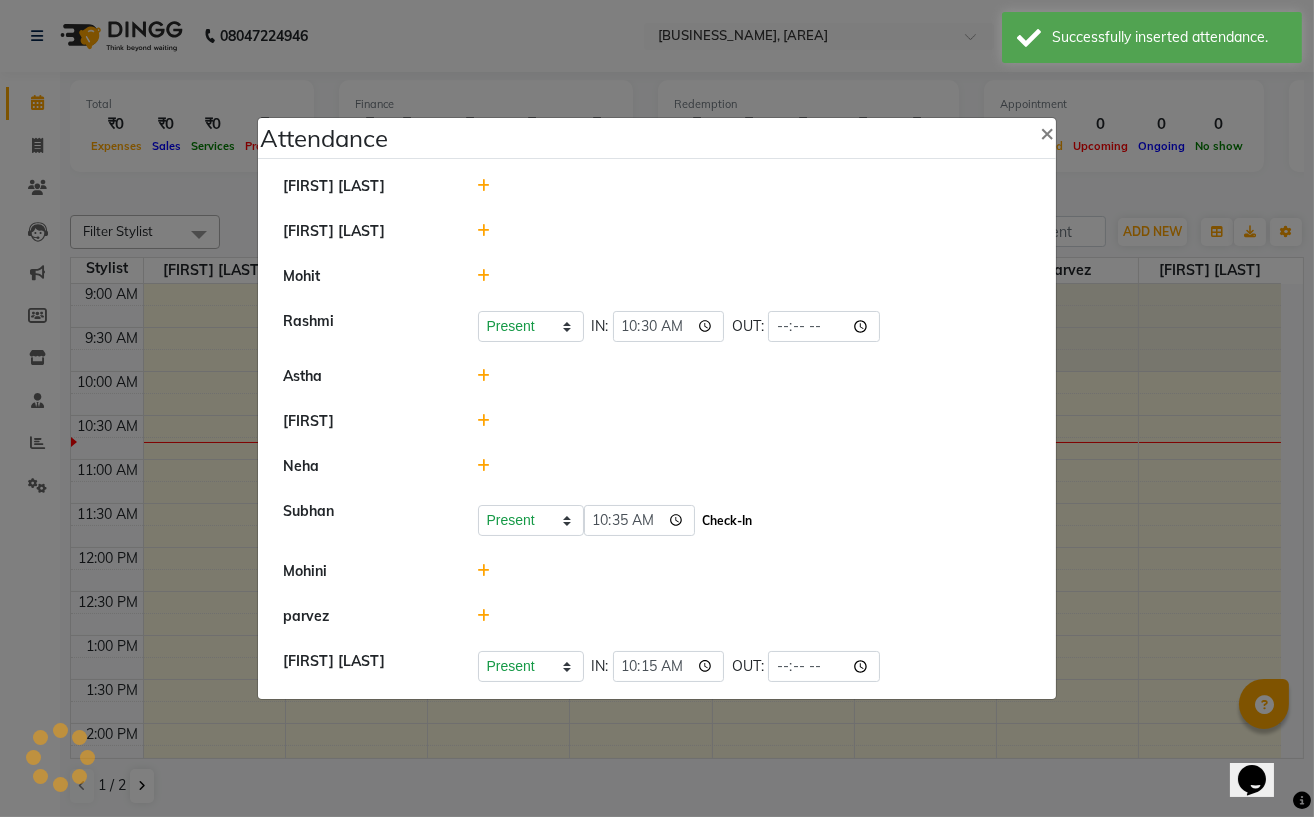 click on "Check-In" 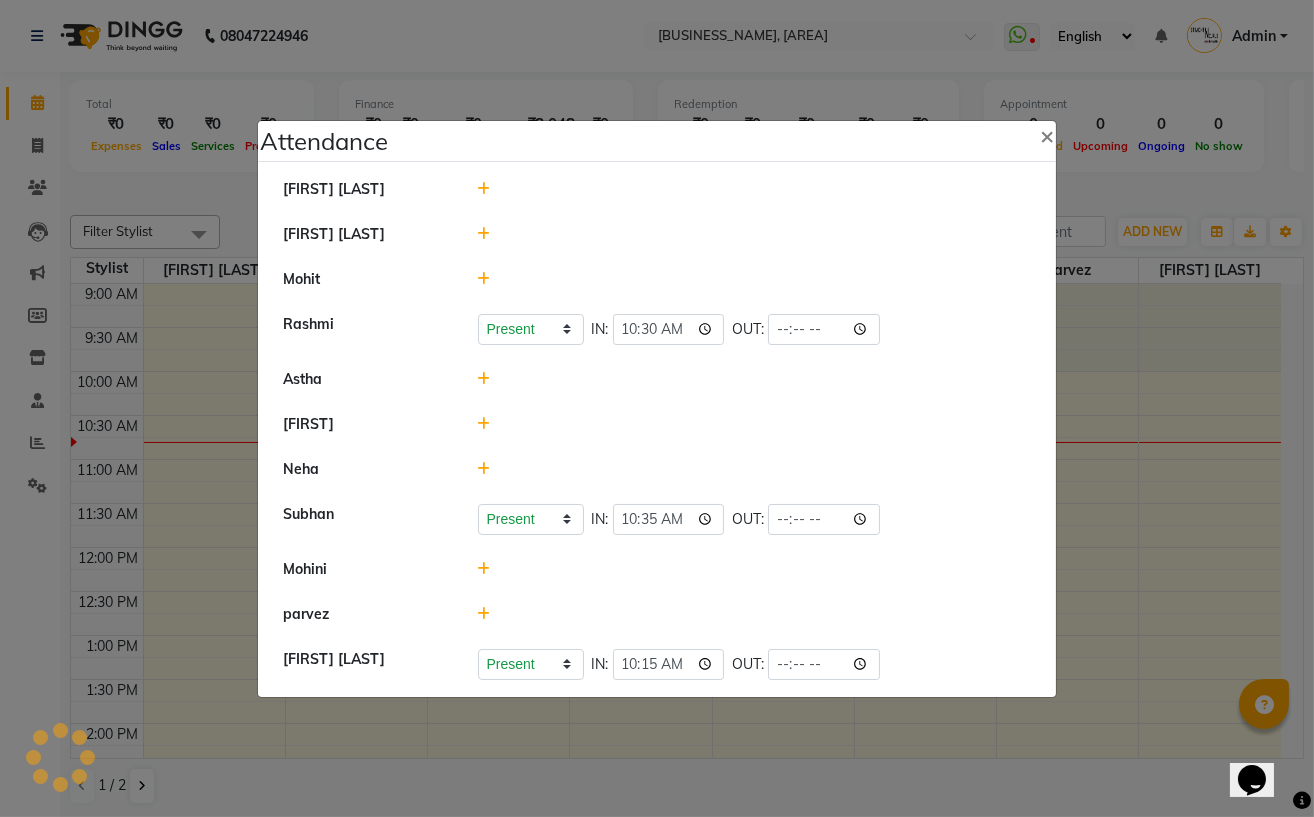 click 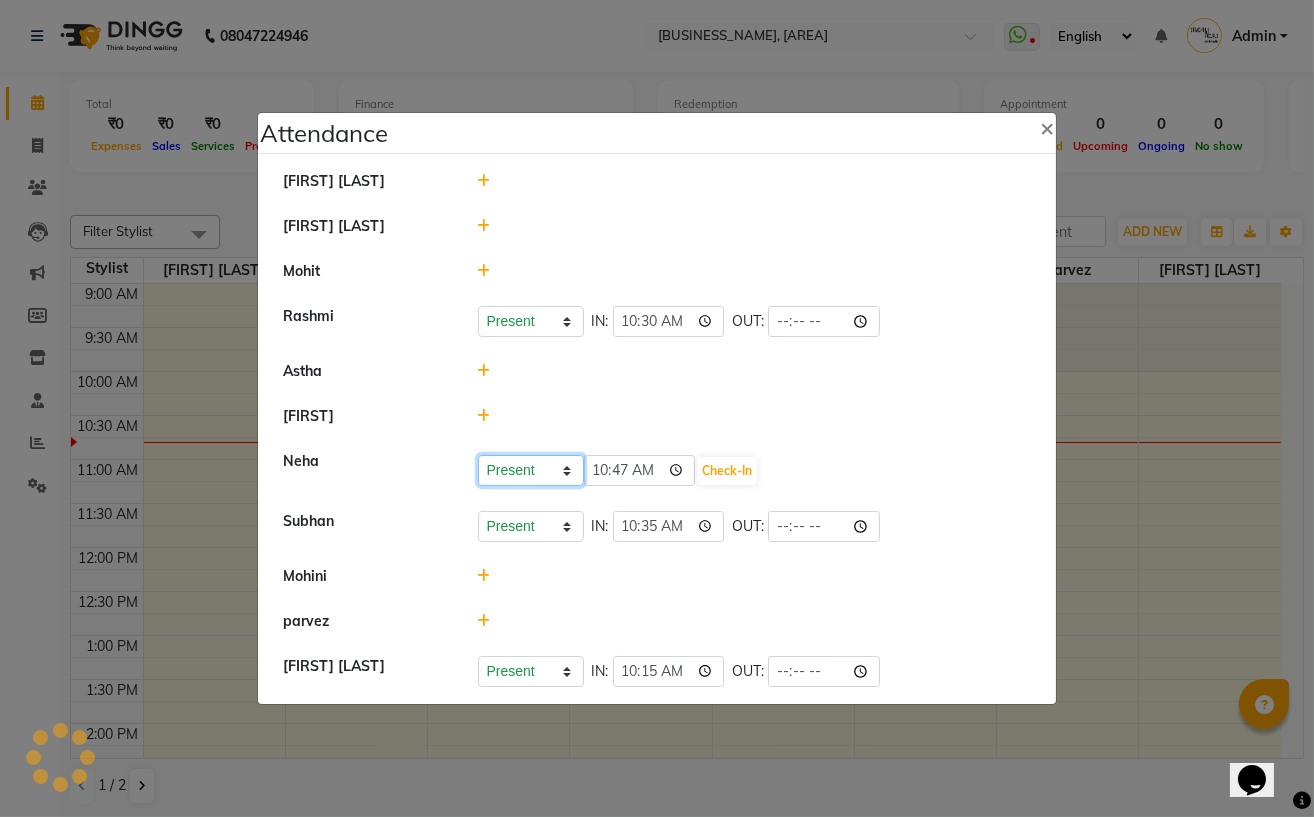 click on "Present Absent Late Half Day Weekly Off" 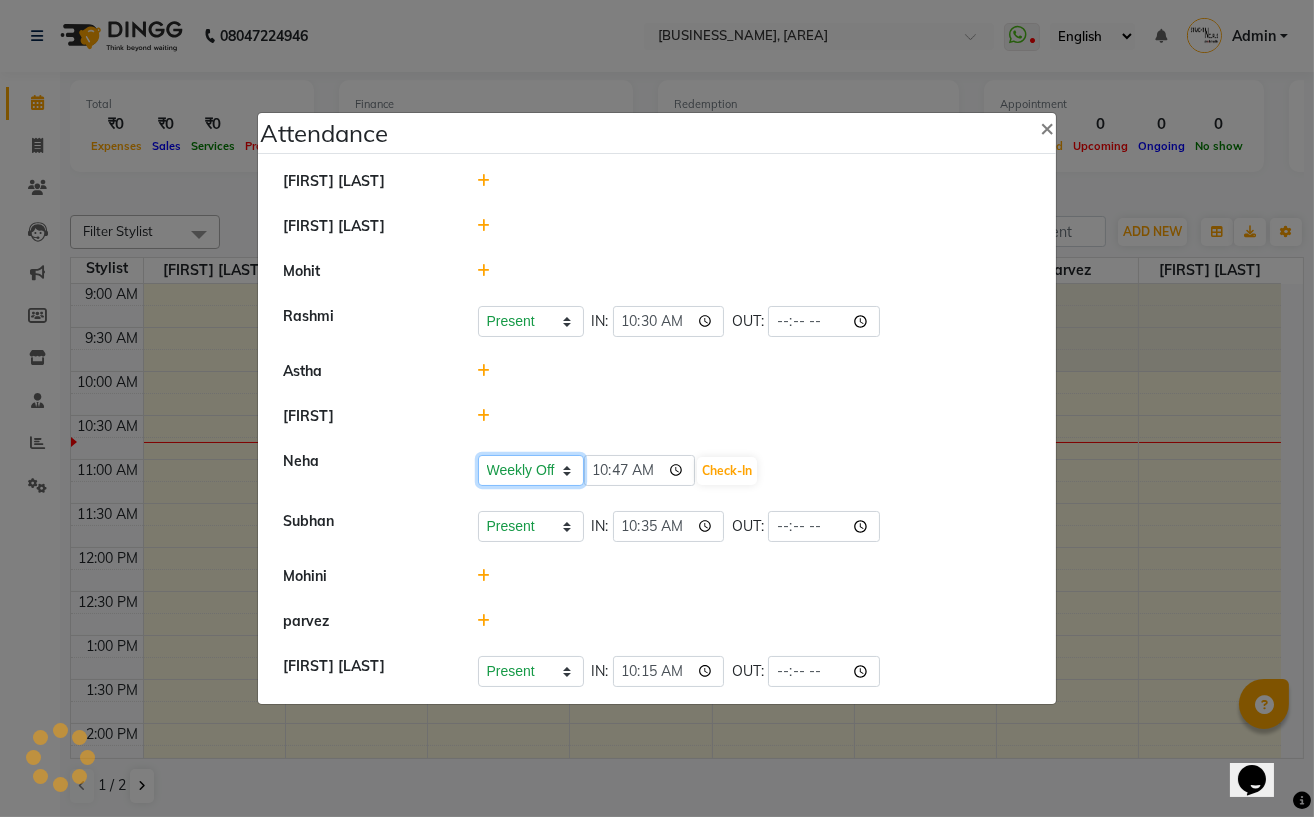 click on "Present Absent Late Half Day Weekly Off" 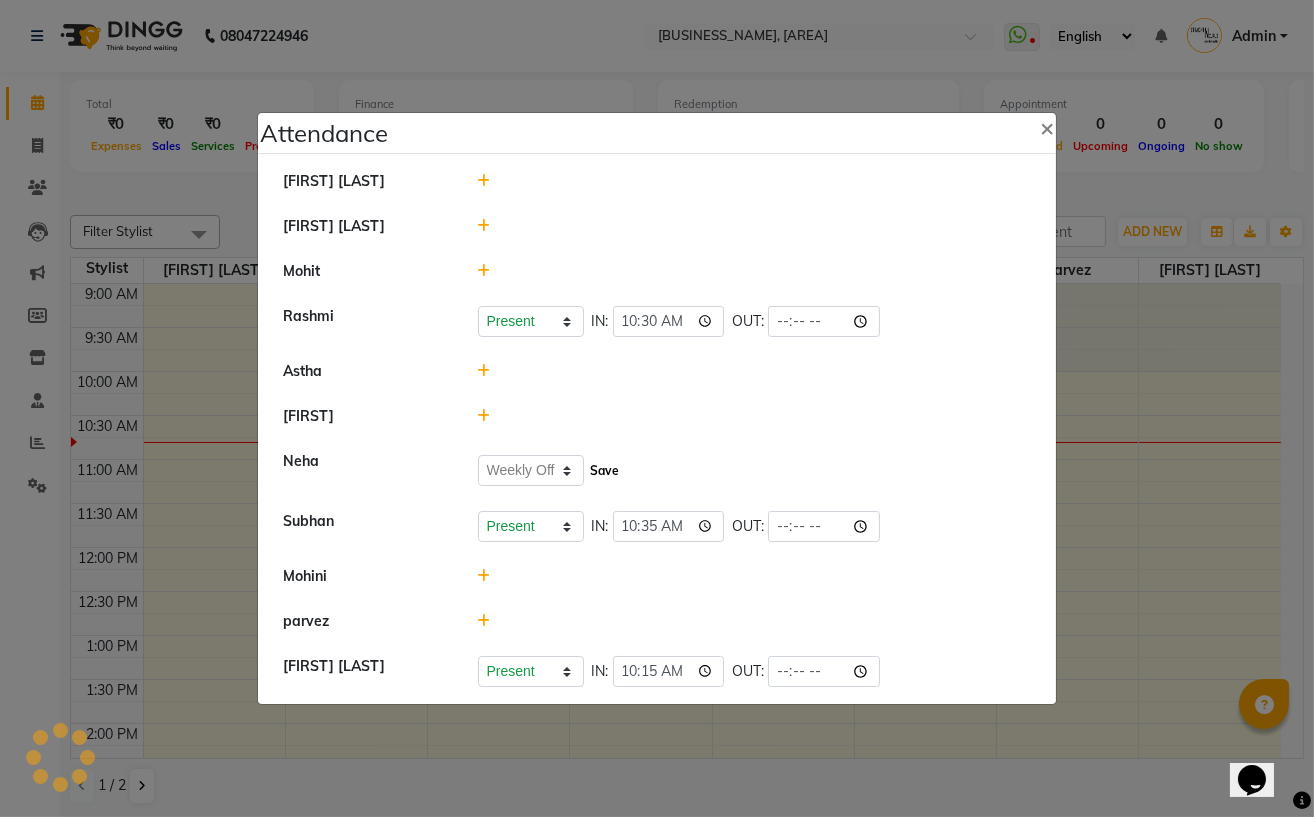 click on "Save" 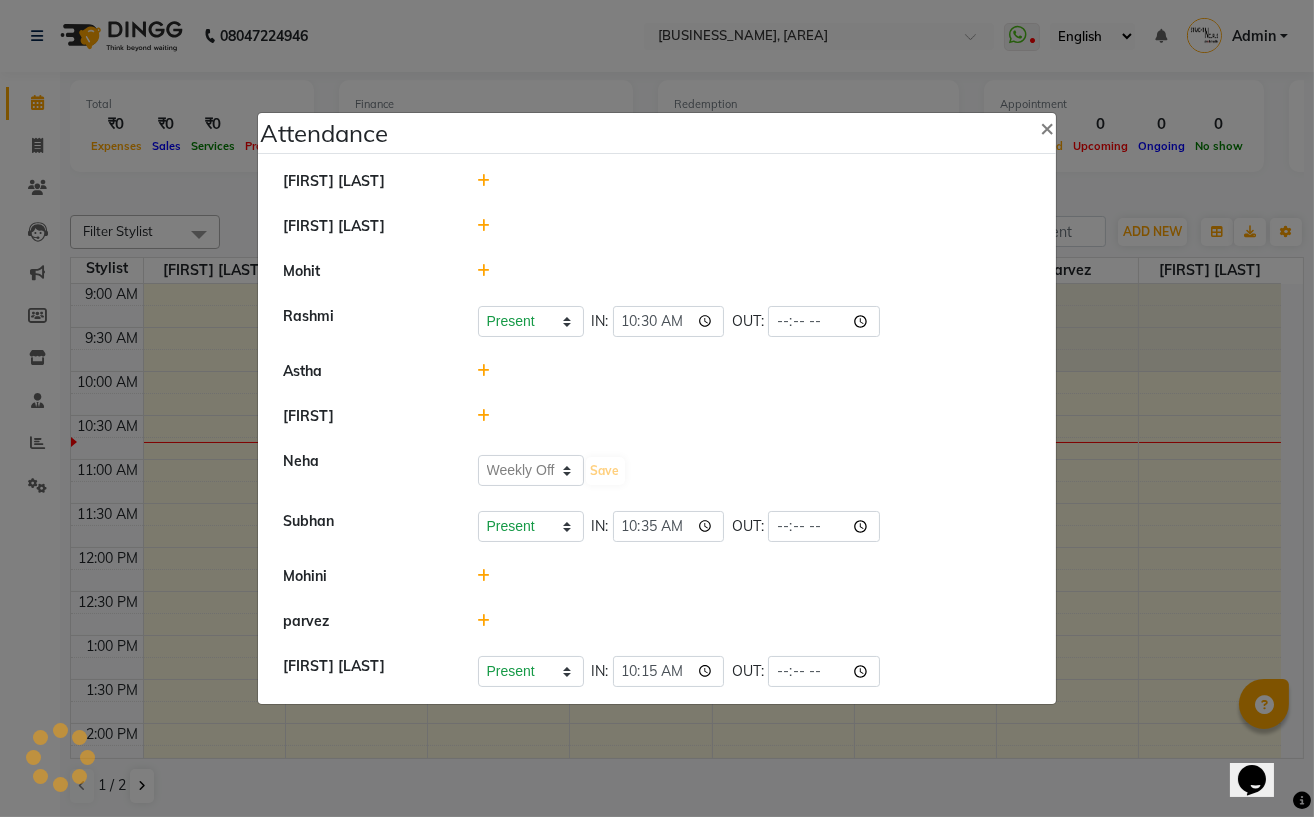 select on "W" 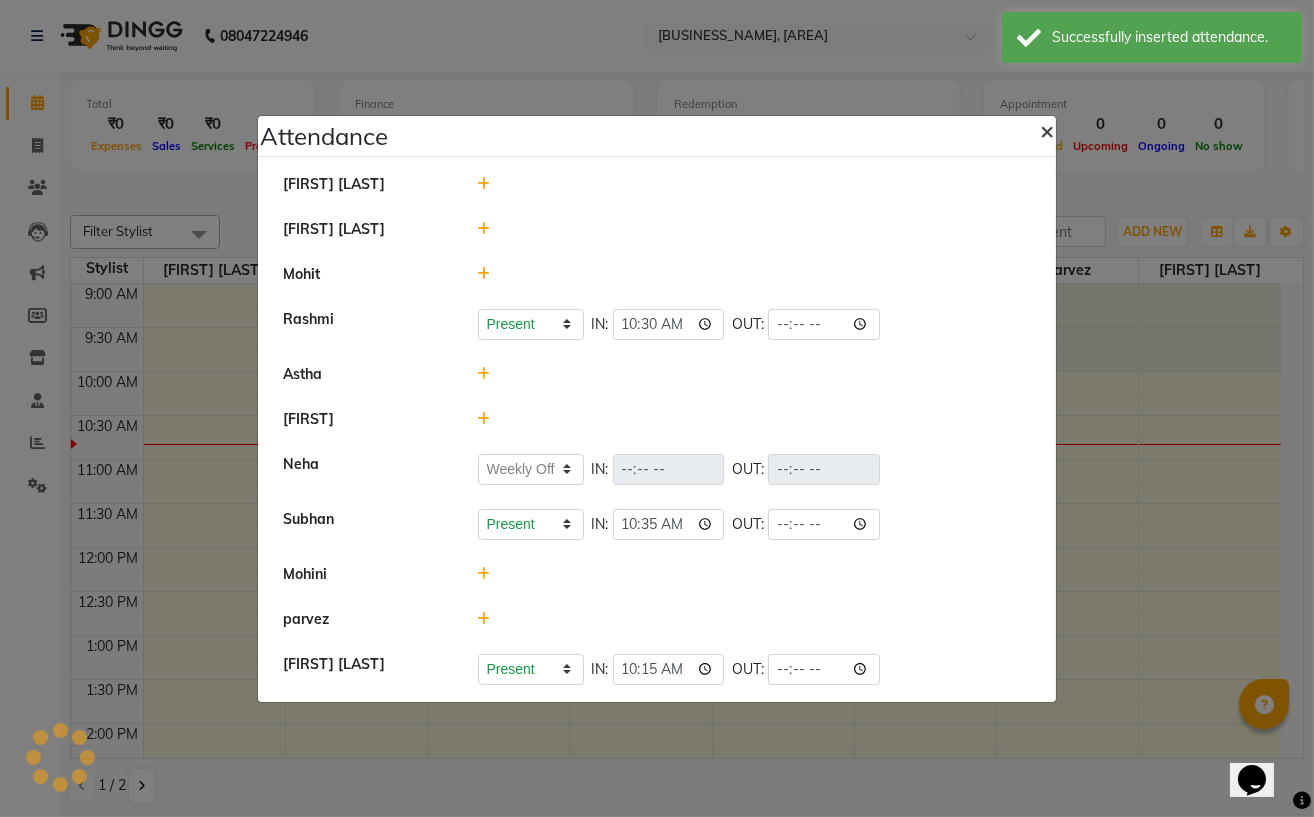 click on "×" 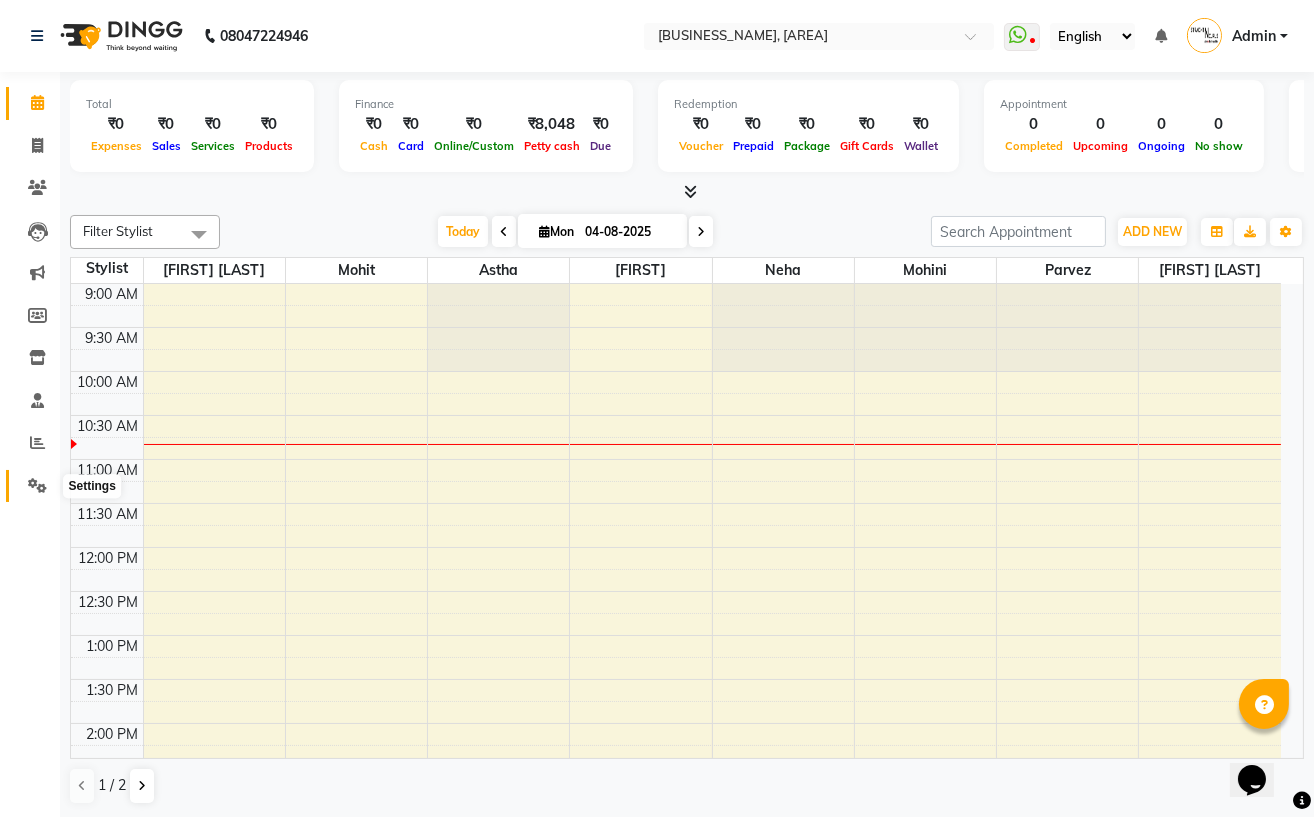 click 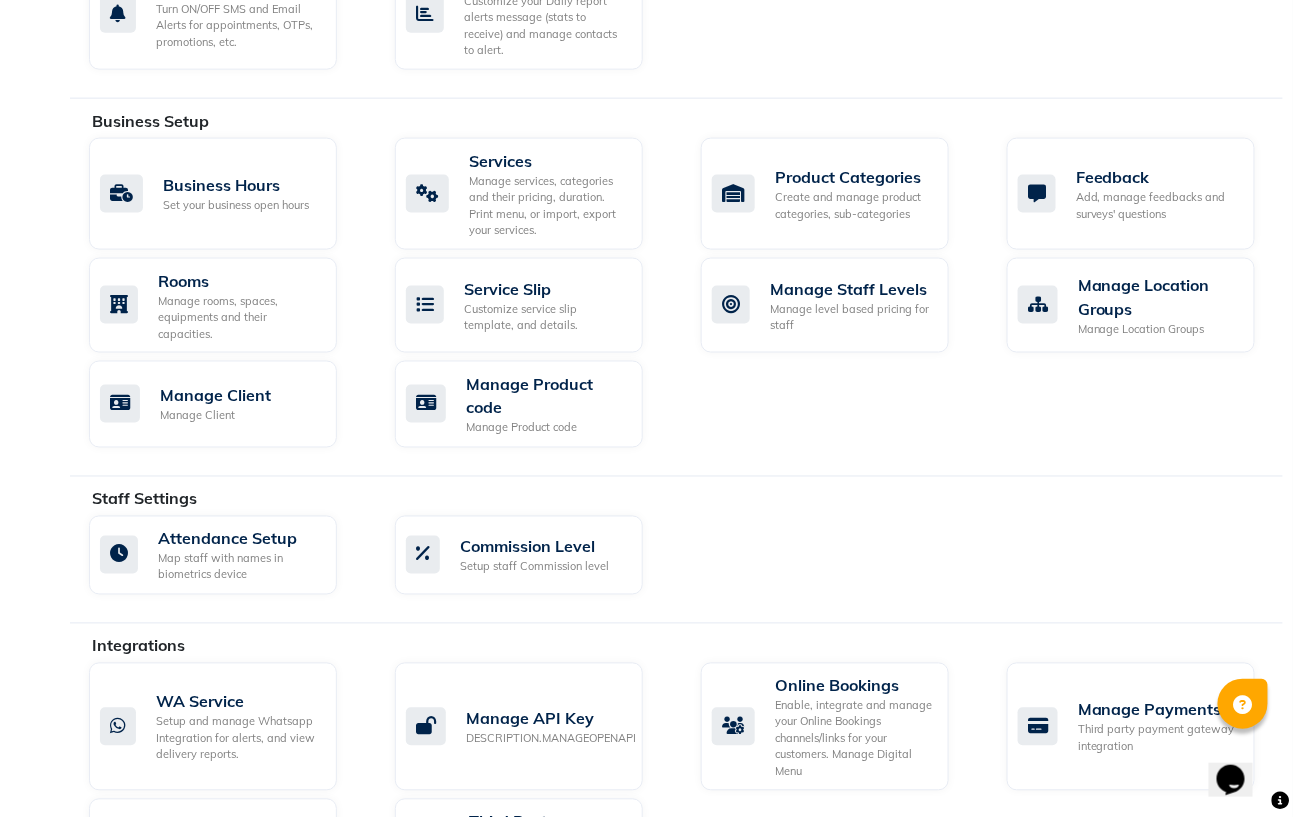 scroll, scrollTop: 571, scrollLeft: 0, axis: vertical 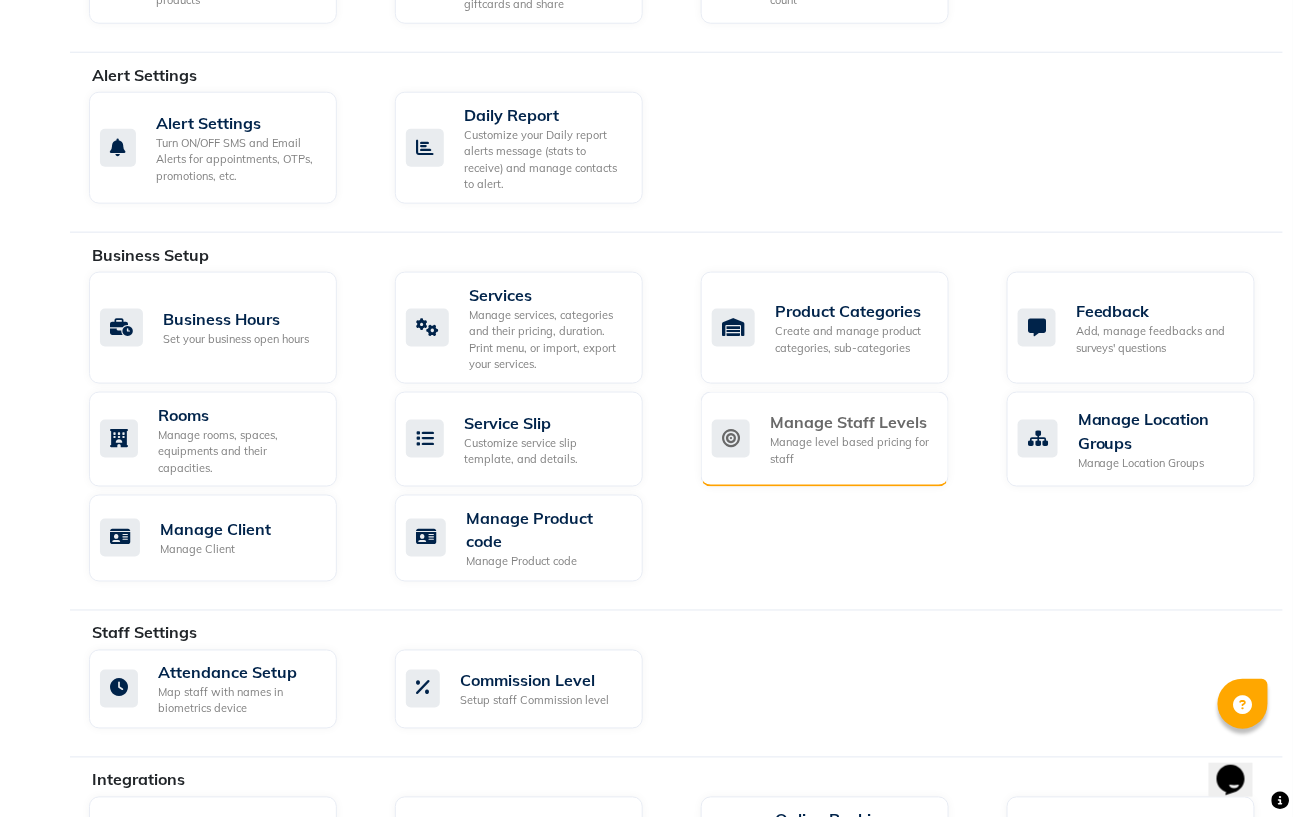 click on "Manage Staff Levels" 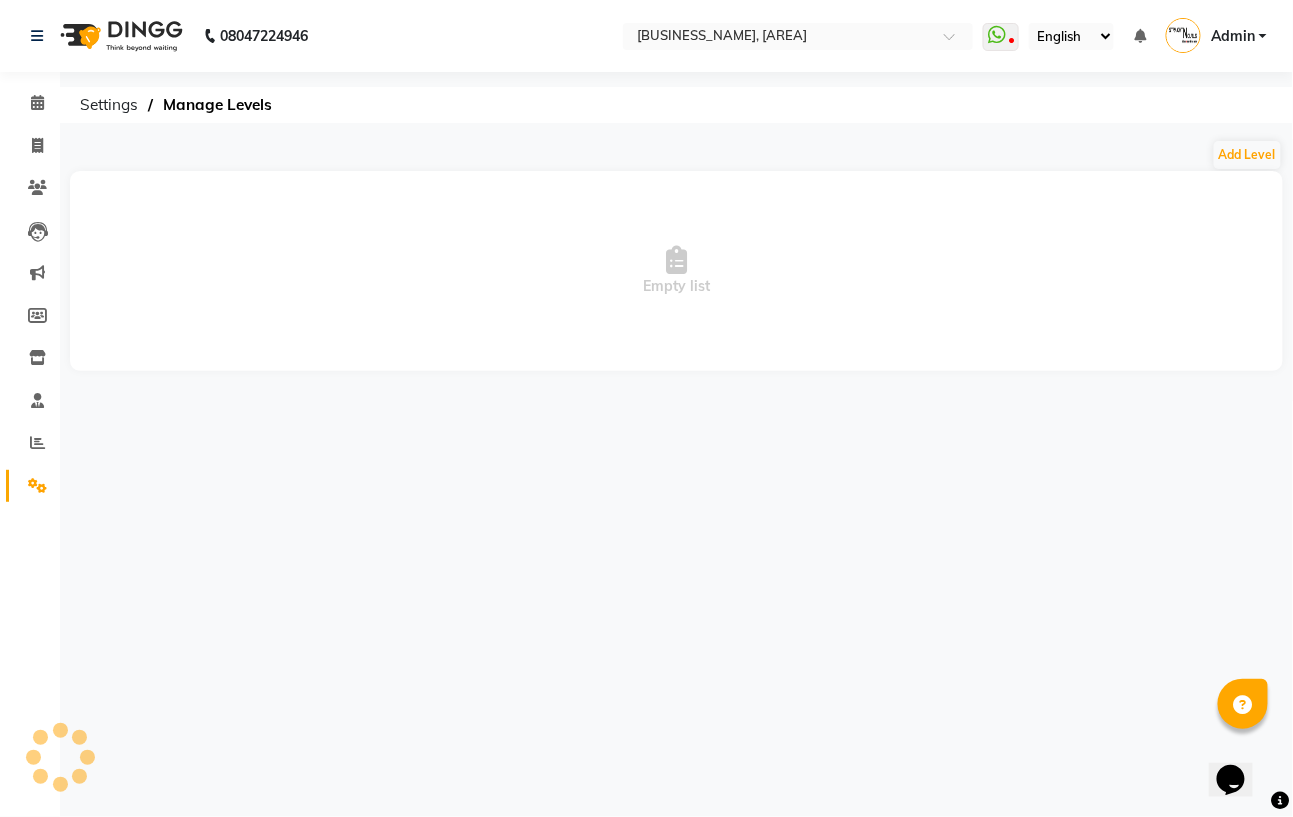 scroll, scrollTop: 0, scrollLeft: 0, axis: both 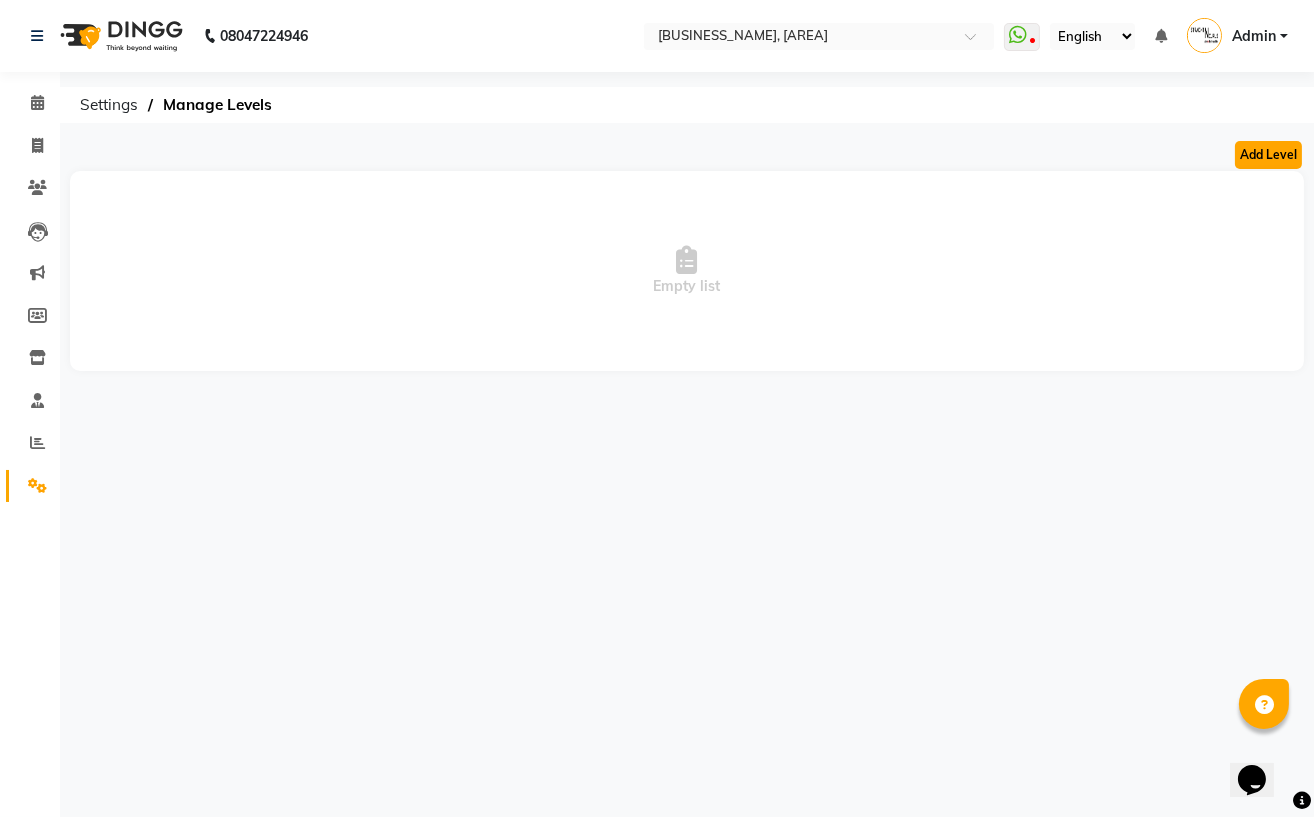 click on "Add Level" 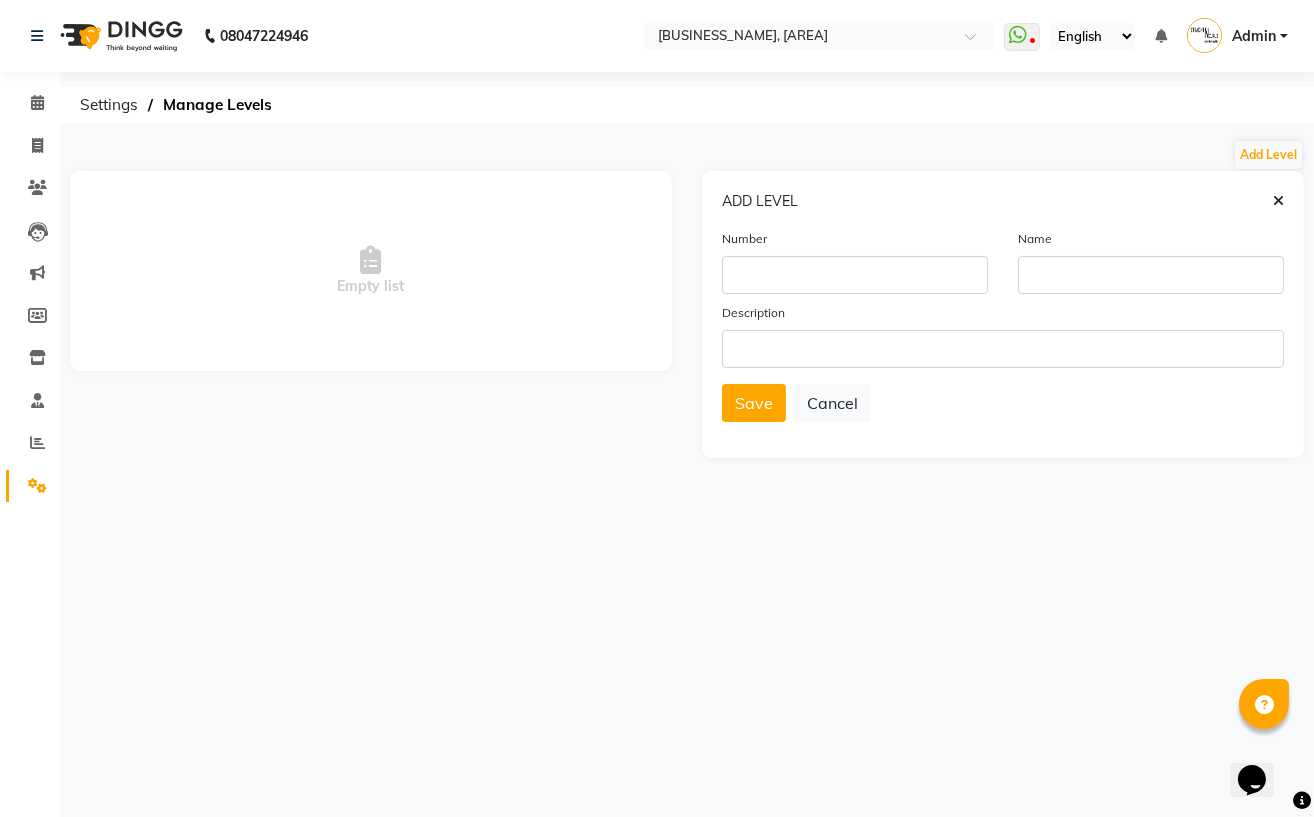 click 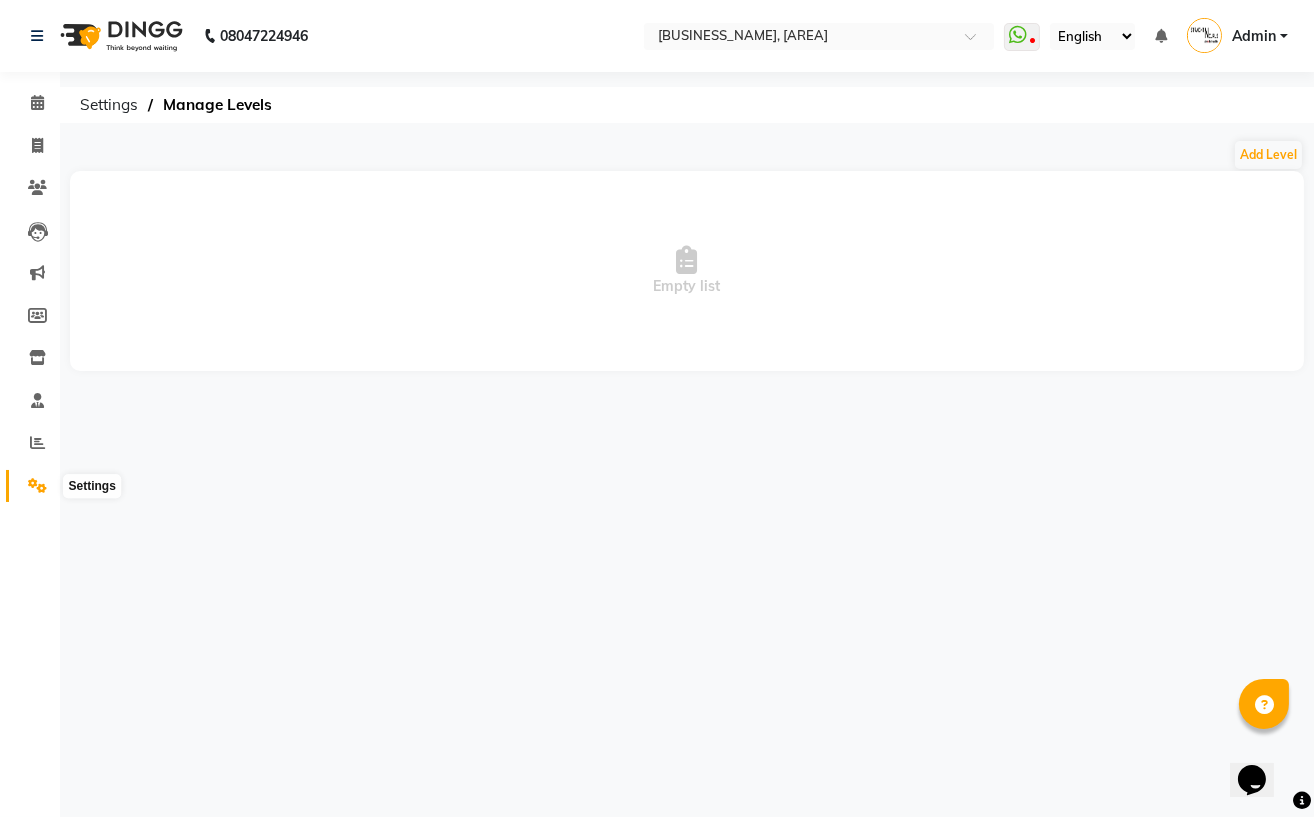click 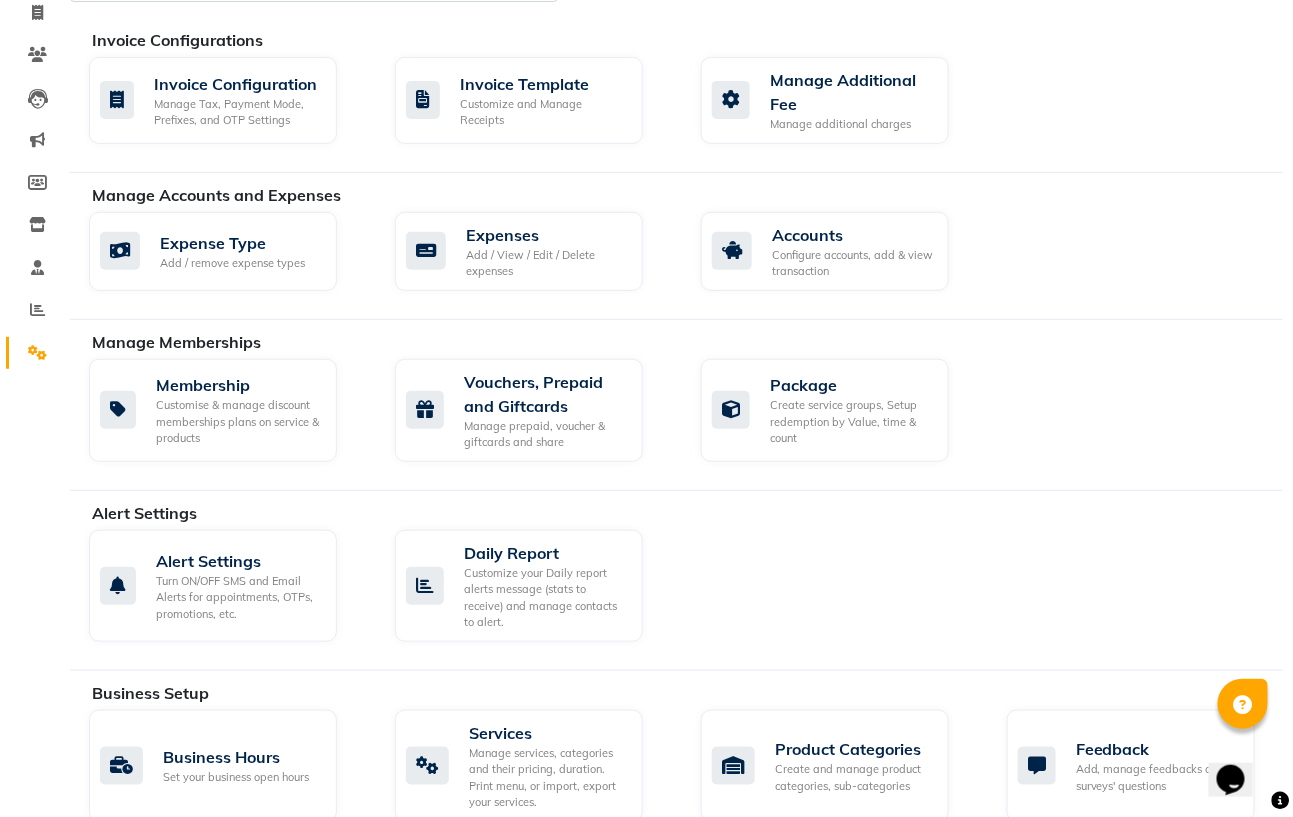 scroll, scrollTop: 0, scrollLeft: 0, axis: both 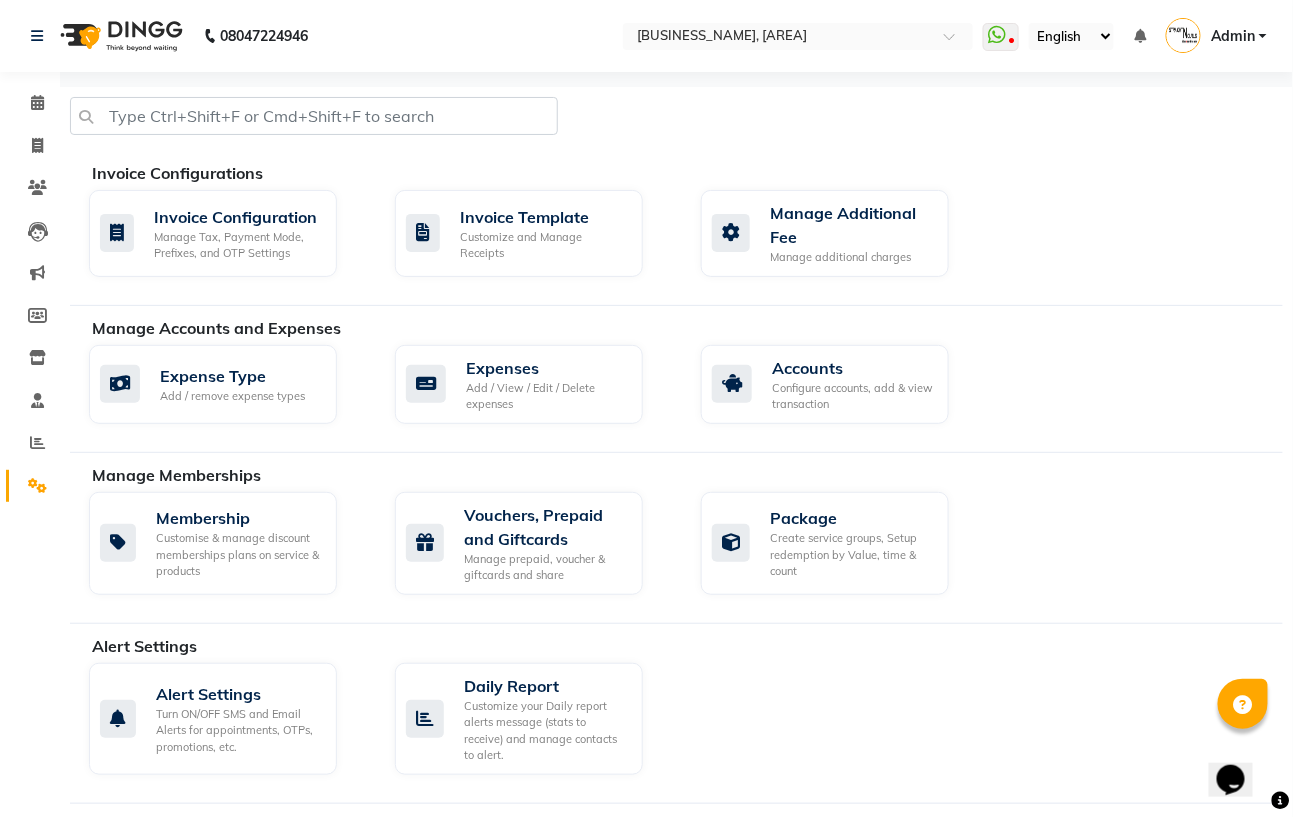 click at bounding box center [1243, 705] 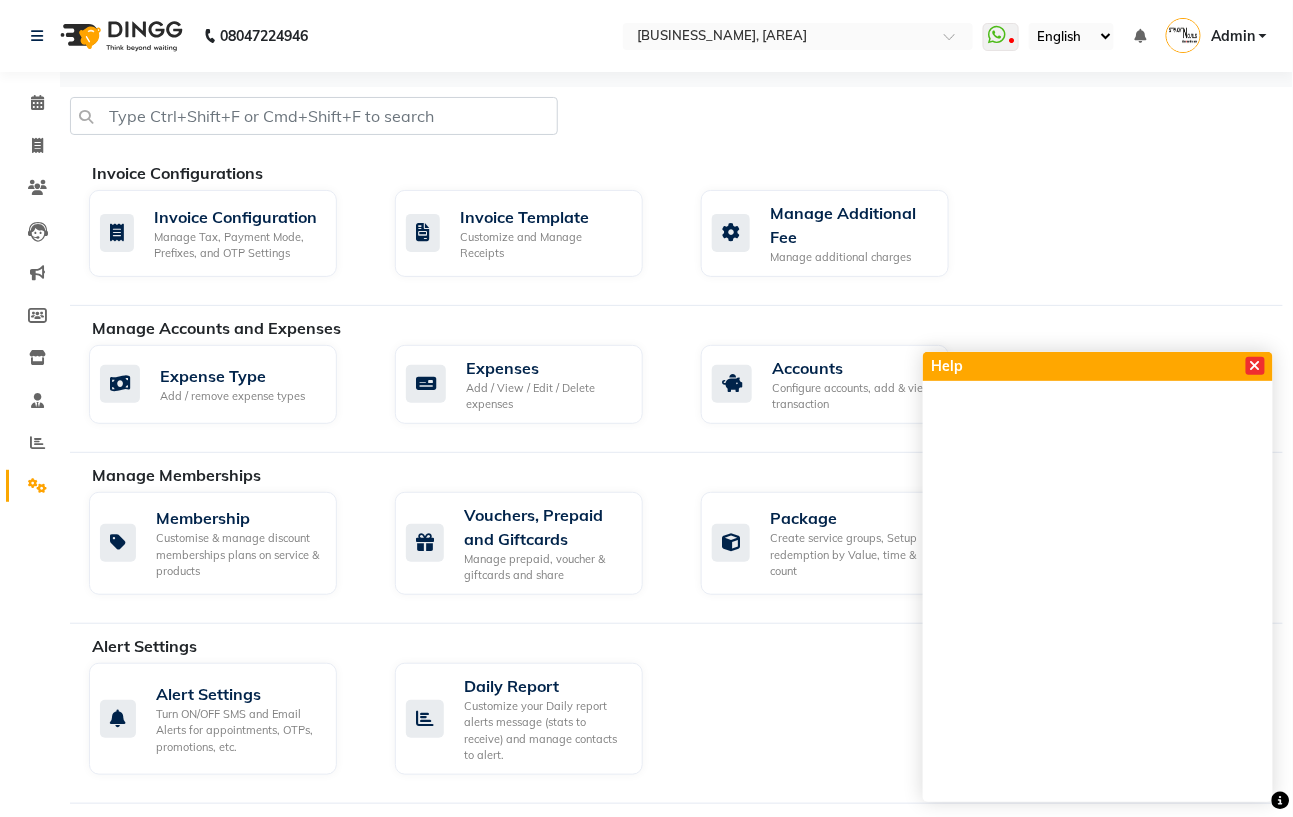click at bounding box center (1255, 366) 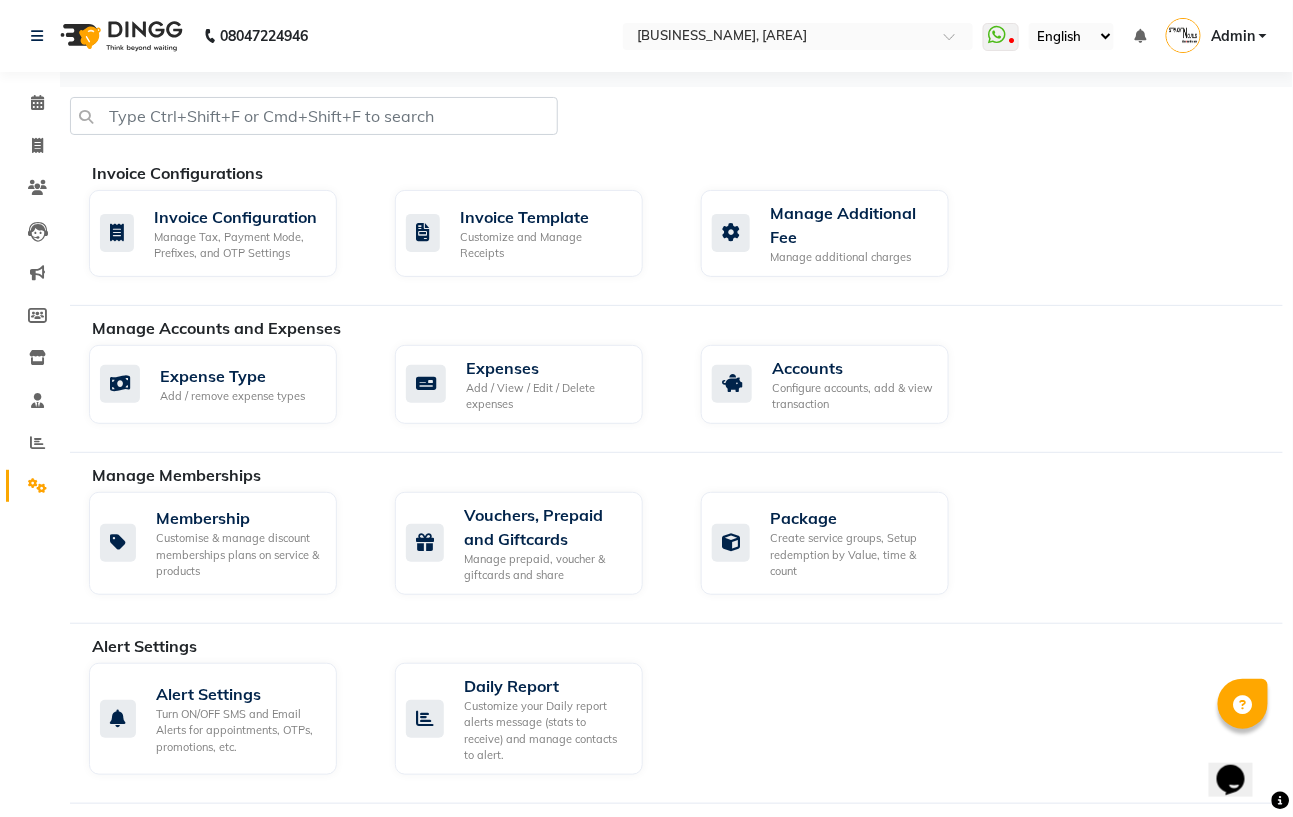 click 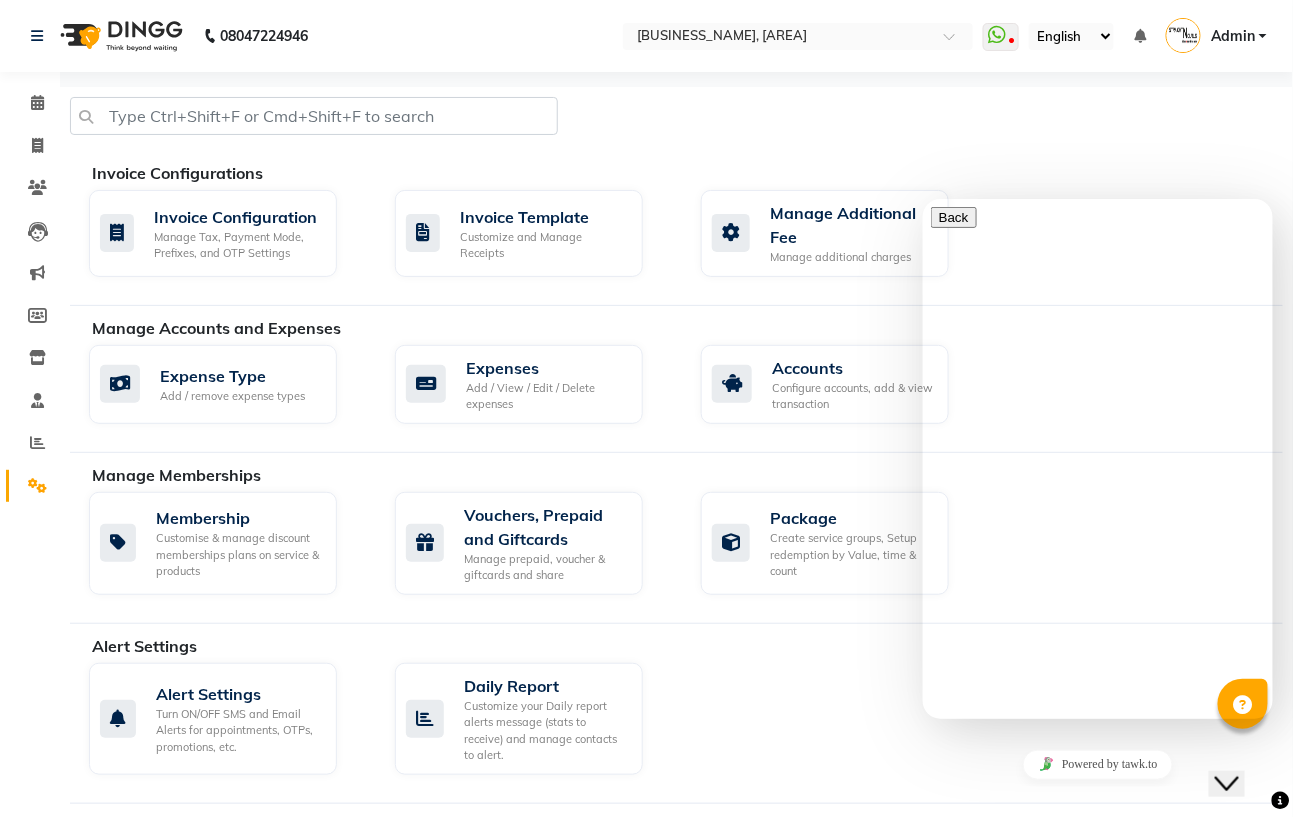click at bounding box center (930, 918) 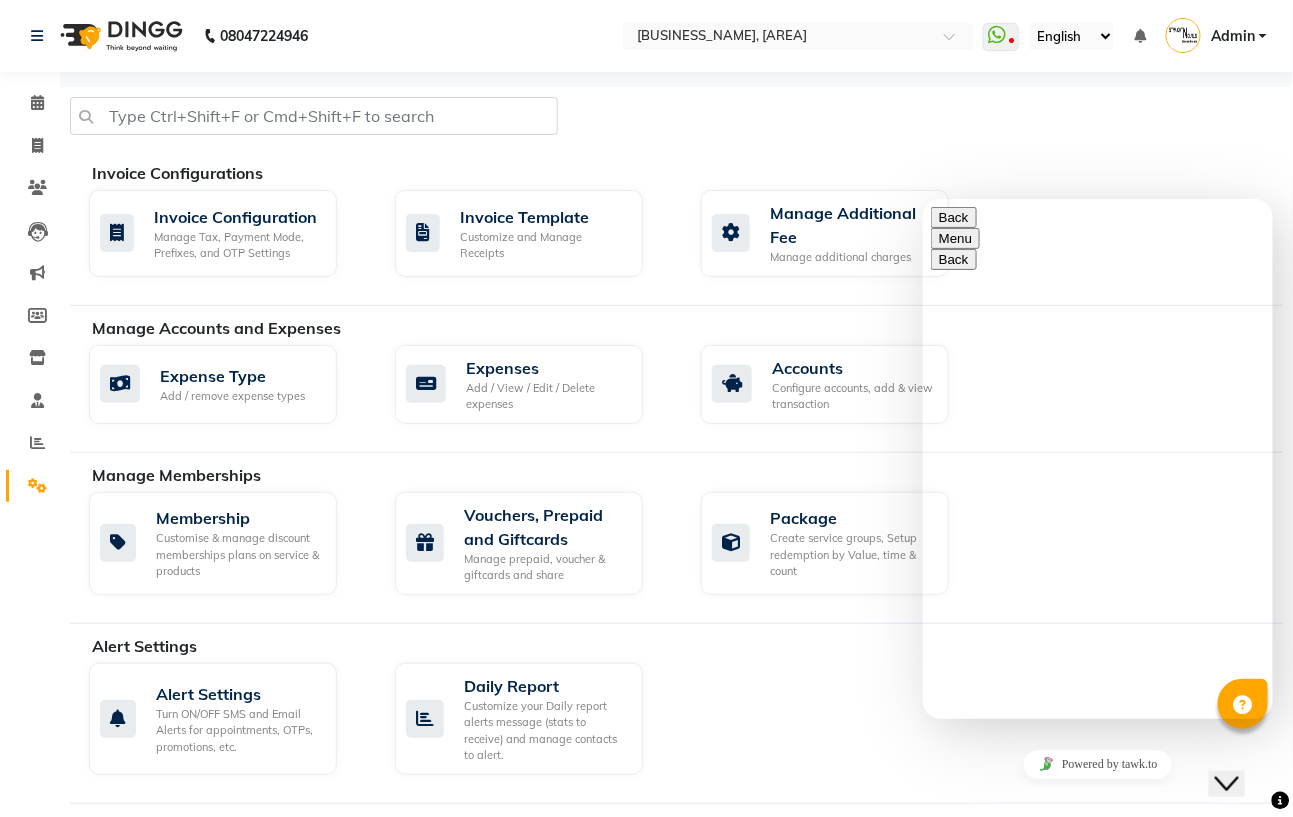 click at bounding box center [922, 198] 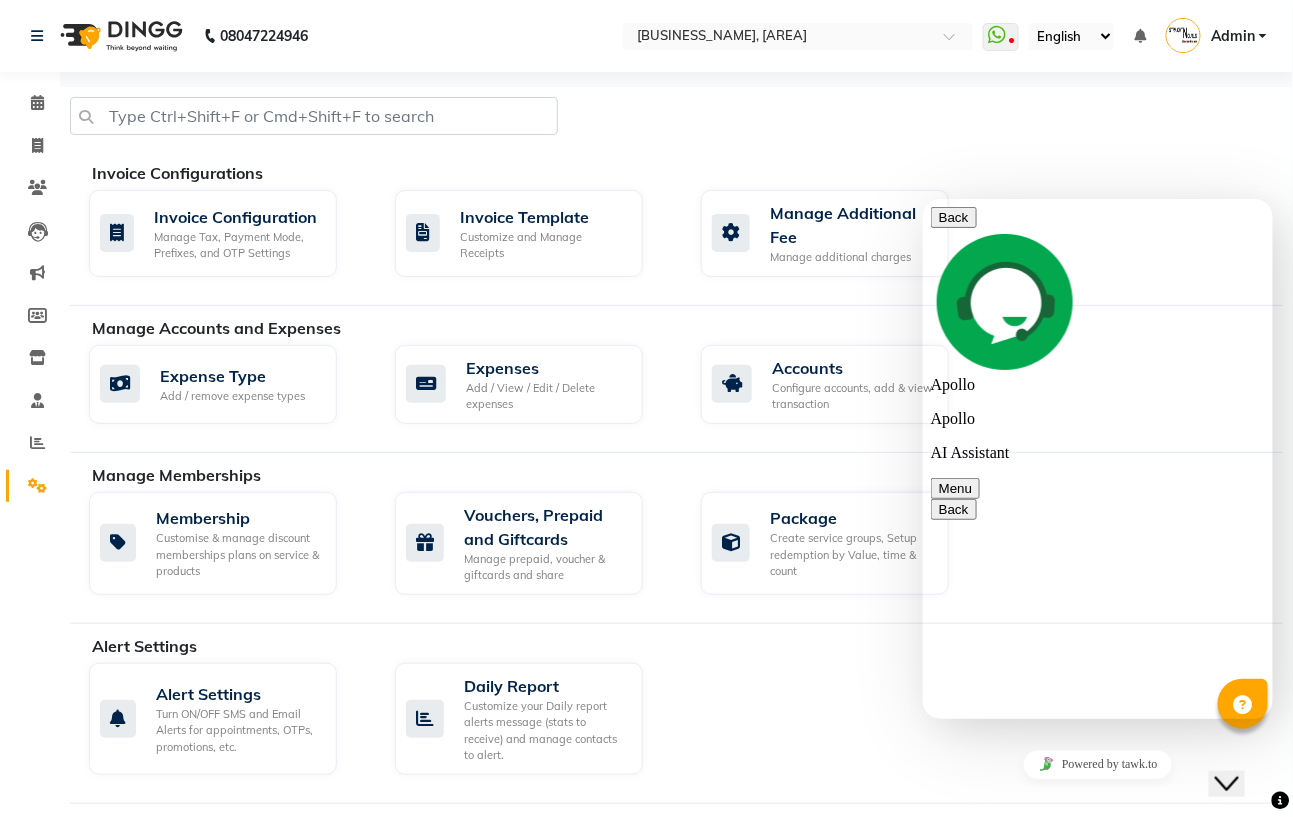 click on "Back" at bounding box center (953, 216) 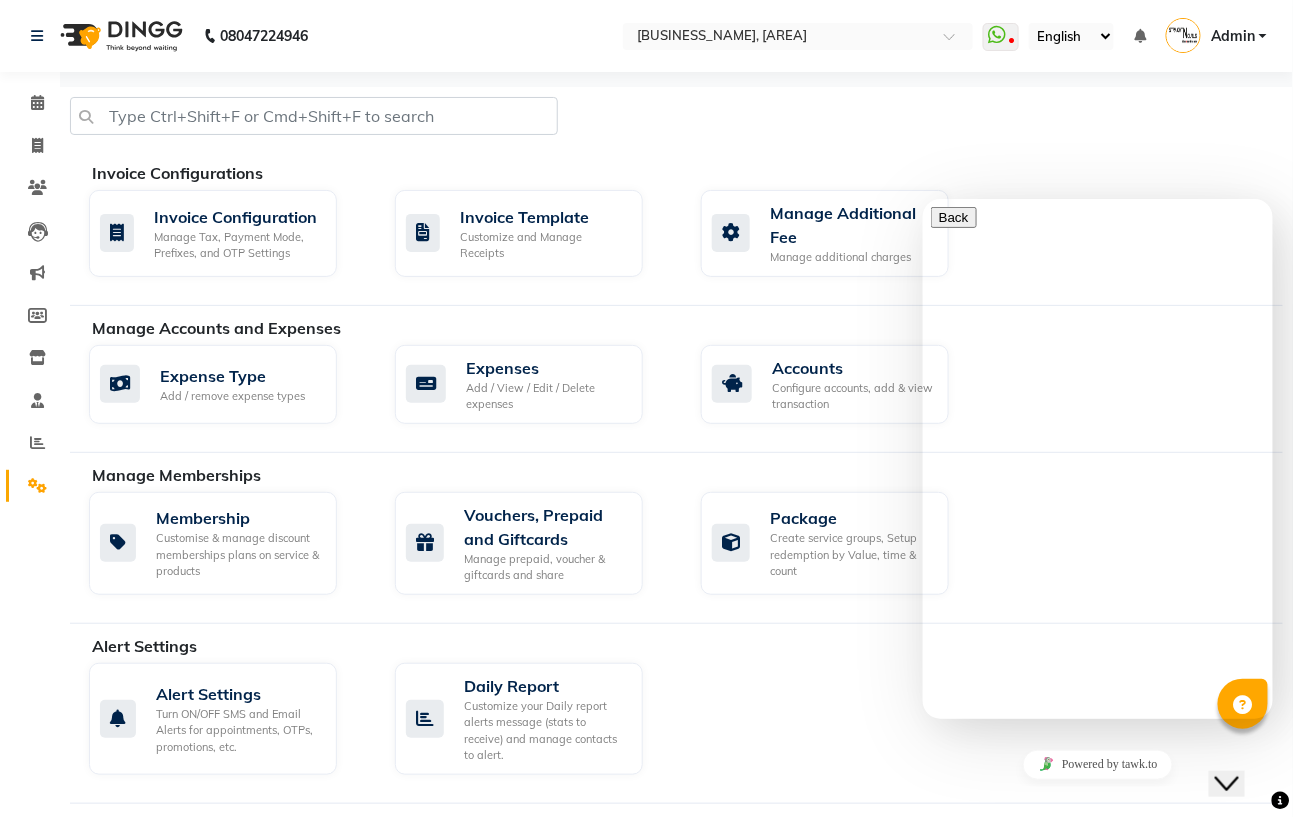 click at bounding box center [938, 1512] 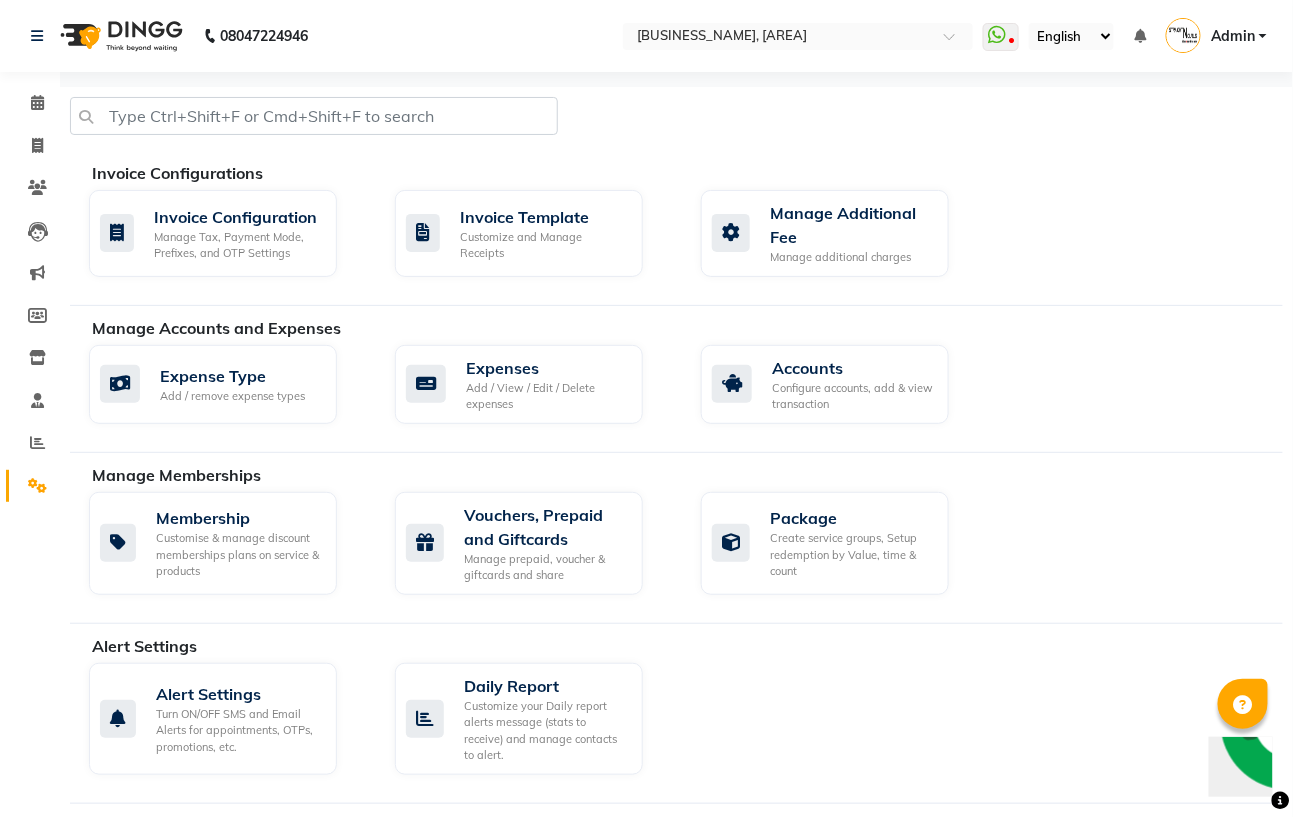 click at bounding box center (1288, 721) 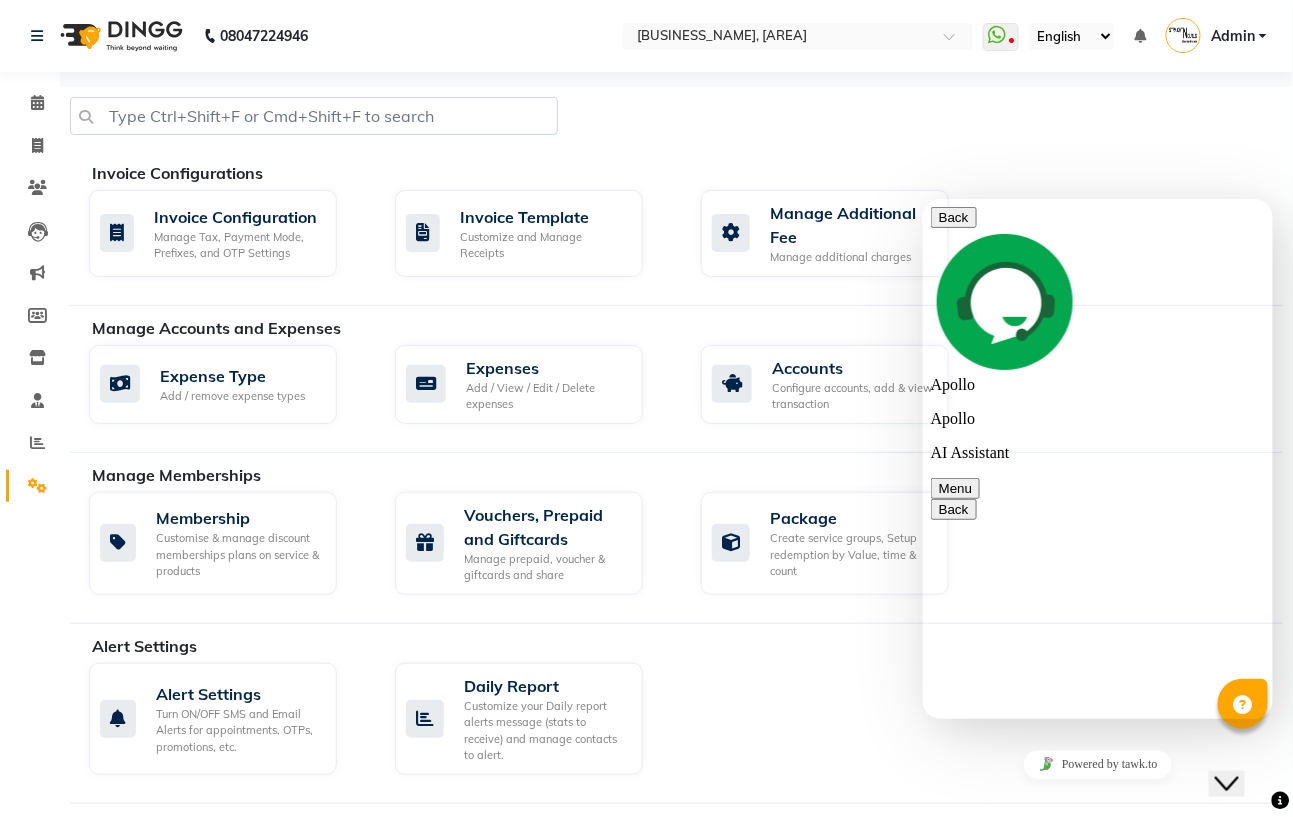 click on "Menu" at bounding box center (954, 487) 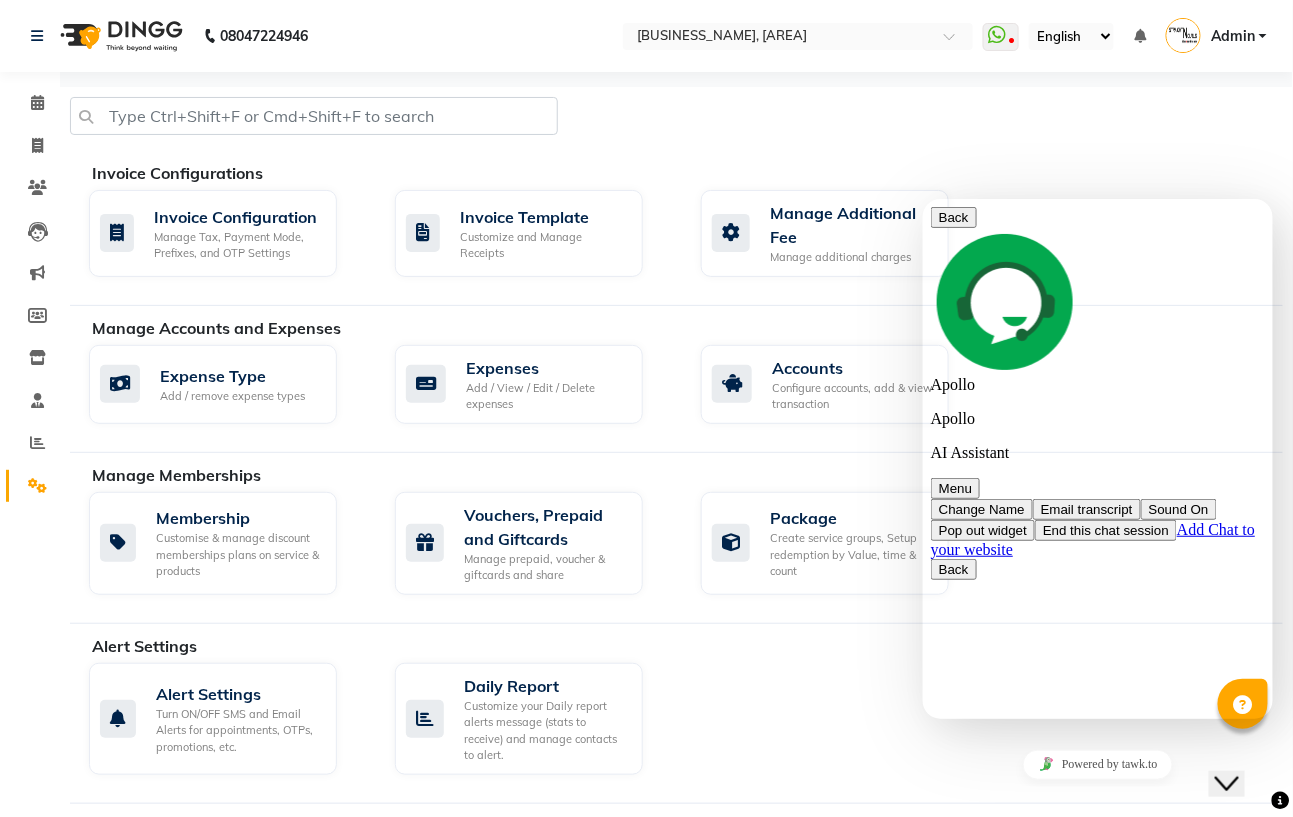 click on "Back" at bounding box center [953, 216] 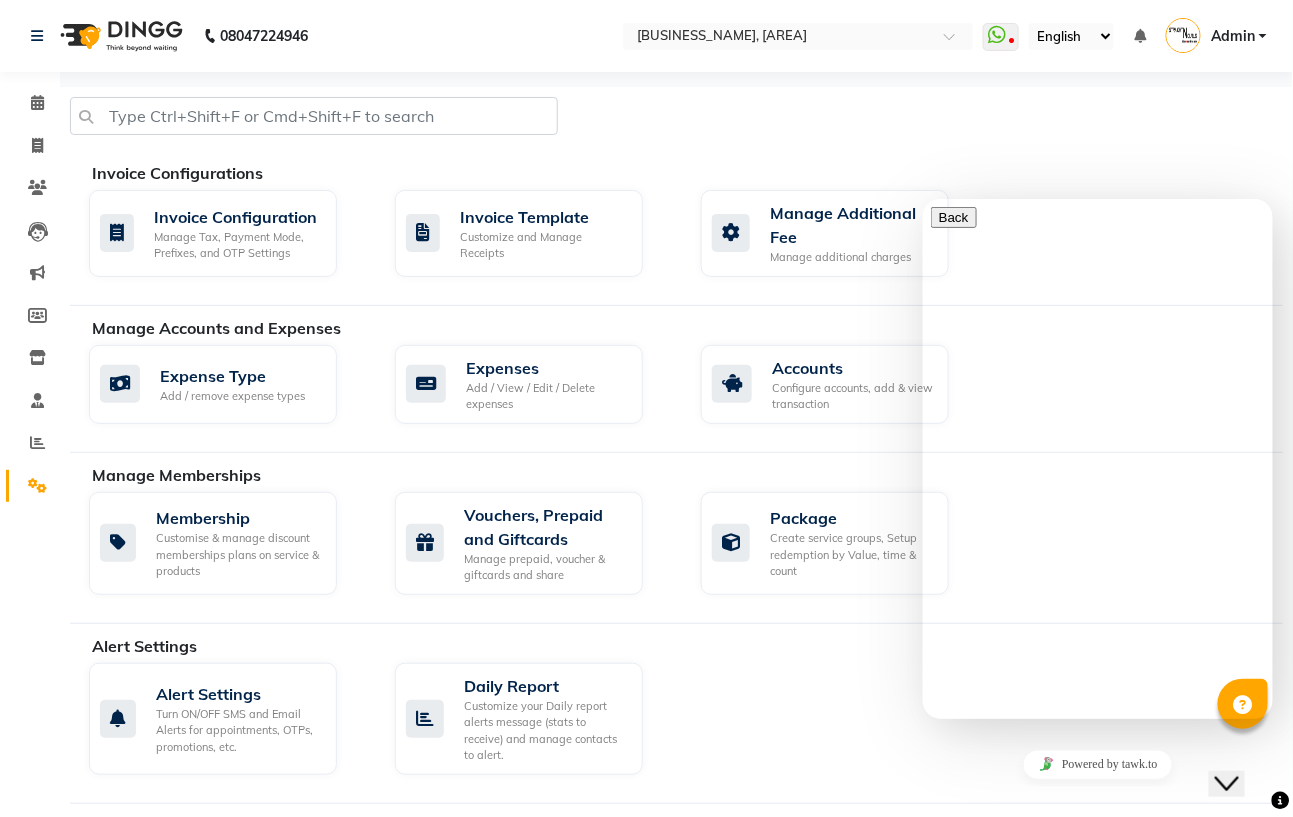 click at bounding box center (938, 1494) 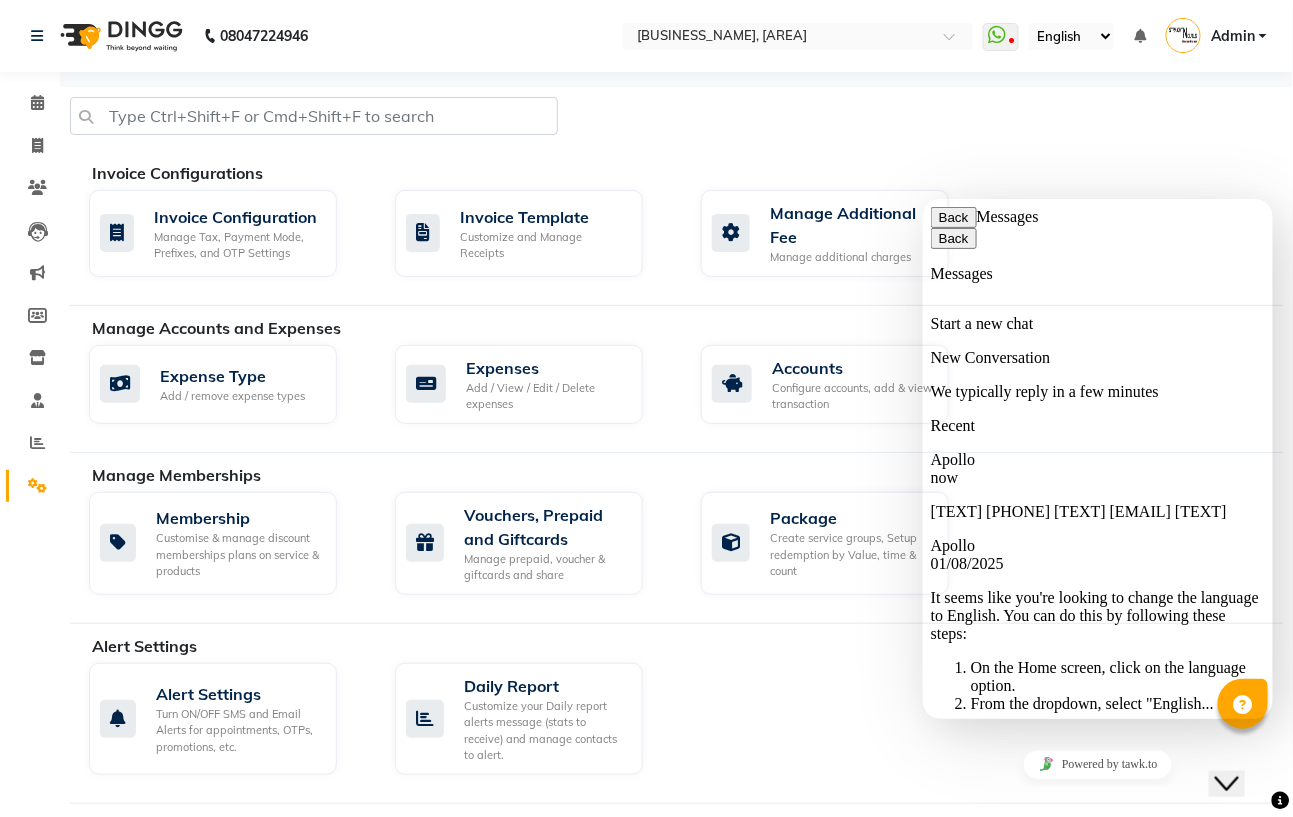 scroll, scrollTop: 0, scrollLeft: 0, axis: both 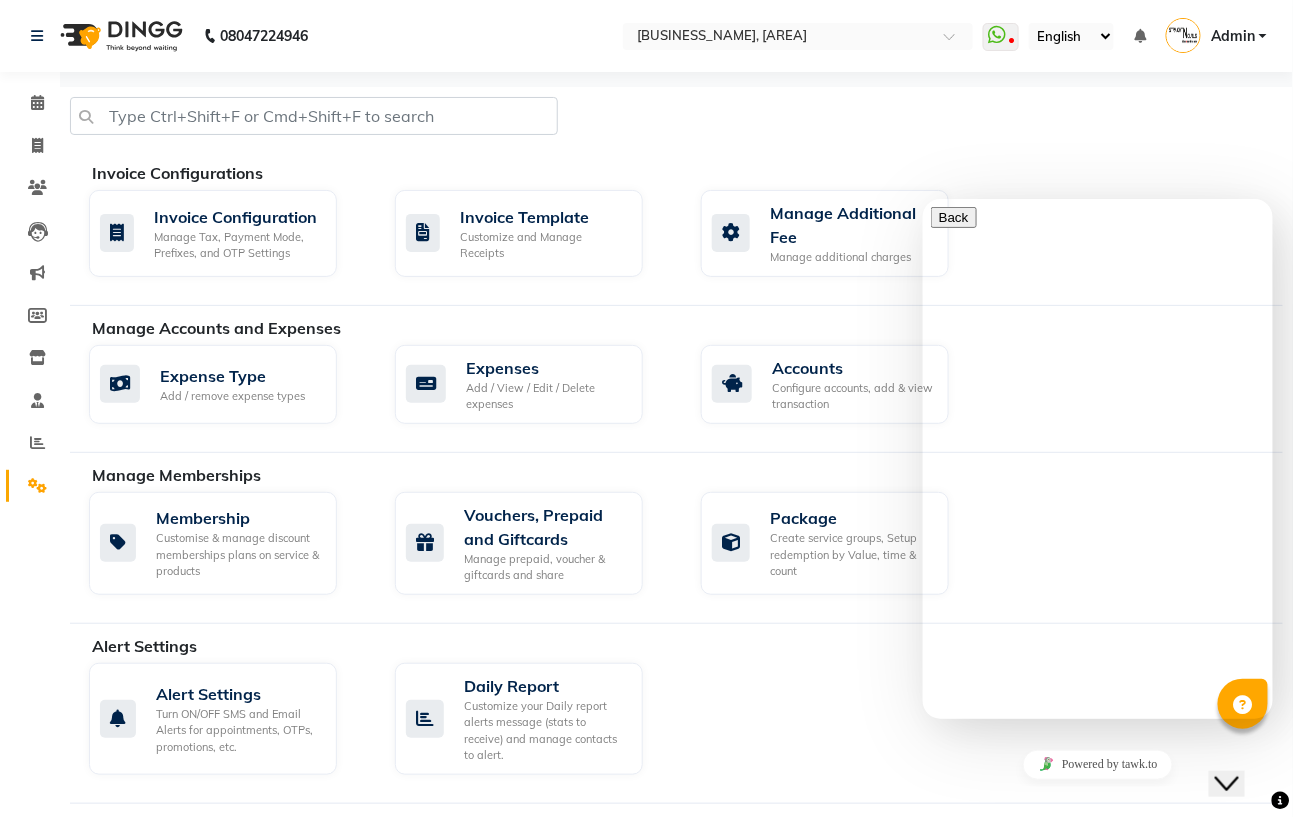 click at bounding box center [938, 1494] 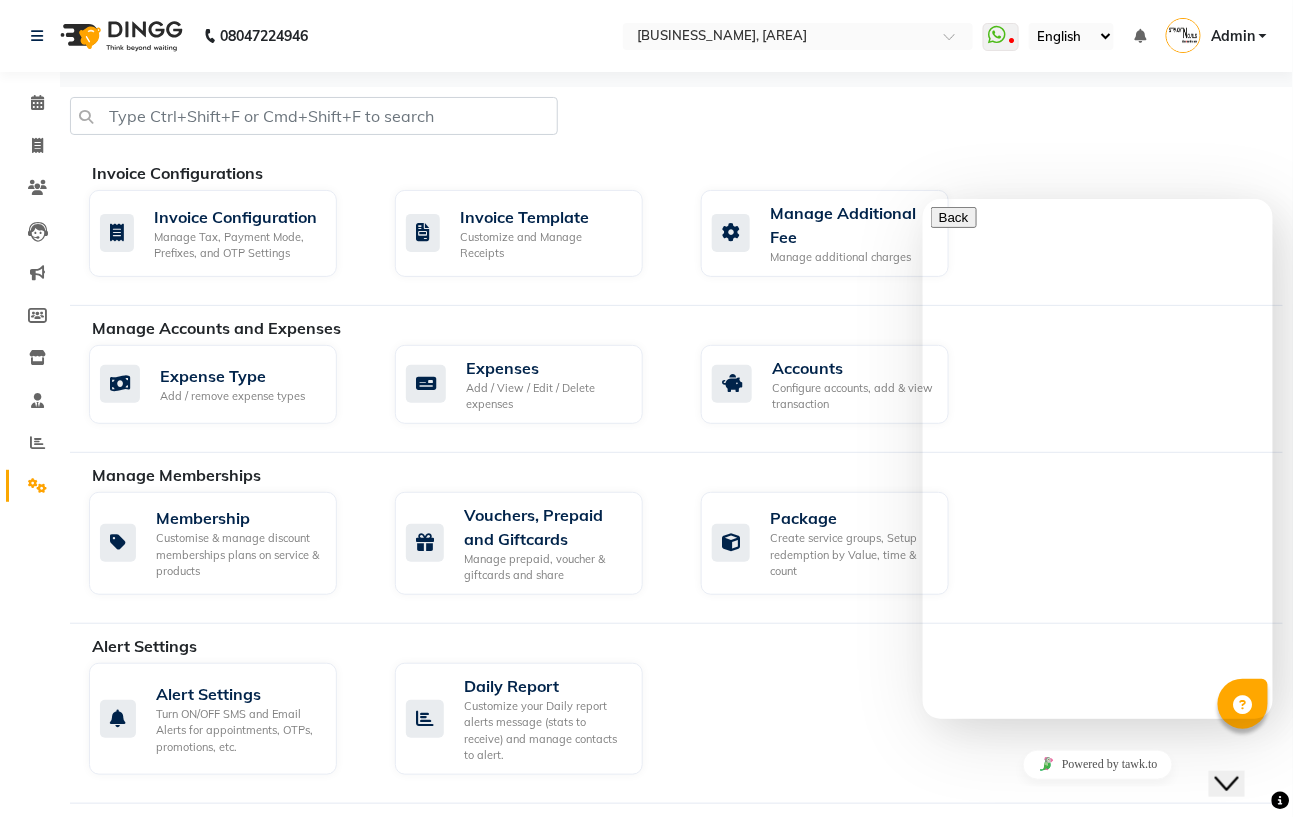 click on "Alert Settings Turn ON/OFF SMS and Email Alerts for appointments, OTPs, promotions, etc.   Daily Report Customize your Daily report alerts message (stats to receive) and manage contacts to alert." 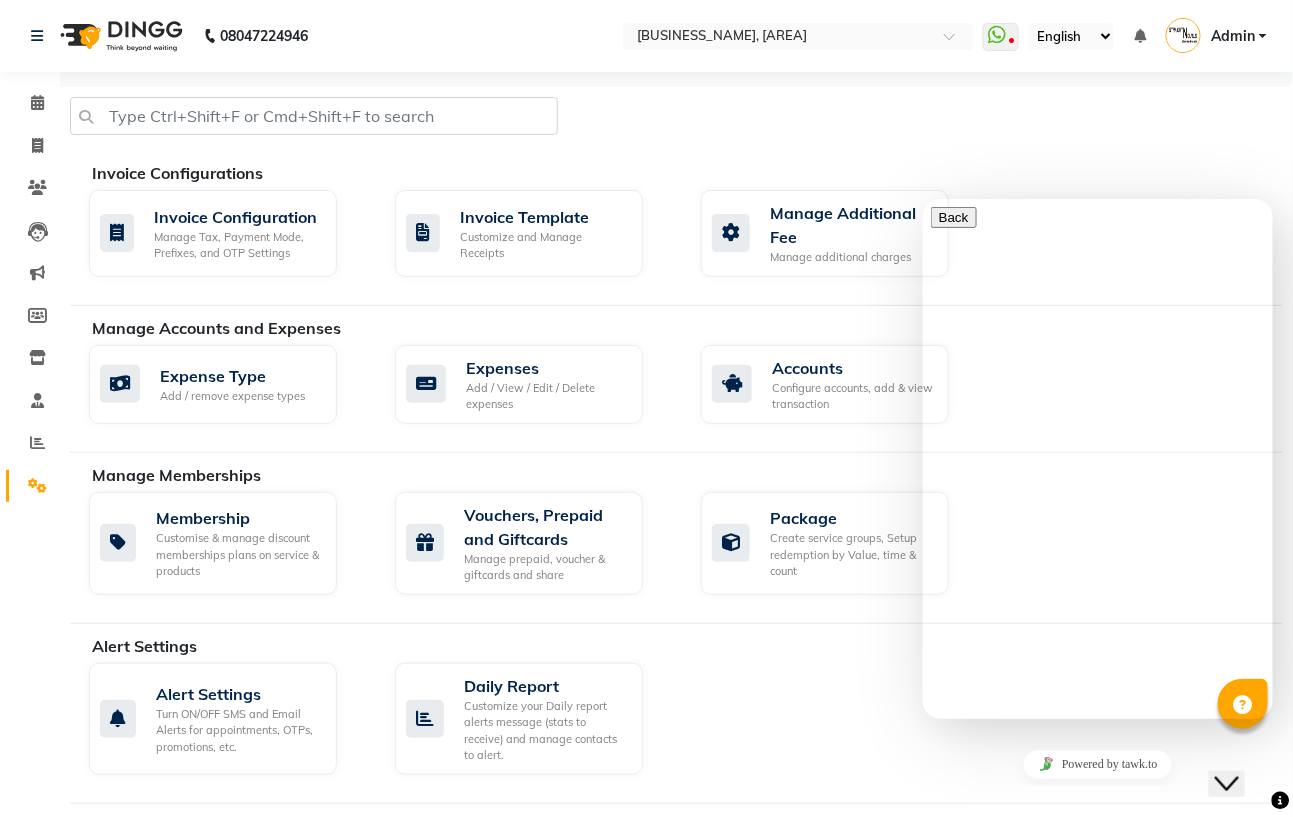 click at bounding box center [938, 1500] 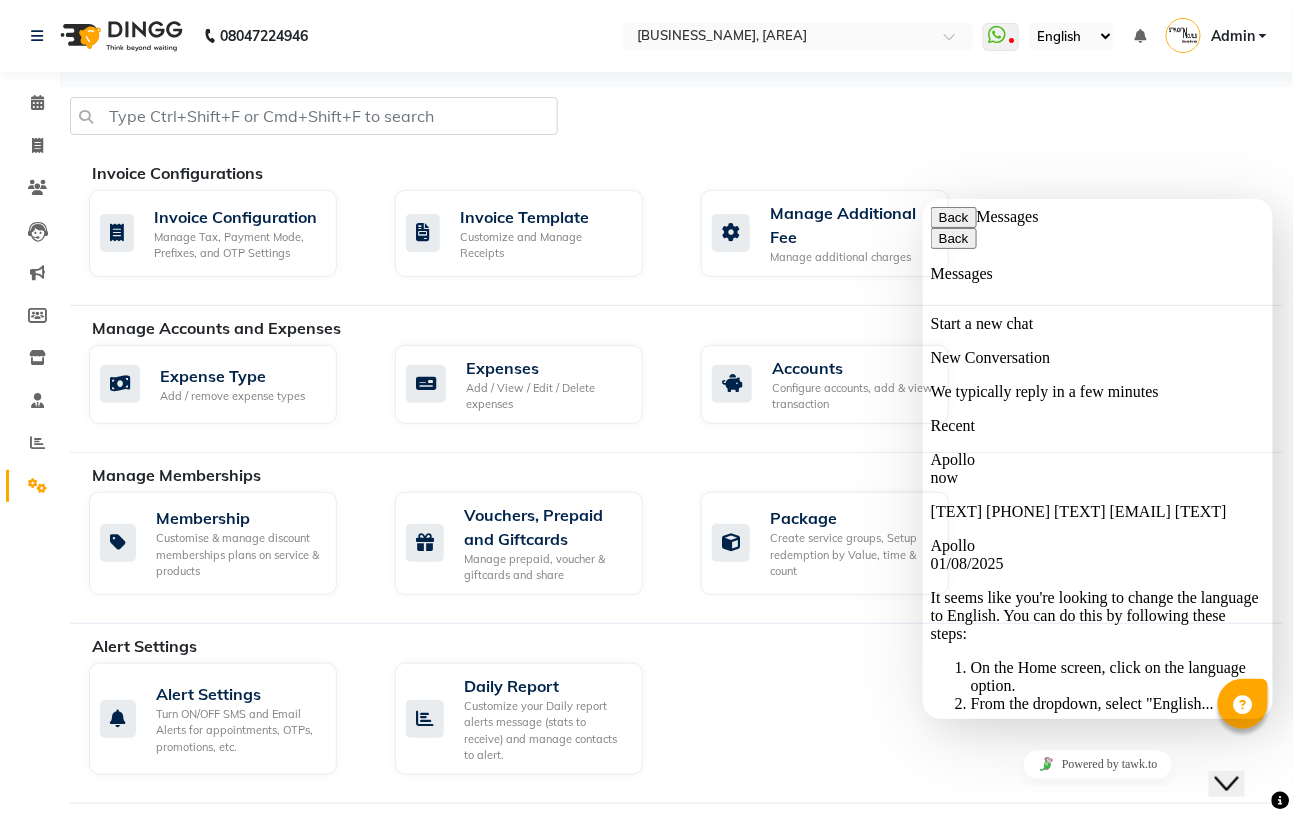 click on "Close Chat This icon closes the chat window." 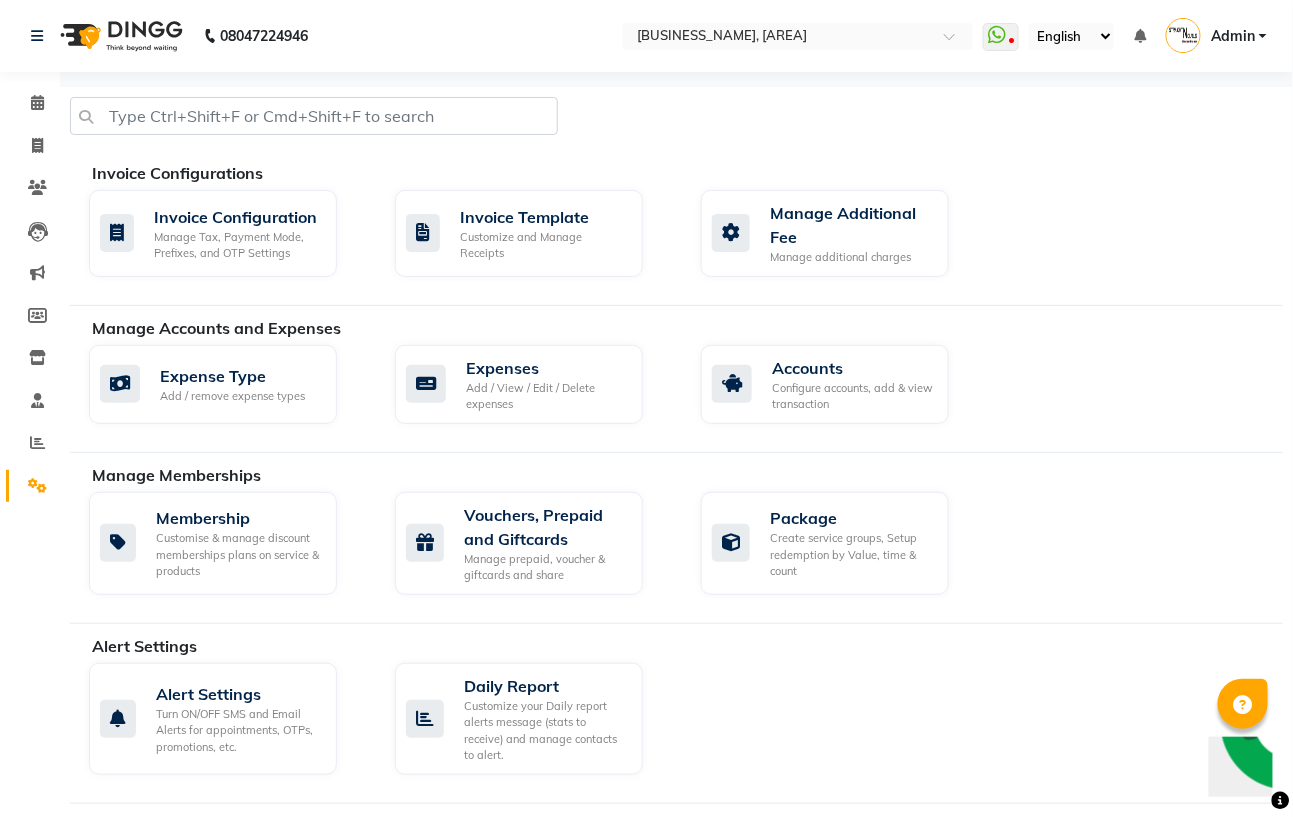 click at bounding box center (1243, 705) 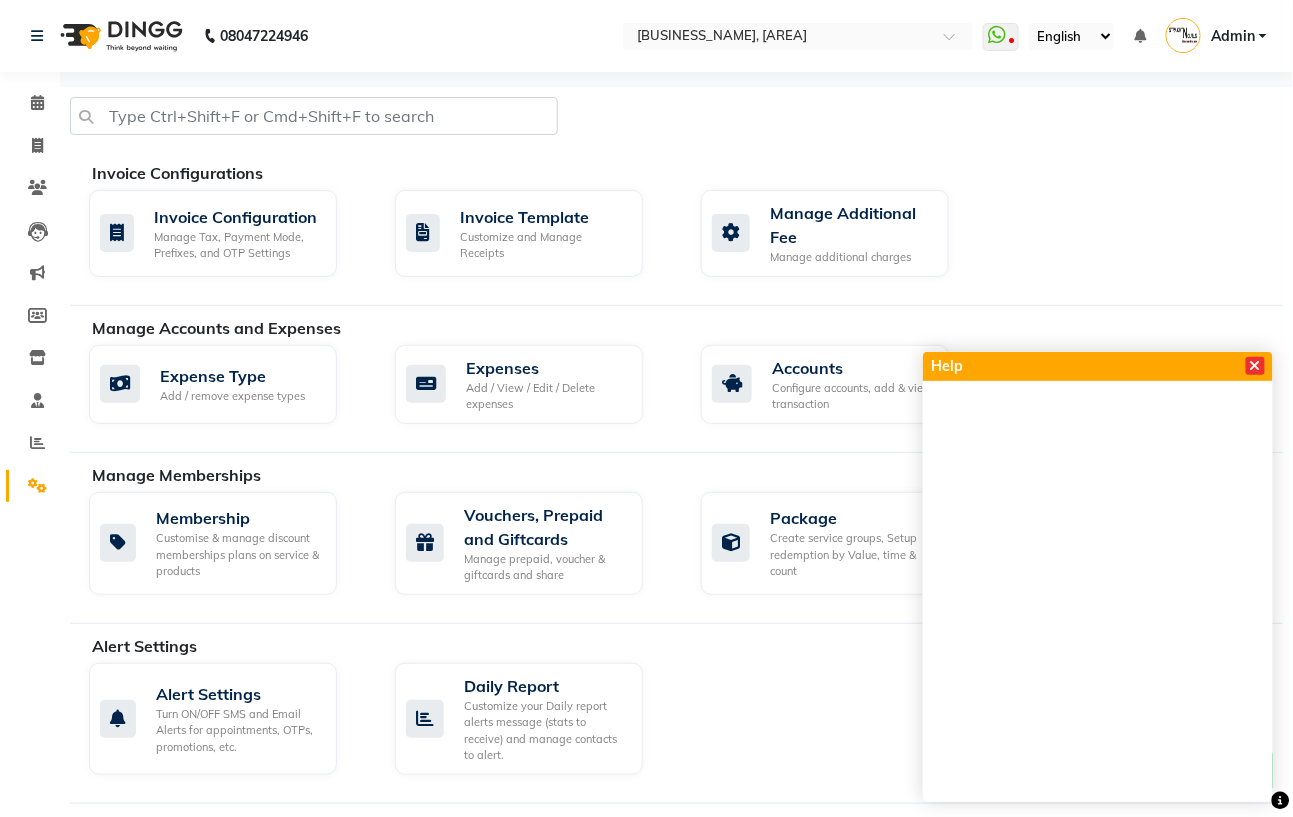 click at bounding box center [1255, 366] 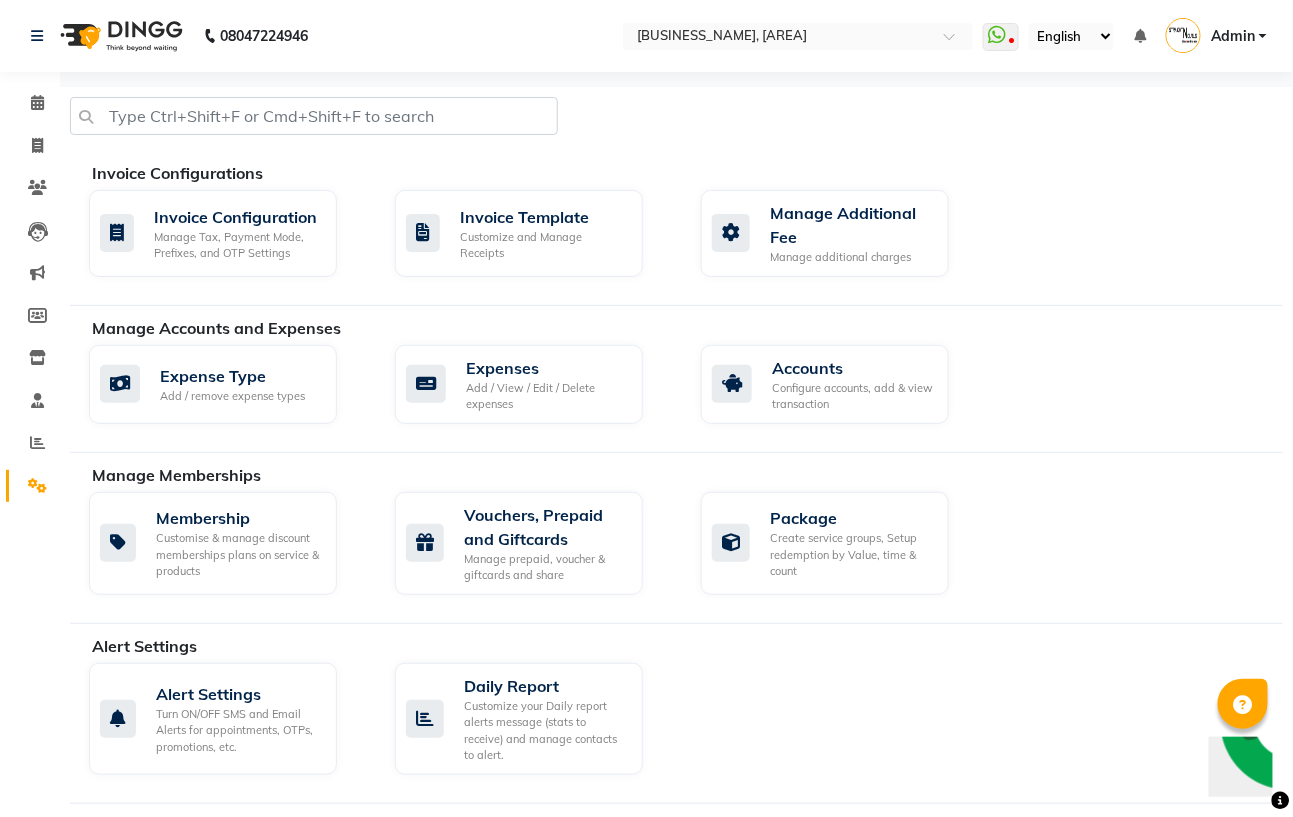 click at bounding box center [1243, 705] 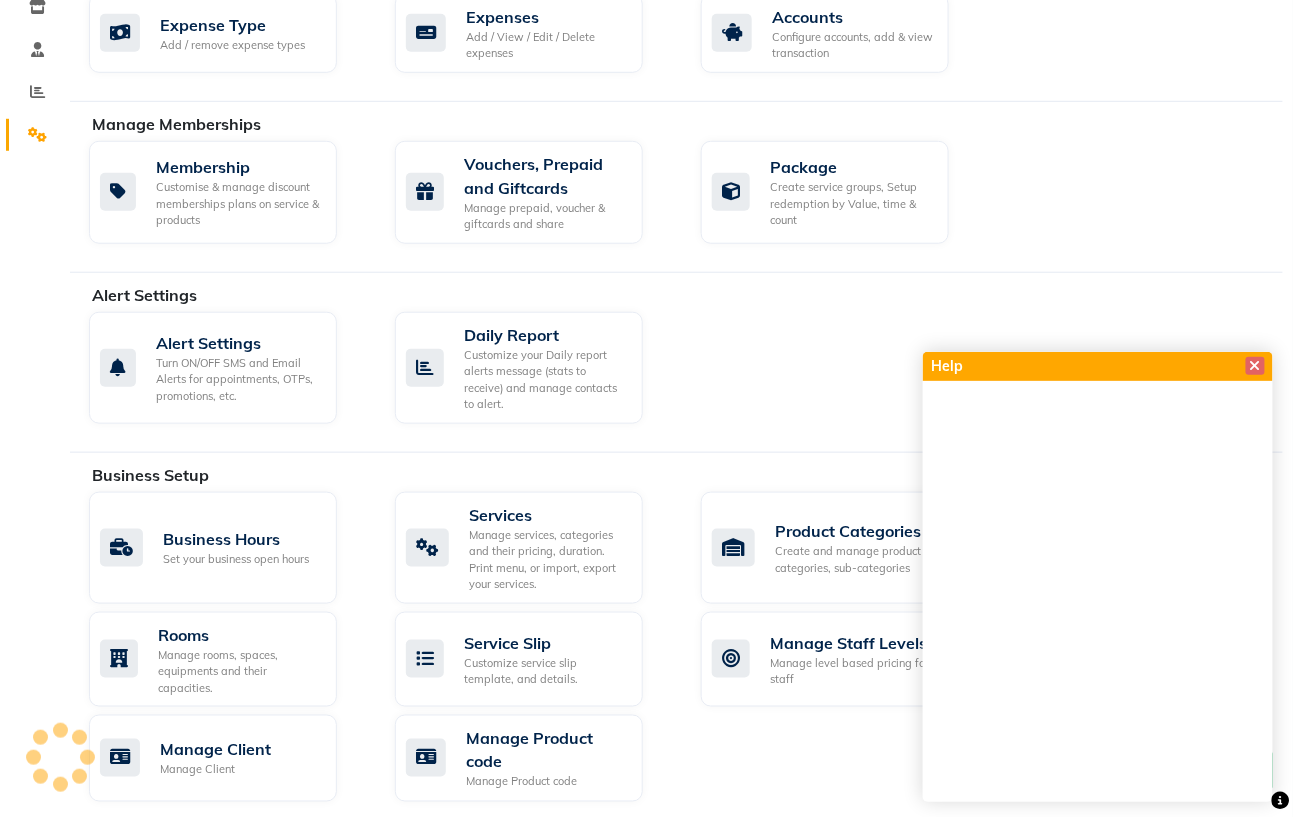 scroll, scrollTop: 0, scrollLeft: 0, axis: both 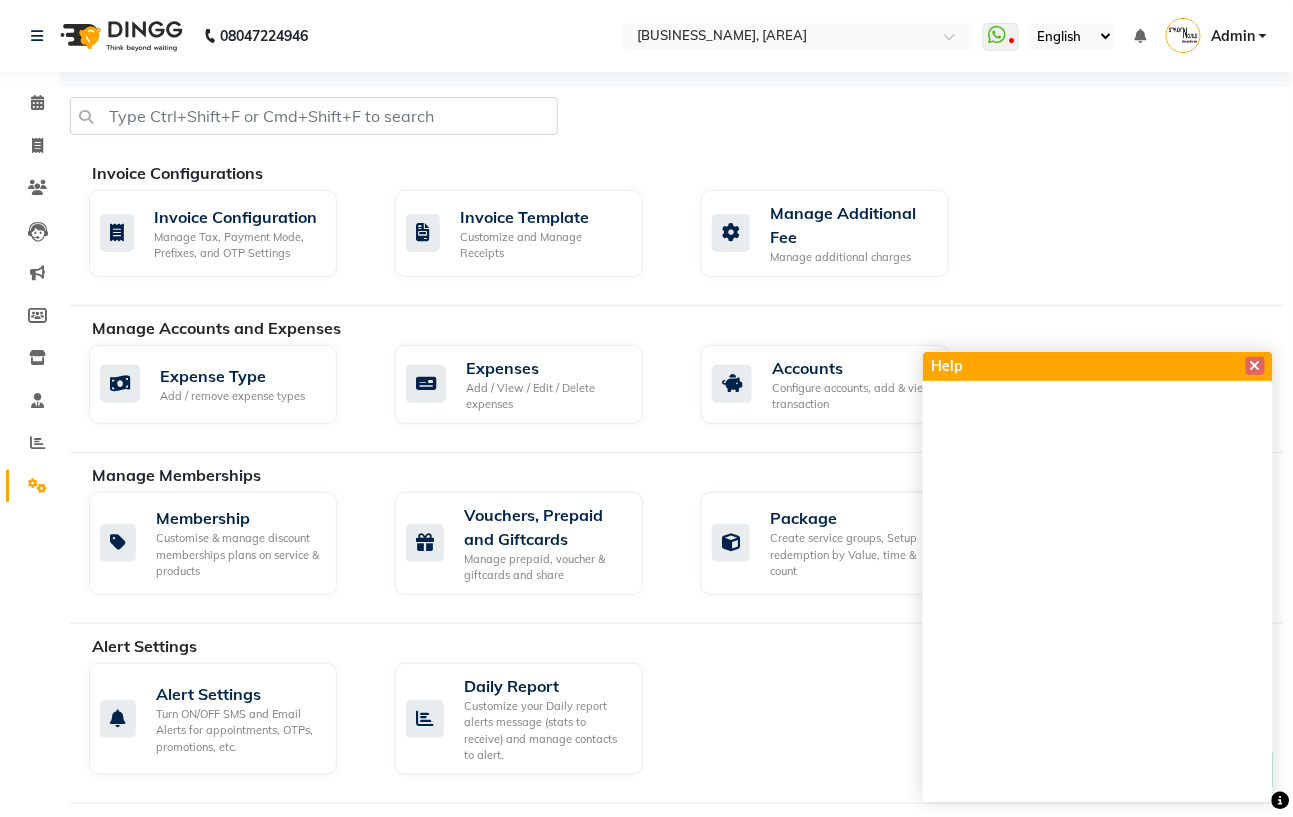 click at bounding box center [1255, 366] 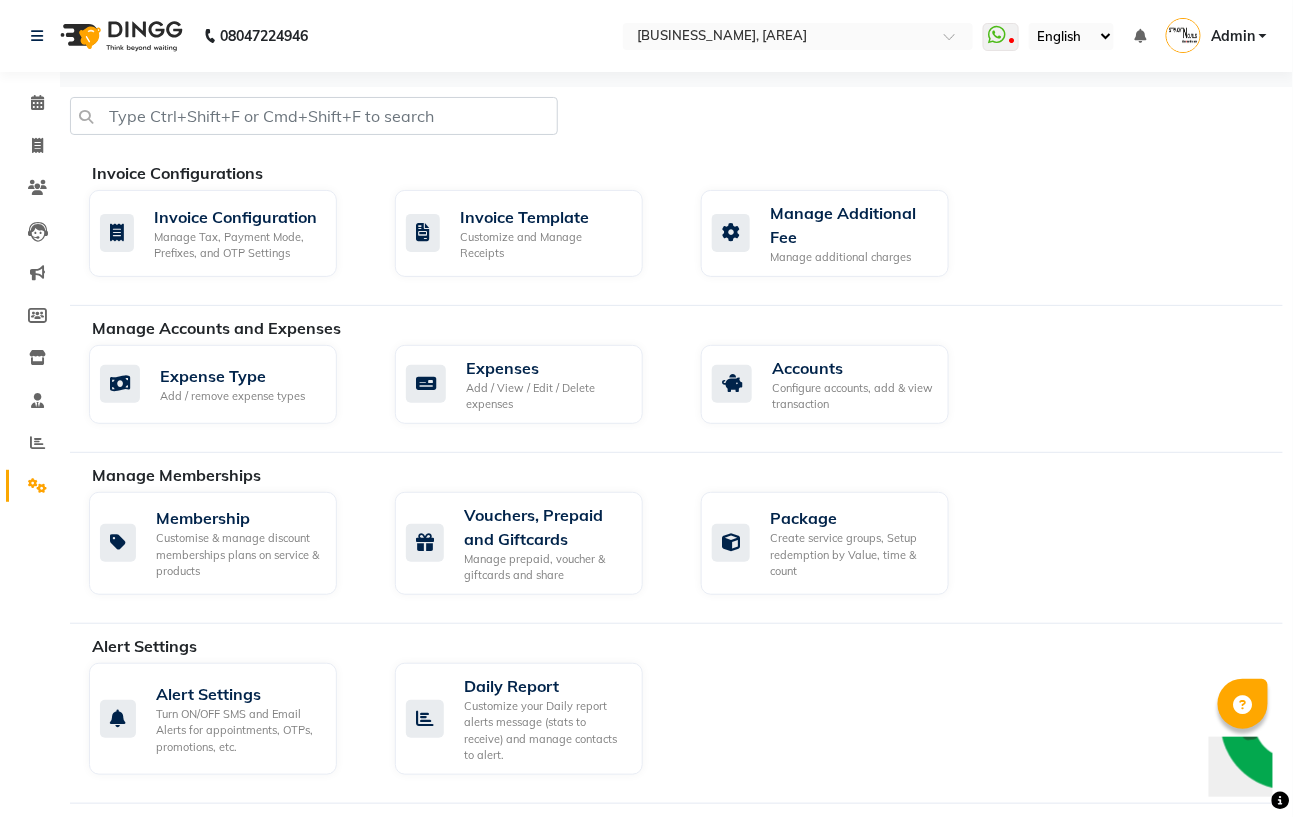 click at bounding box center (1281, 801) 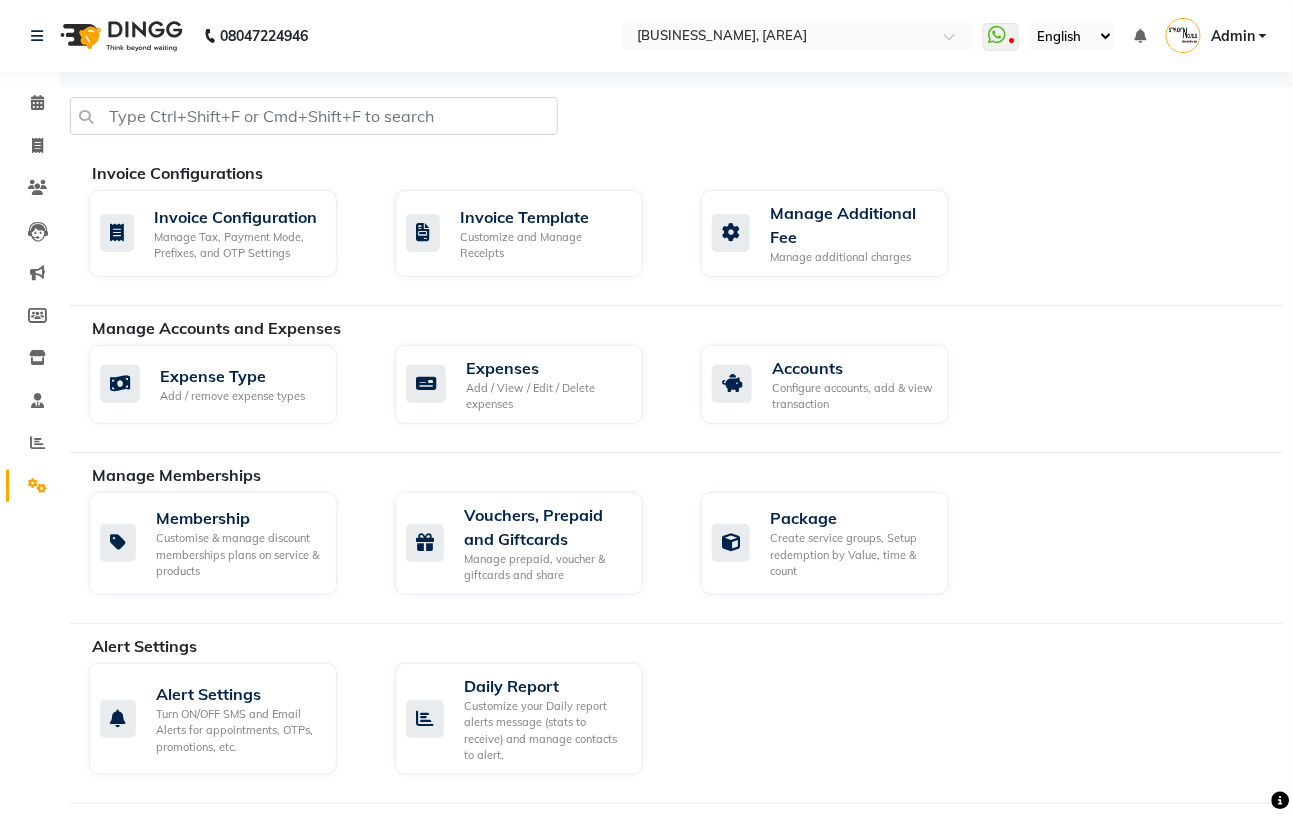 click on "Alert Settings Turn ON/OFF SMS and Email Alerts for appointments, OTPs, promotions, etc.   Daily Report Customize your Daily report alerts message (stats to receive) and manage contacts to alert." 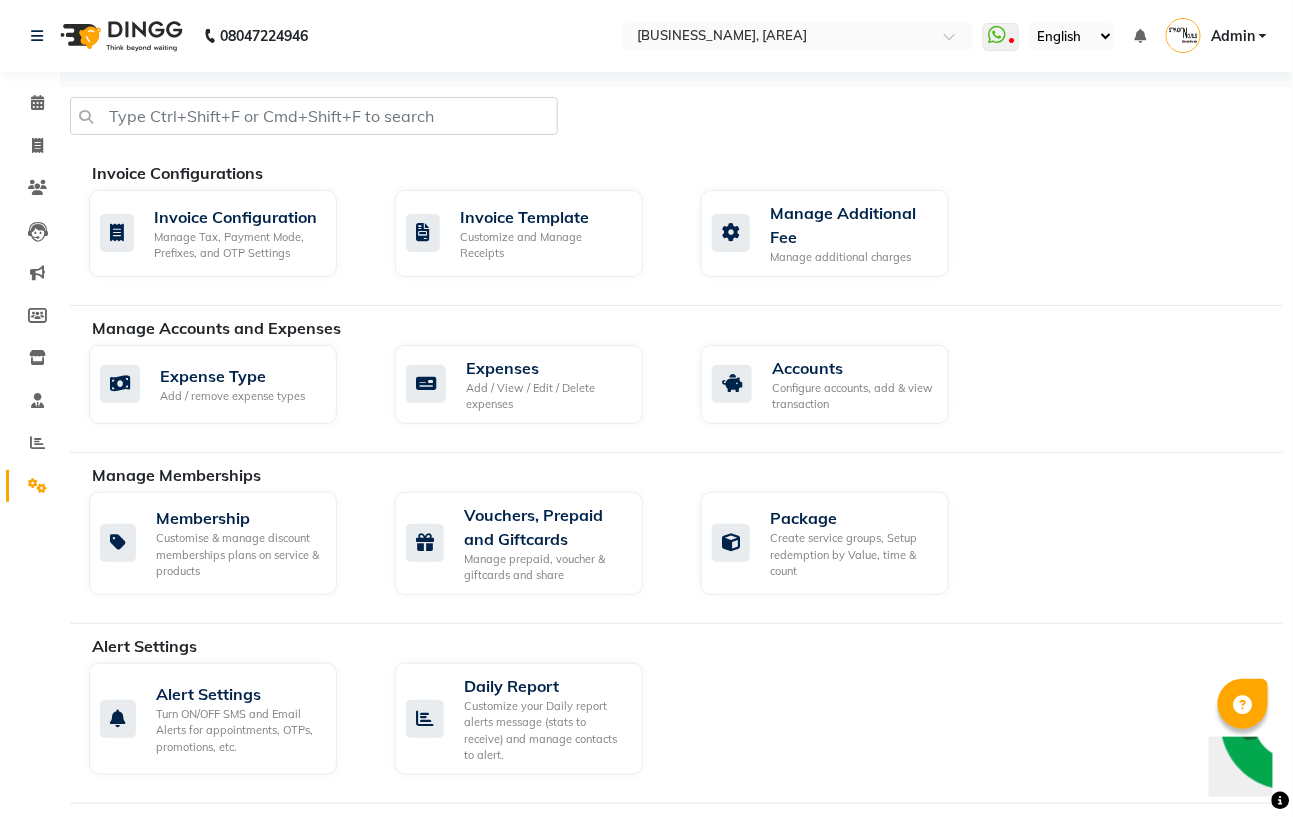 click on "Alert Settings Turn ON/OFF SMS and Email Alerts for appointments, OTPs, promotions, etc.   Daily Report Customize your Daily report alerts message (stats to receive) and manage contacts to alert." 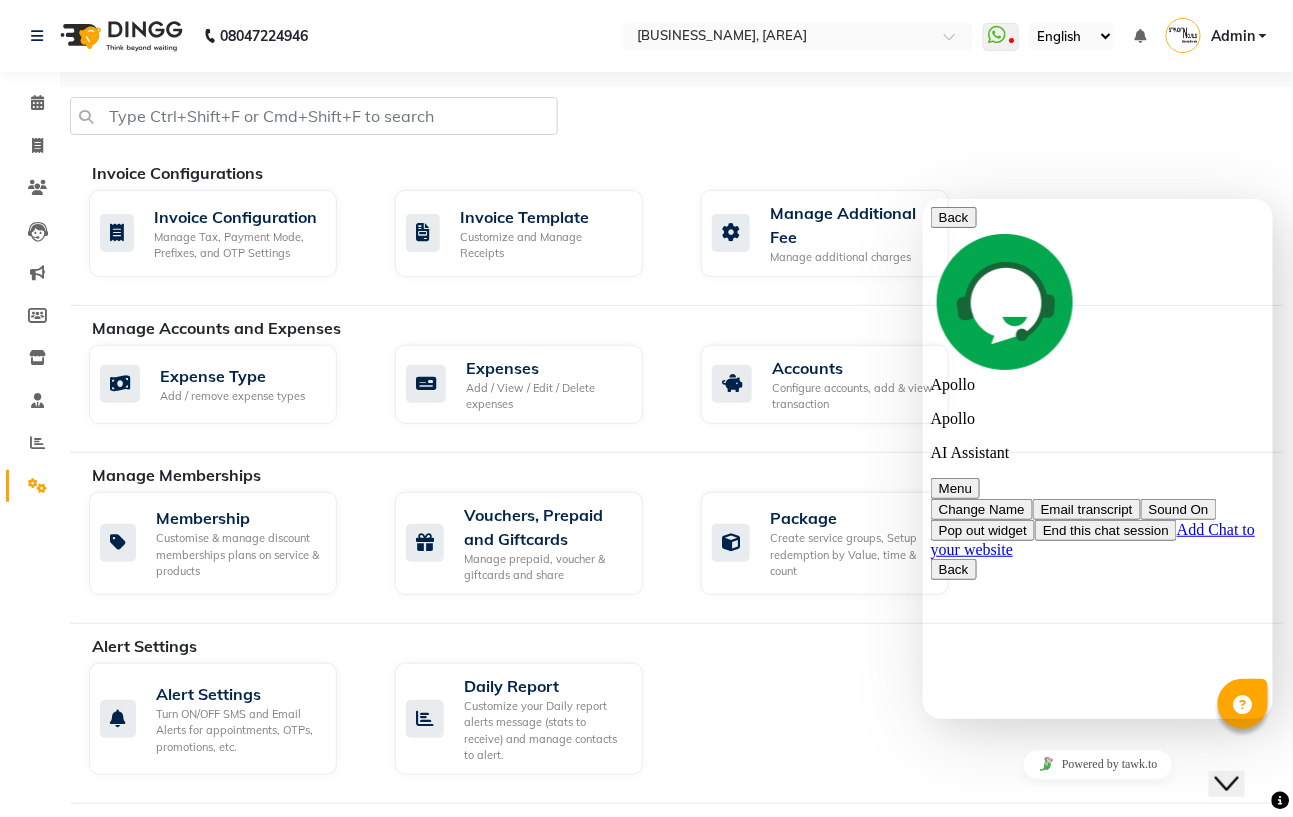 click on "[TIME] [TEXT] [APP_NAME] [TEXT] [PHONE] [TEXT] [EMAIL] [TEXT] [TIME]" at bounding box center [1097, 1285] 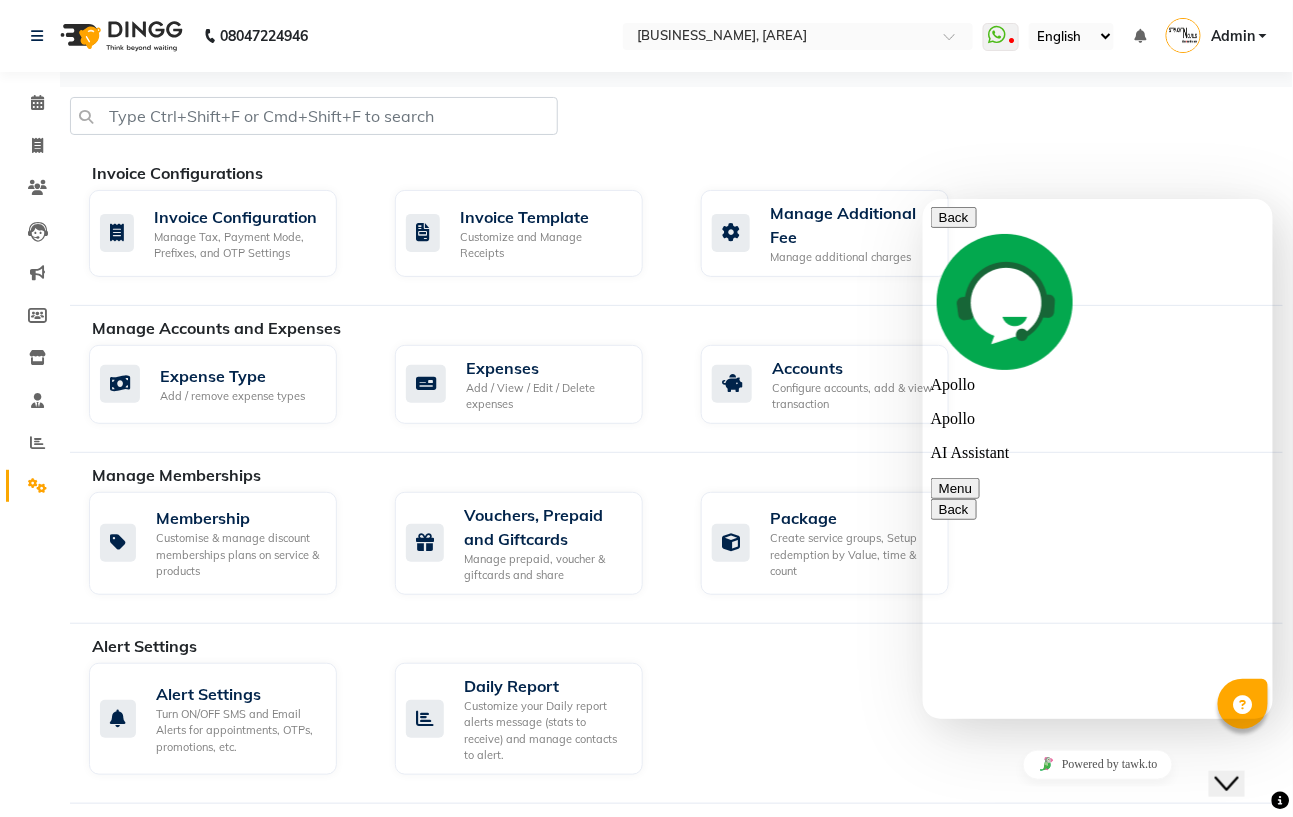 click on "staff ke name ko delete kaise kre ?" at bounding box center [922, 198] 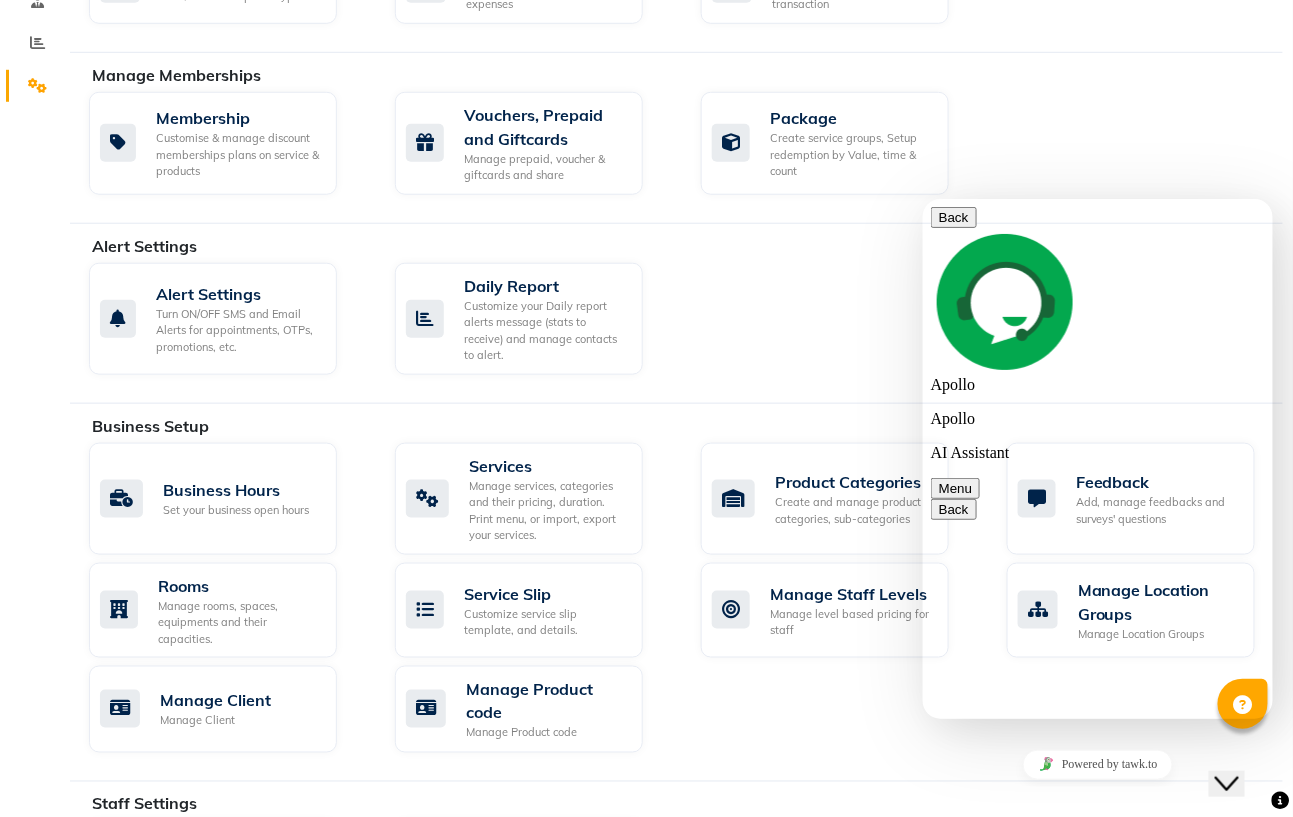scroll, scrollTop: 100, scrollLeft: 0, axis: vertical 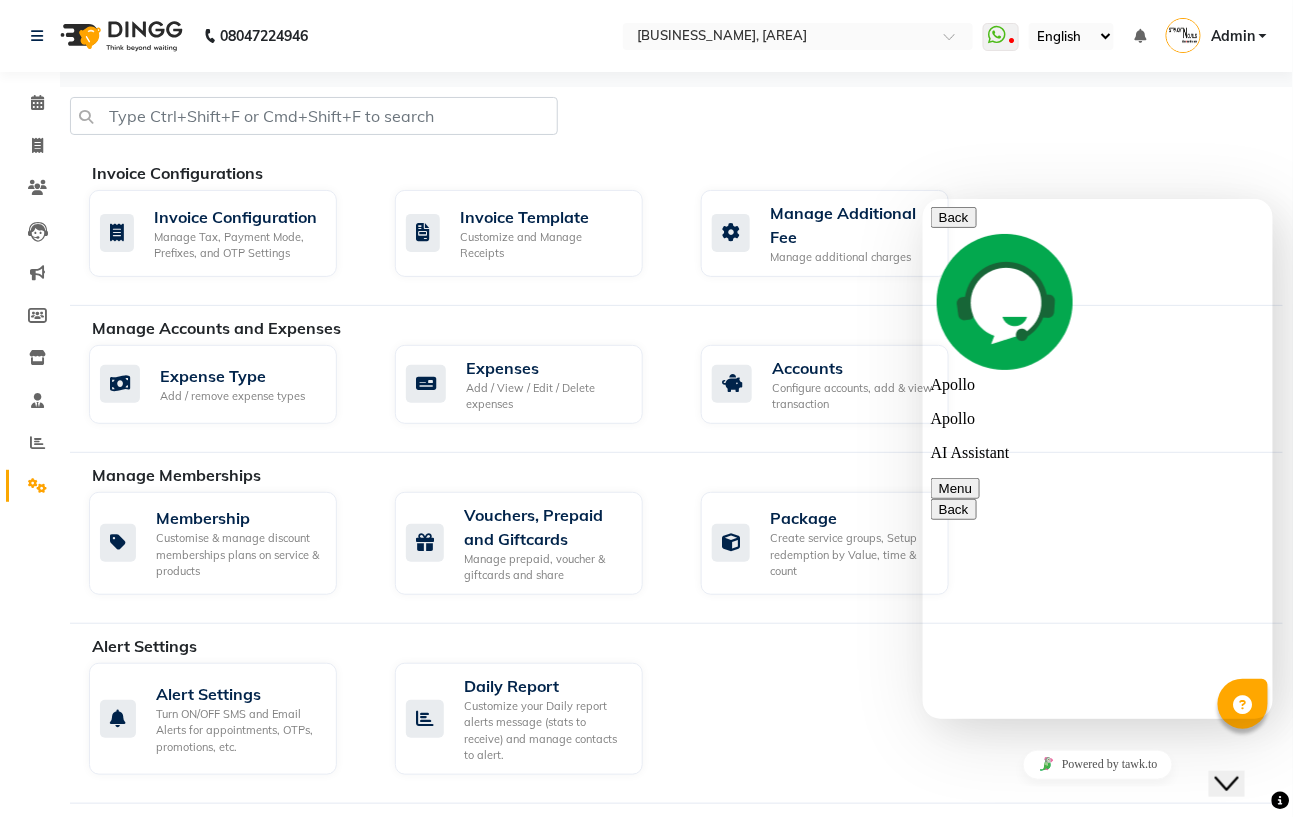 click on "Back" at bounding box center [953, 216] 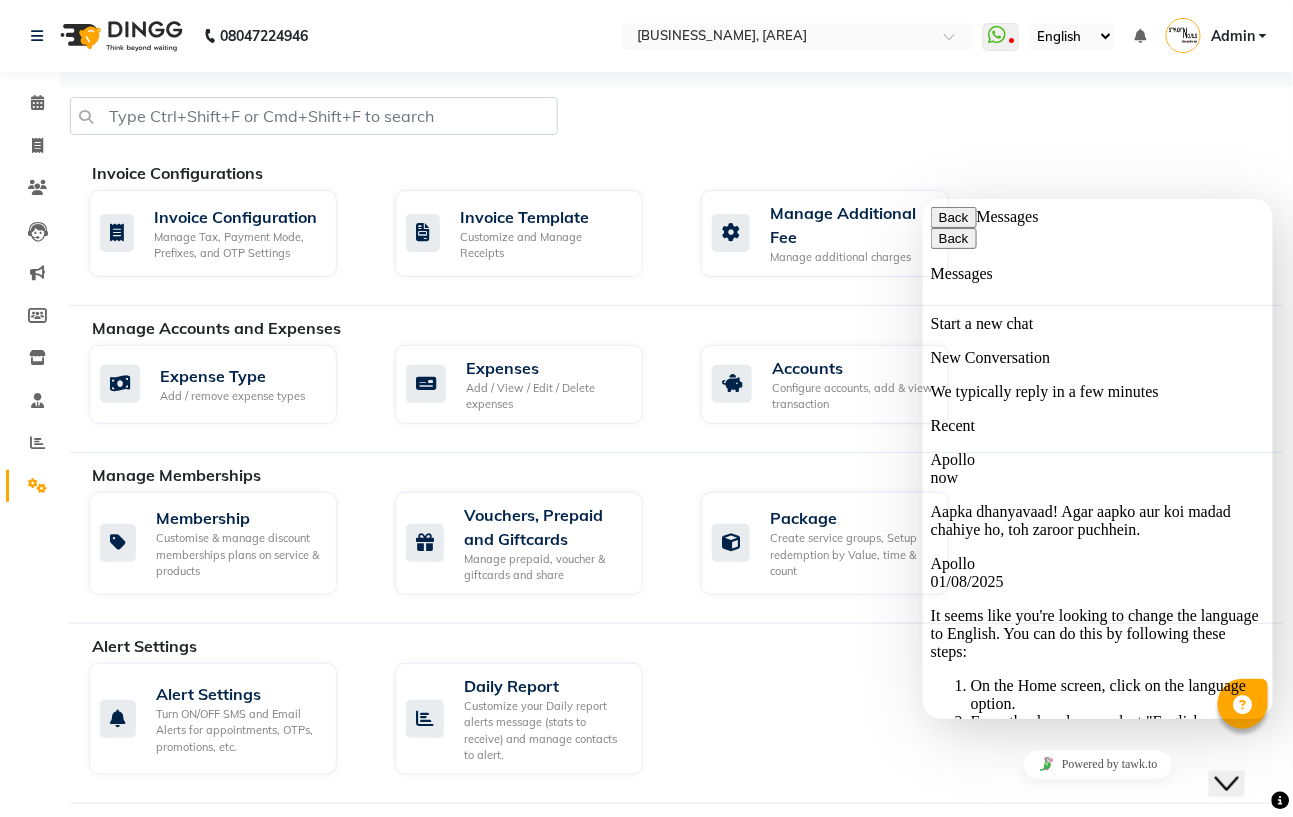 click on "Back" at bounding box center (953, 216) 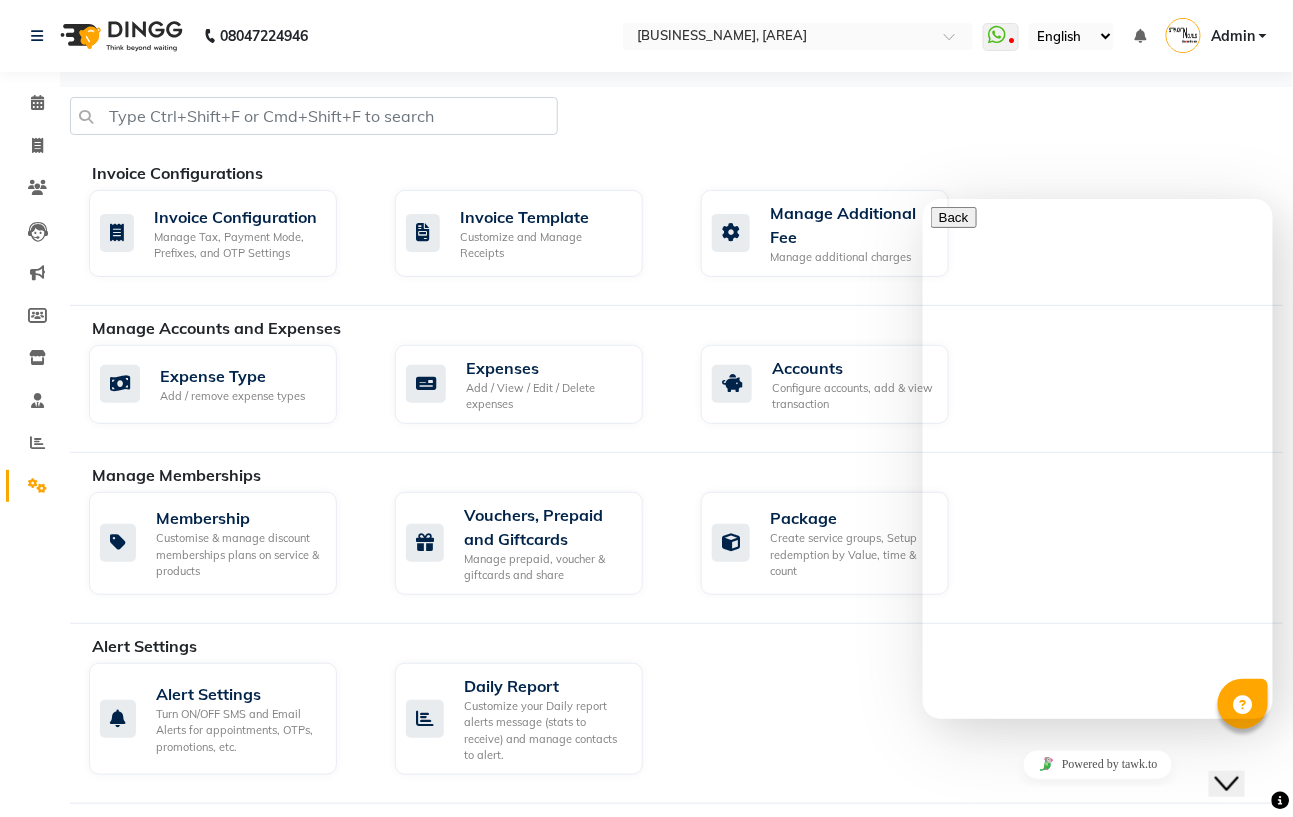 click at bounding box center (938, 1510) 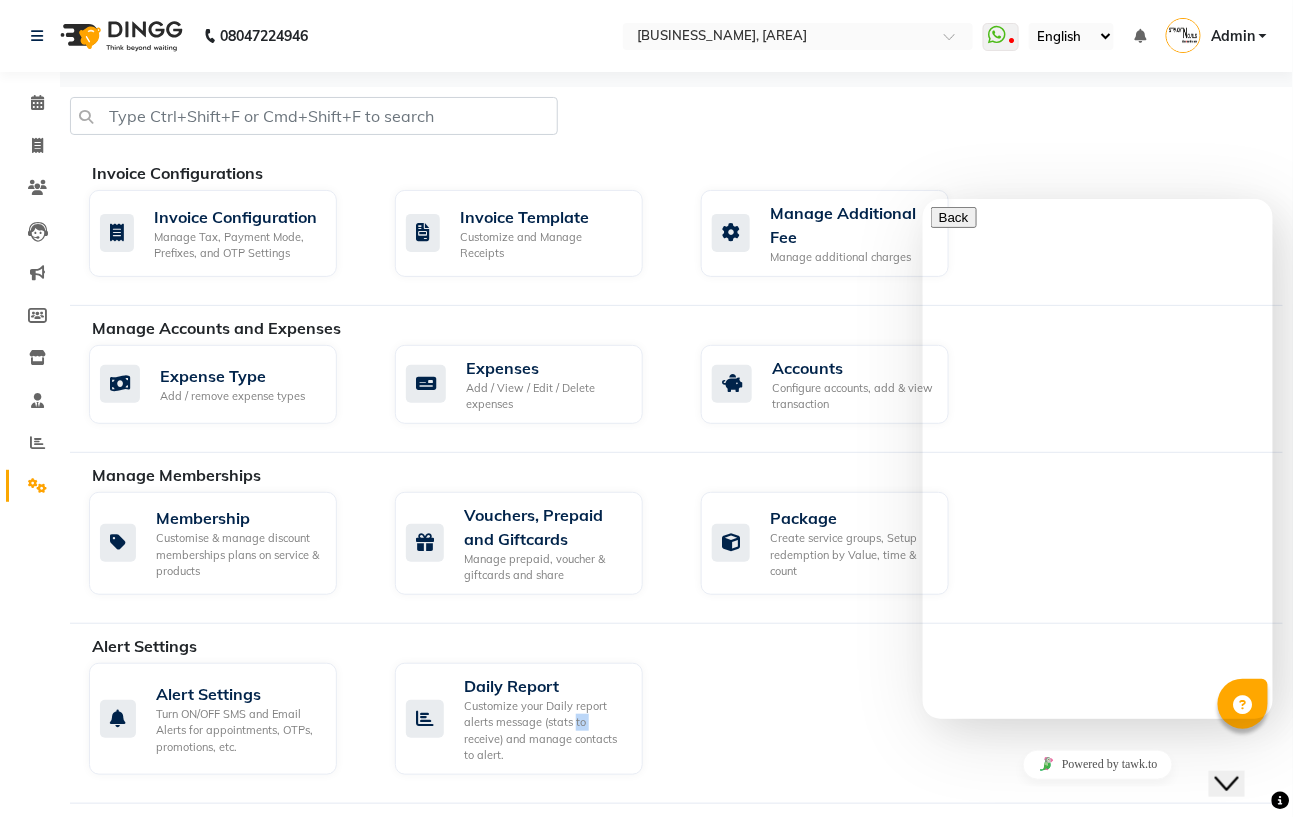 click on "Alert Settings Turn ON/OFF SMS and Email Alerts for appointments, OTPs, promotions, etc.   Daily Report Customize your Daily report alerts message (stats to receive) and manage contacts to alert." 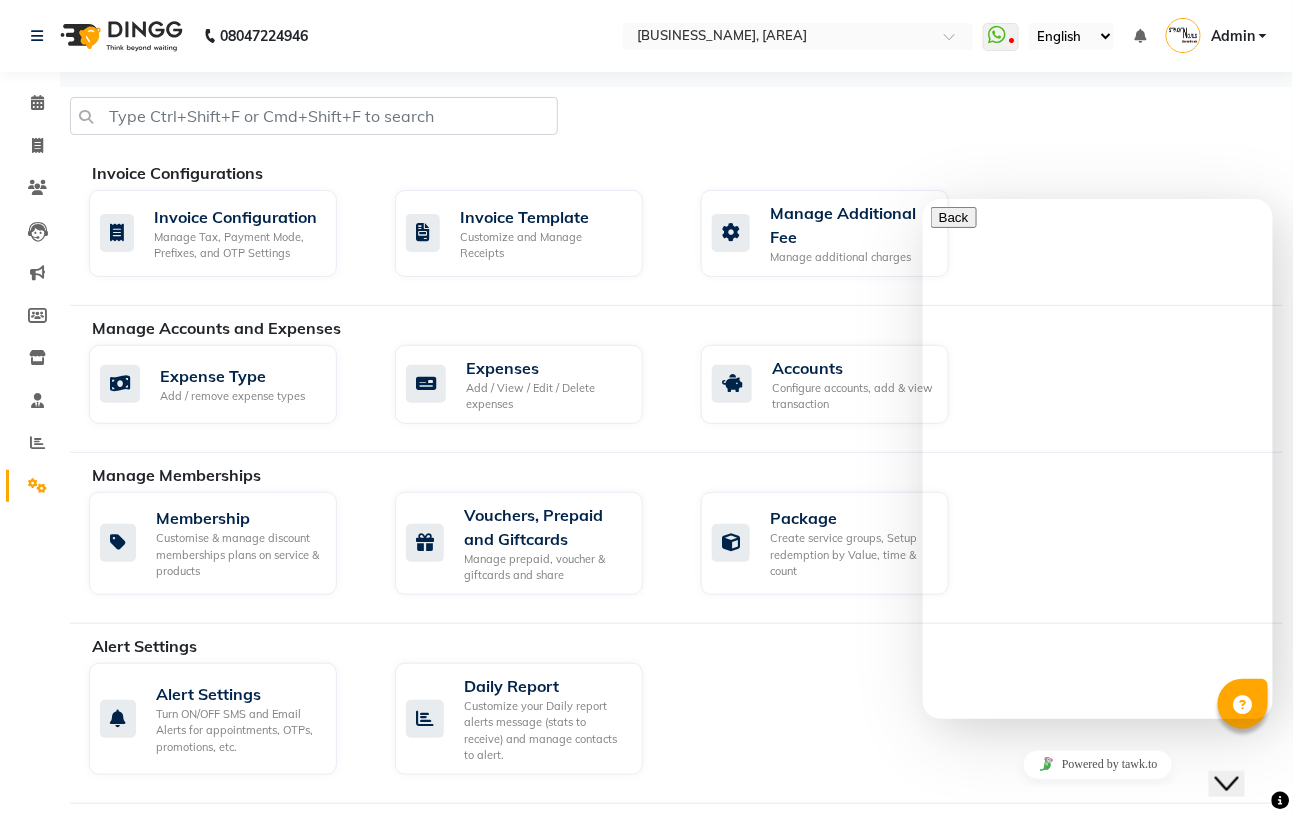 click 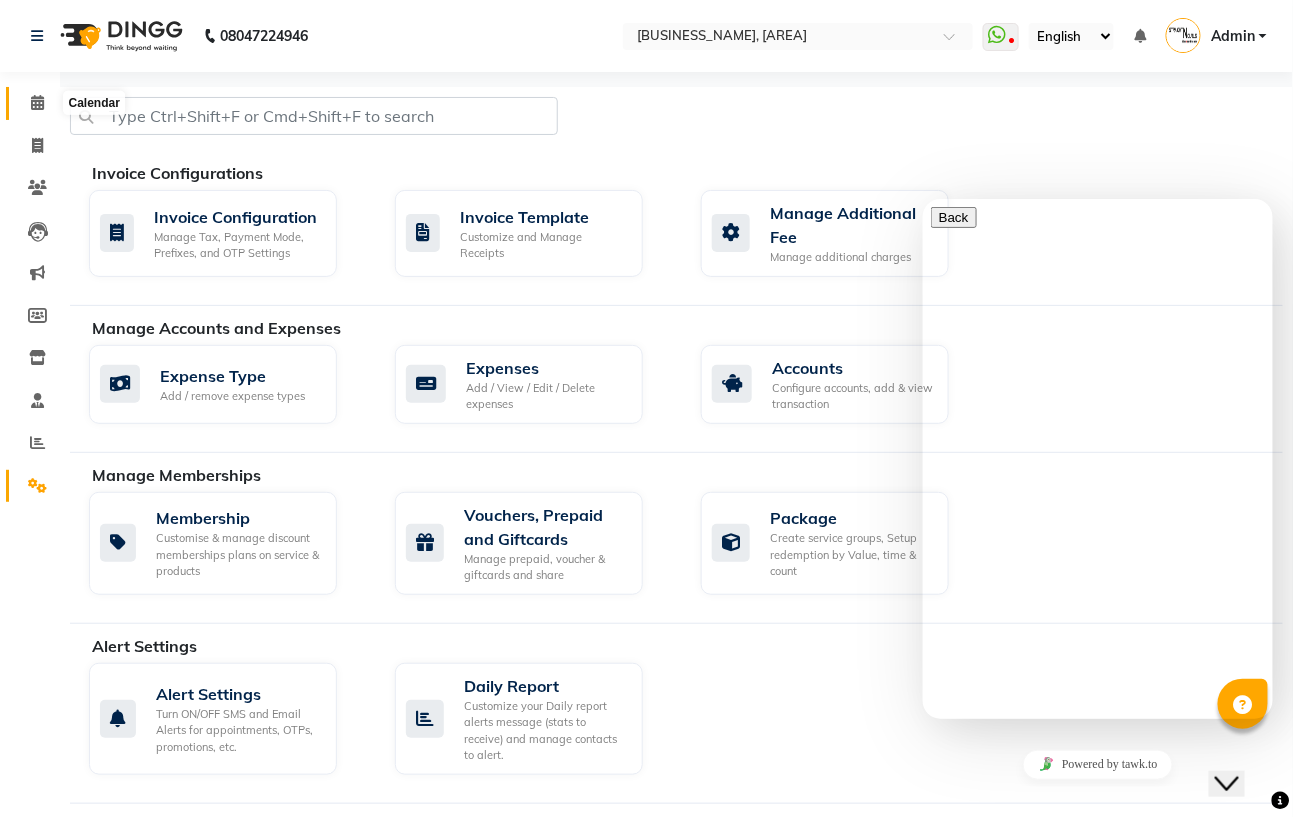 click 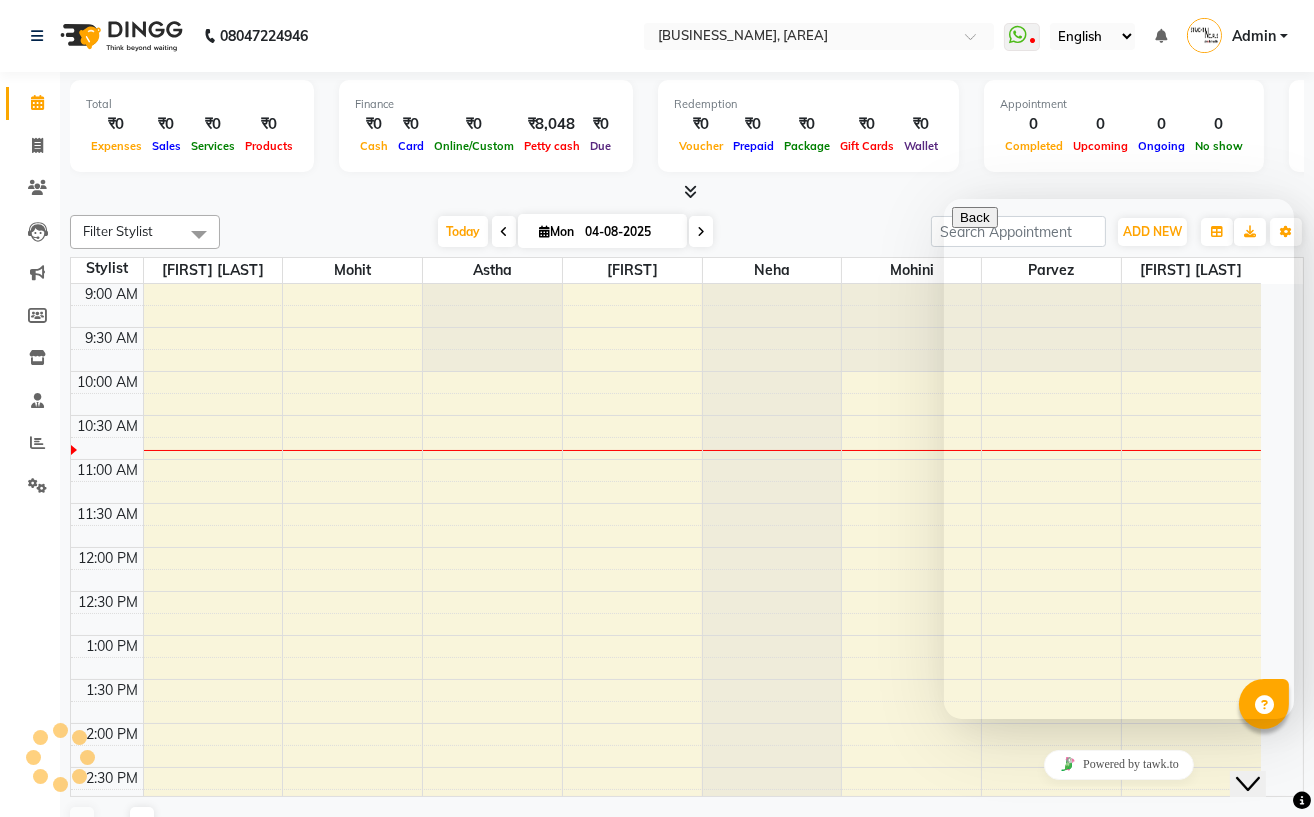 scroll, scrollTop: 0, scrollLeft: 0, axis: both 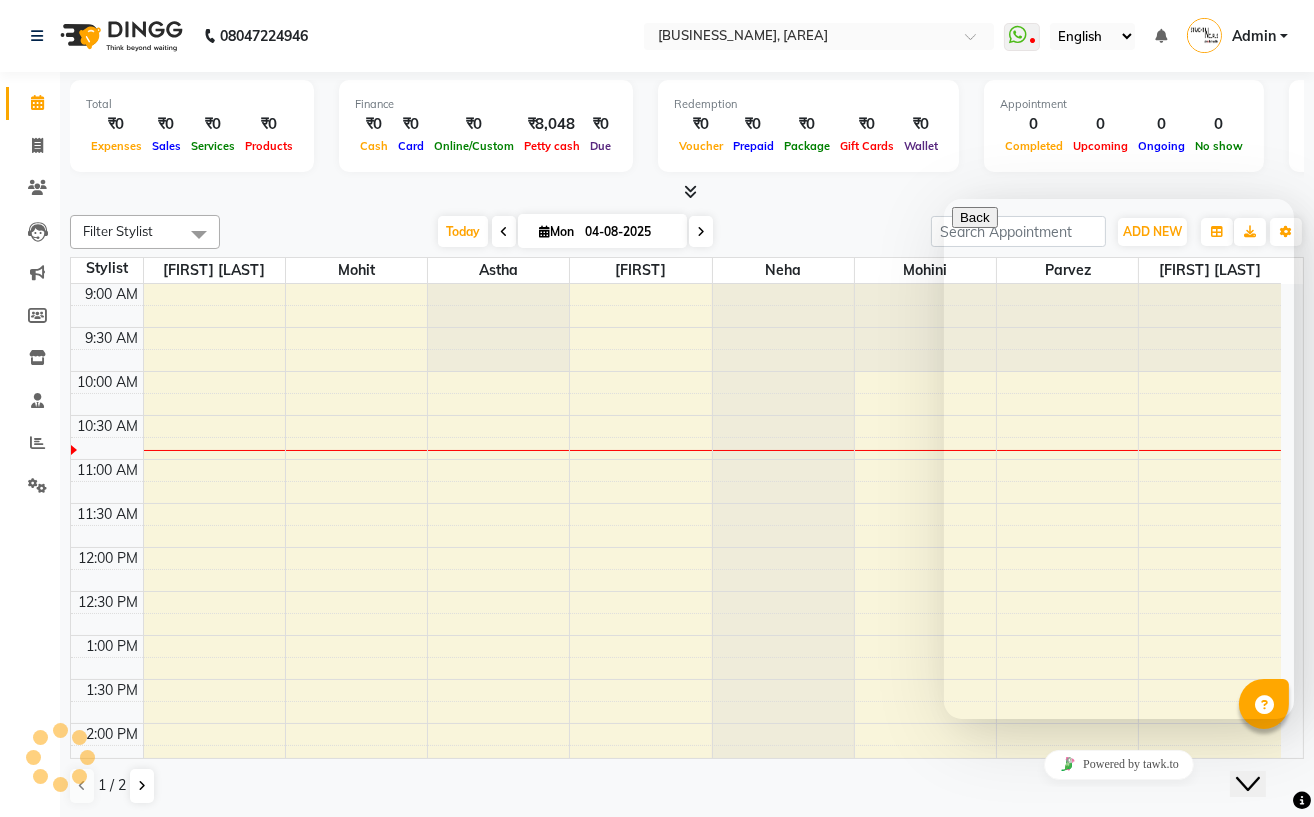 click at bounding box center [959, 1516] 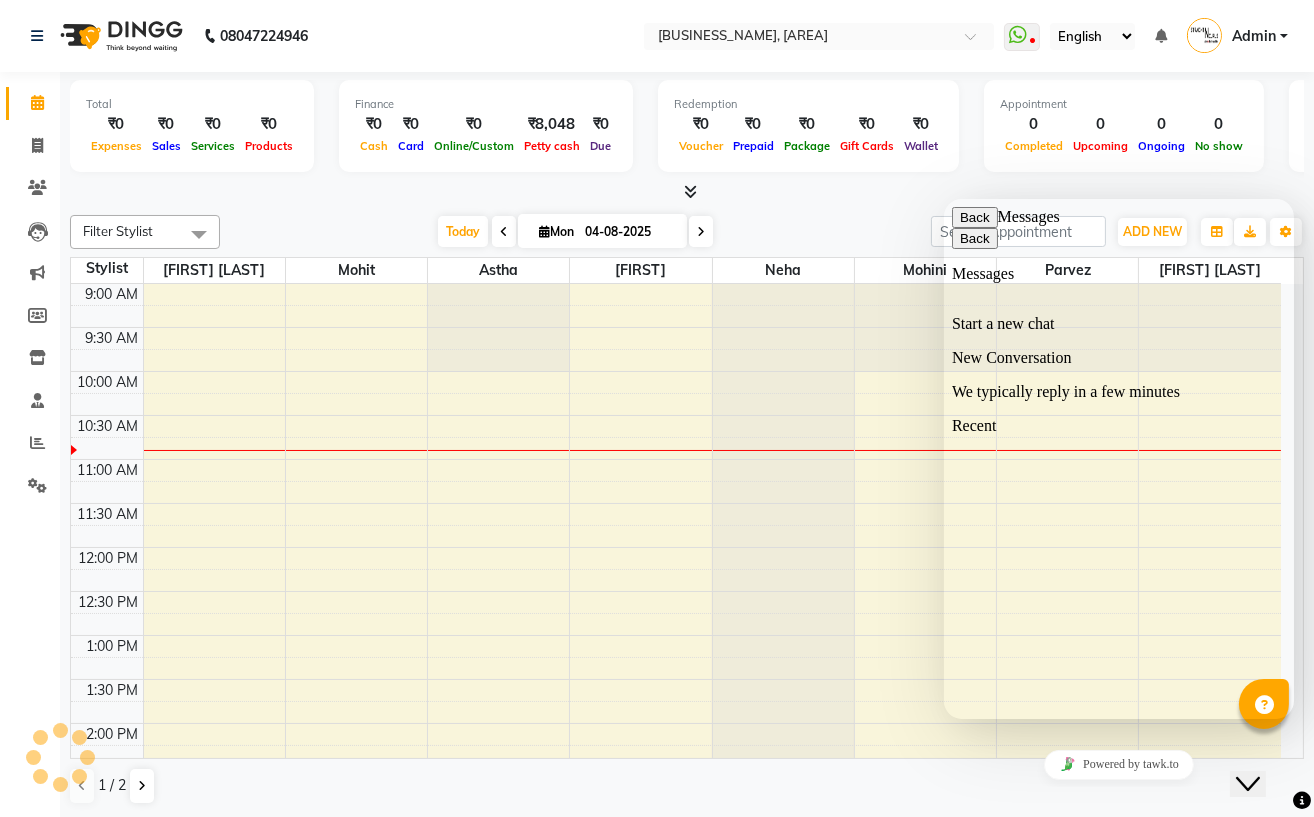 click at bounding box center (959, 1483) 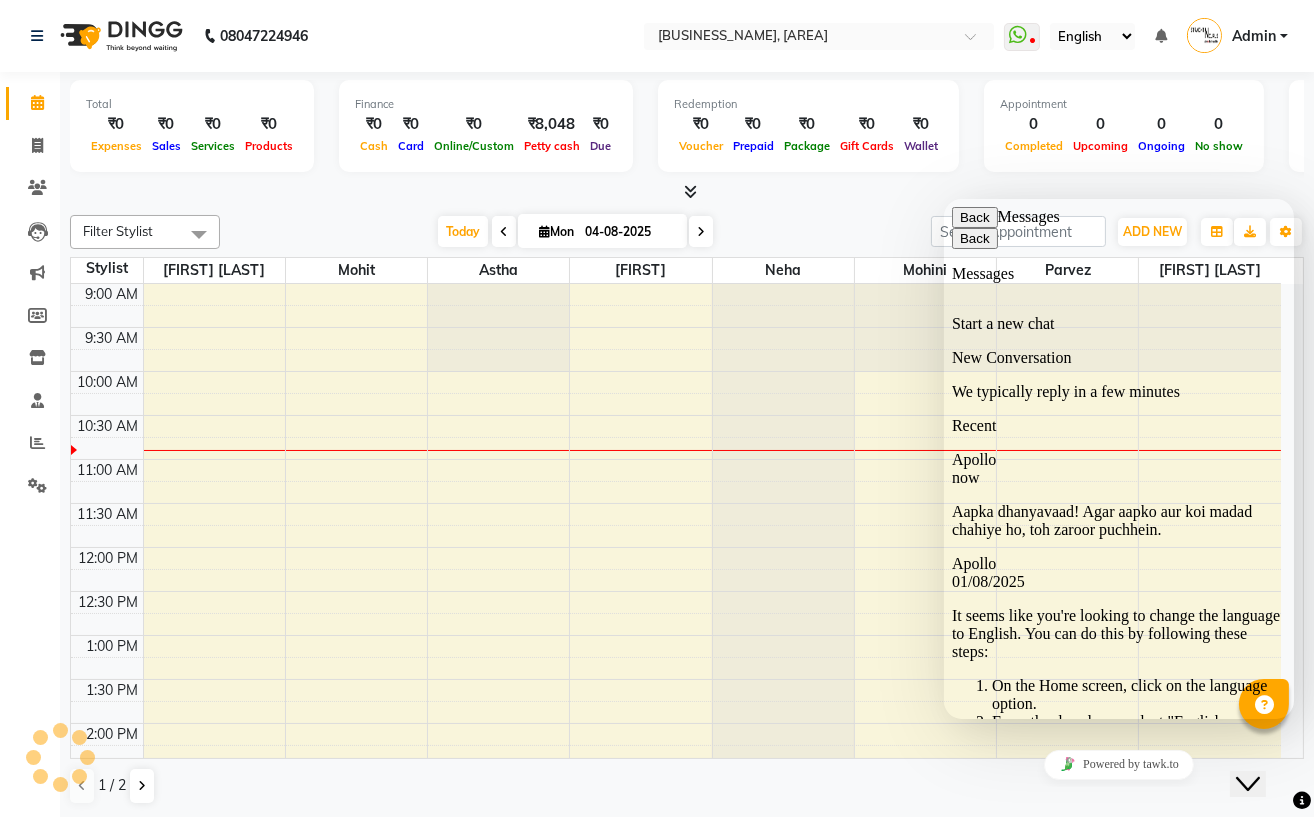 click on "Back" at bounding box center (974, 216) 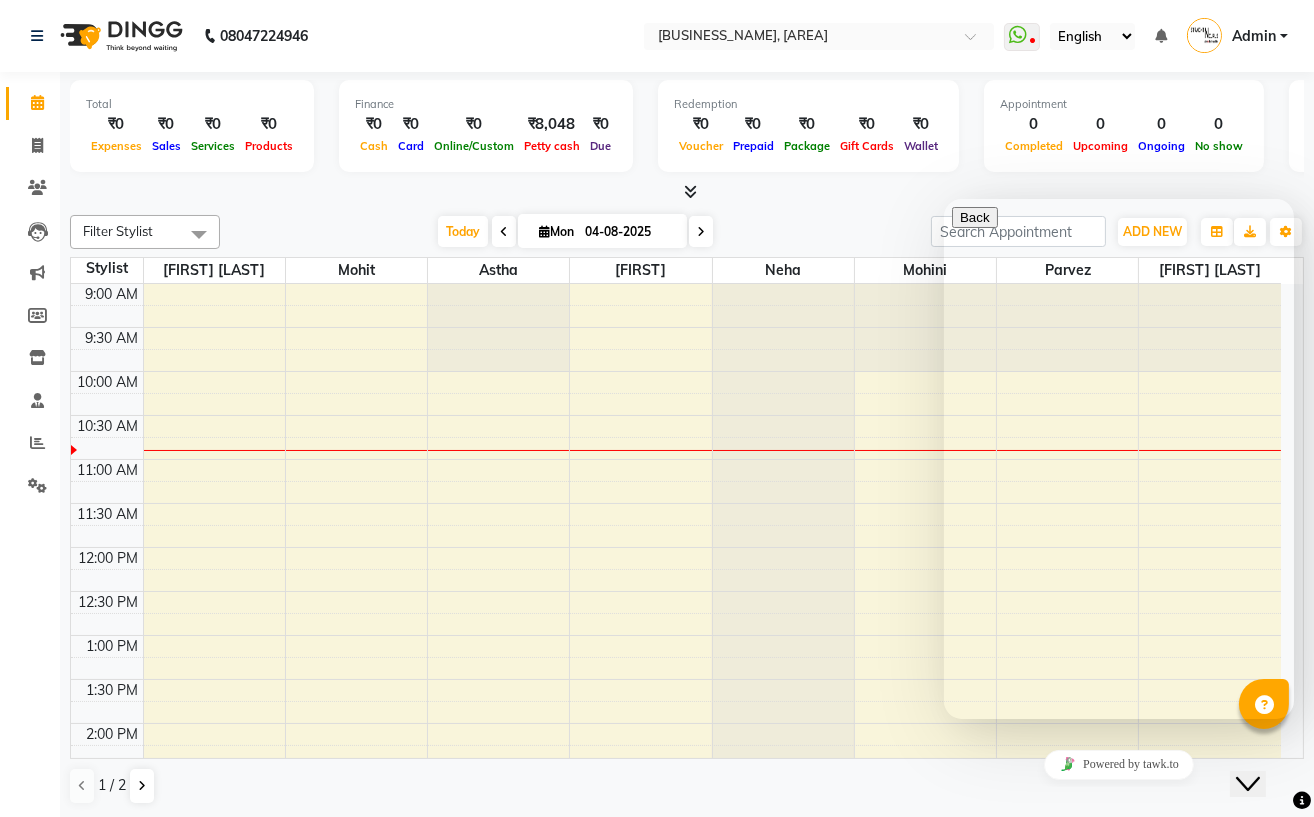 click on "Close Chat This icon closes the chat window." 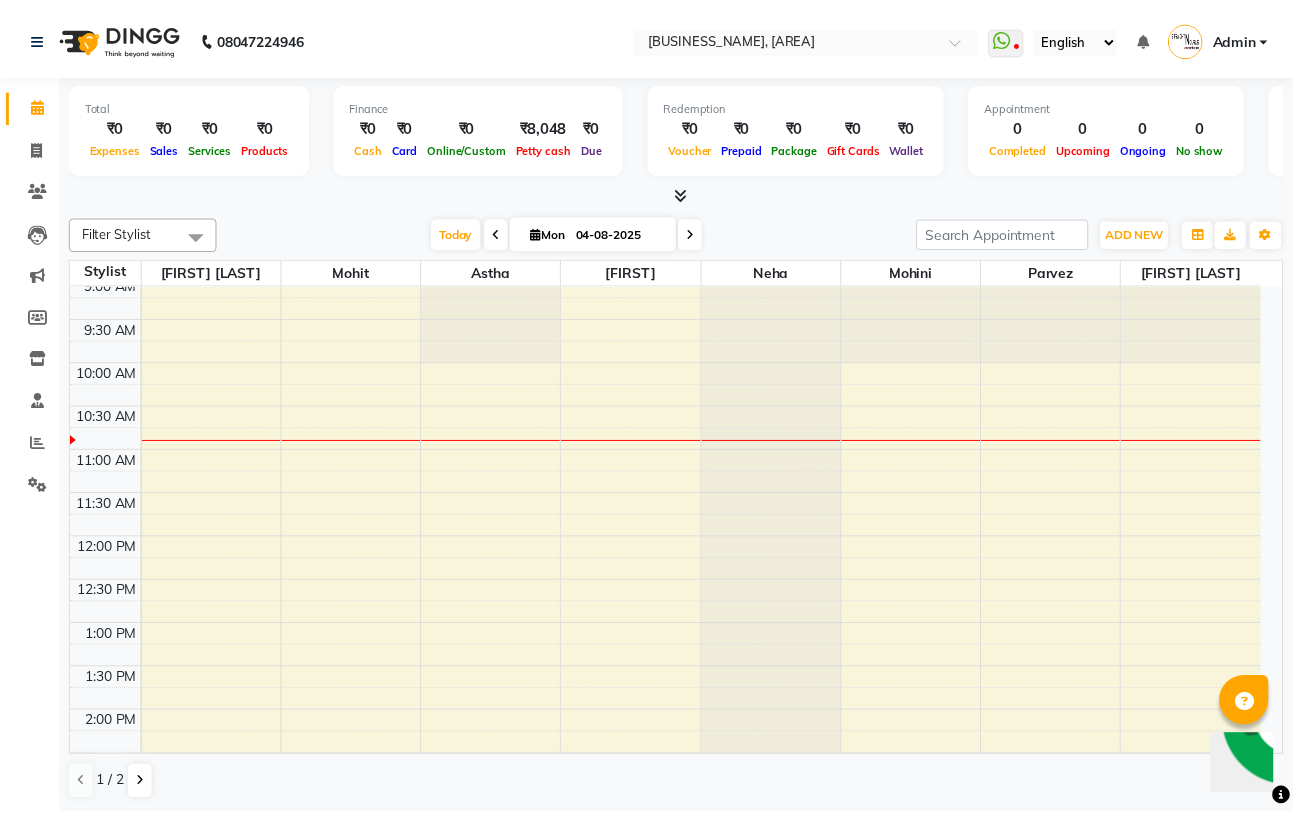 scroll, scrollTop: 0, scrollLeft: 0, axis: both 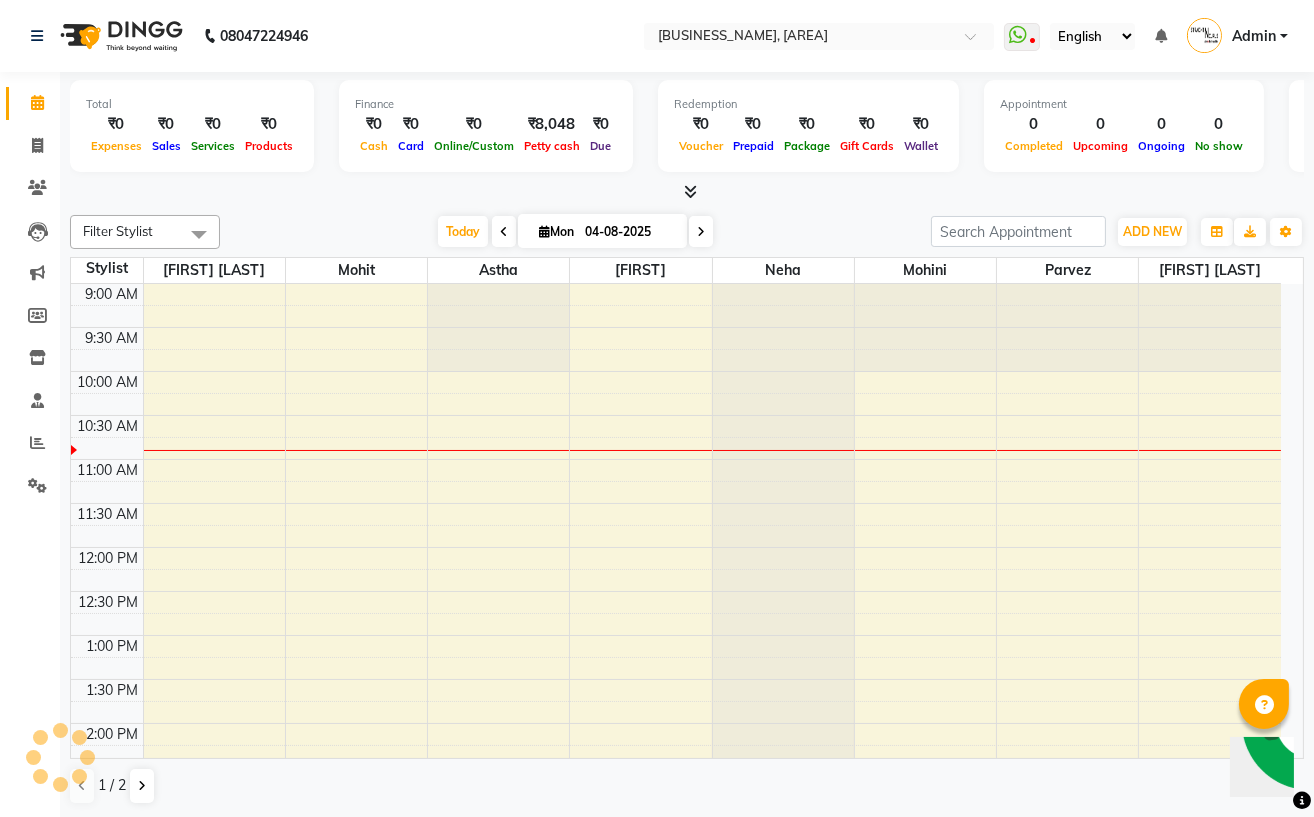click at bounding box center [1264, 705] 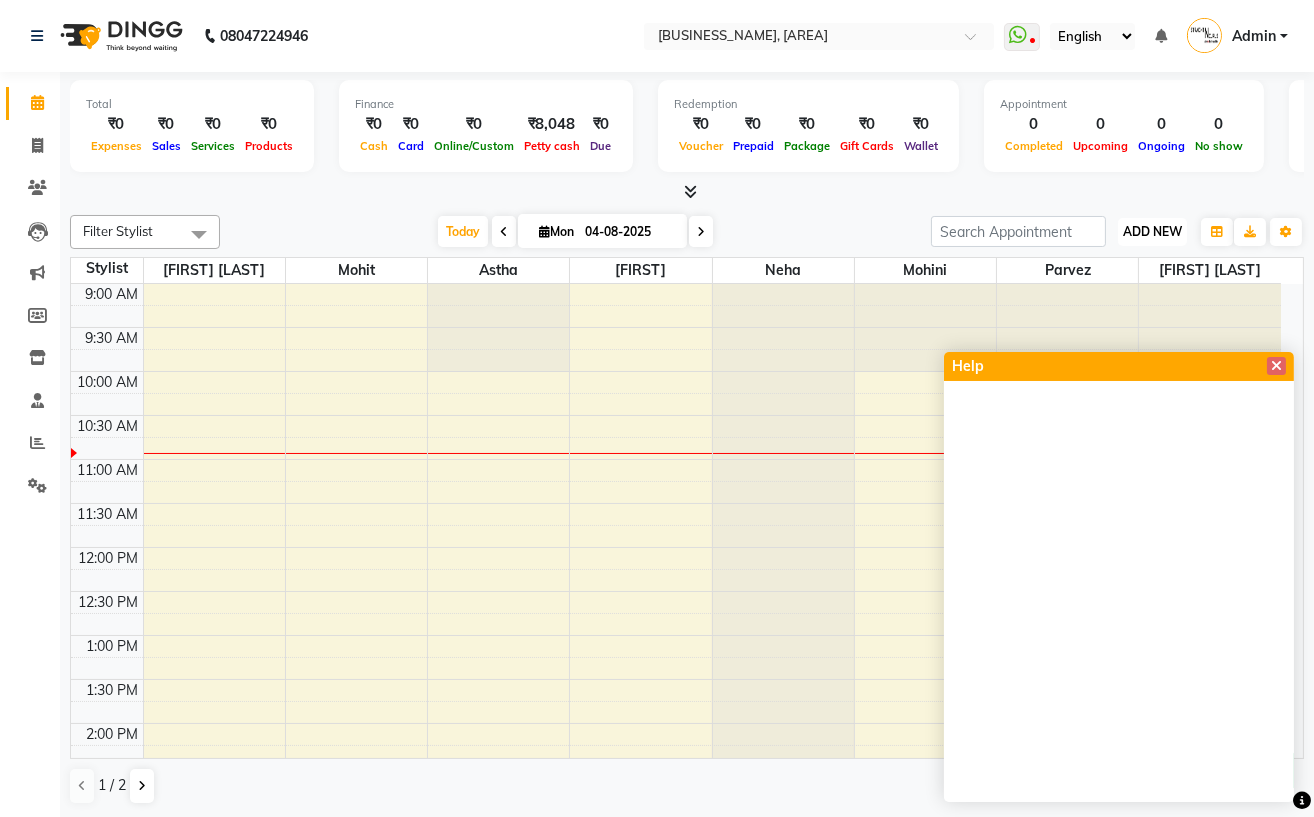 click on "ADD NEW" at bounding box center (1152, 231) 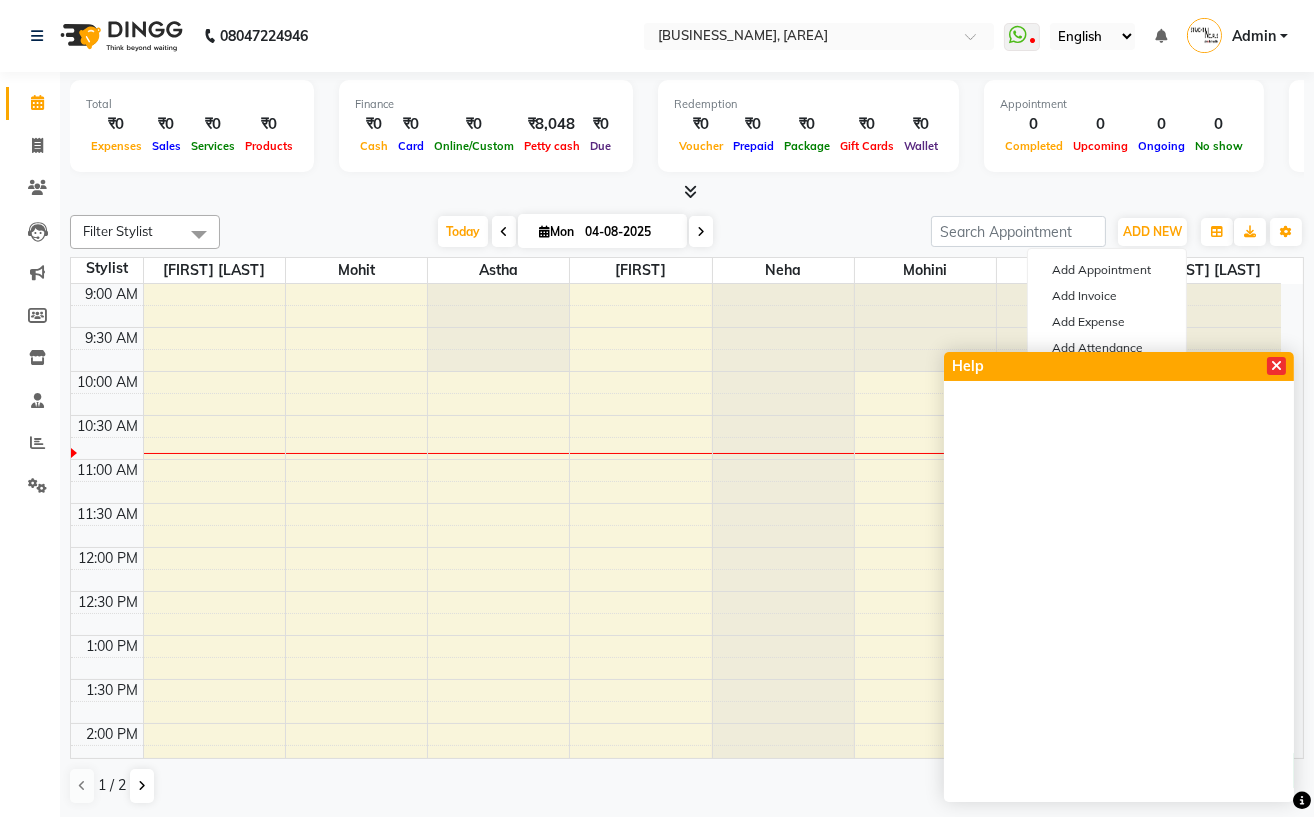 click at bounding box center (1276, 366) 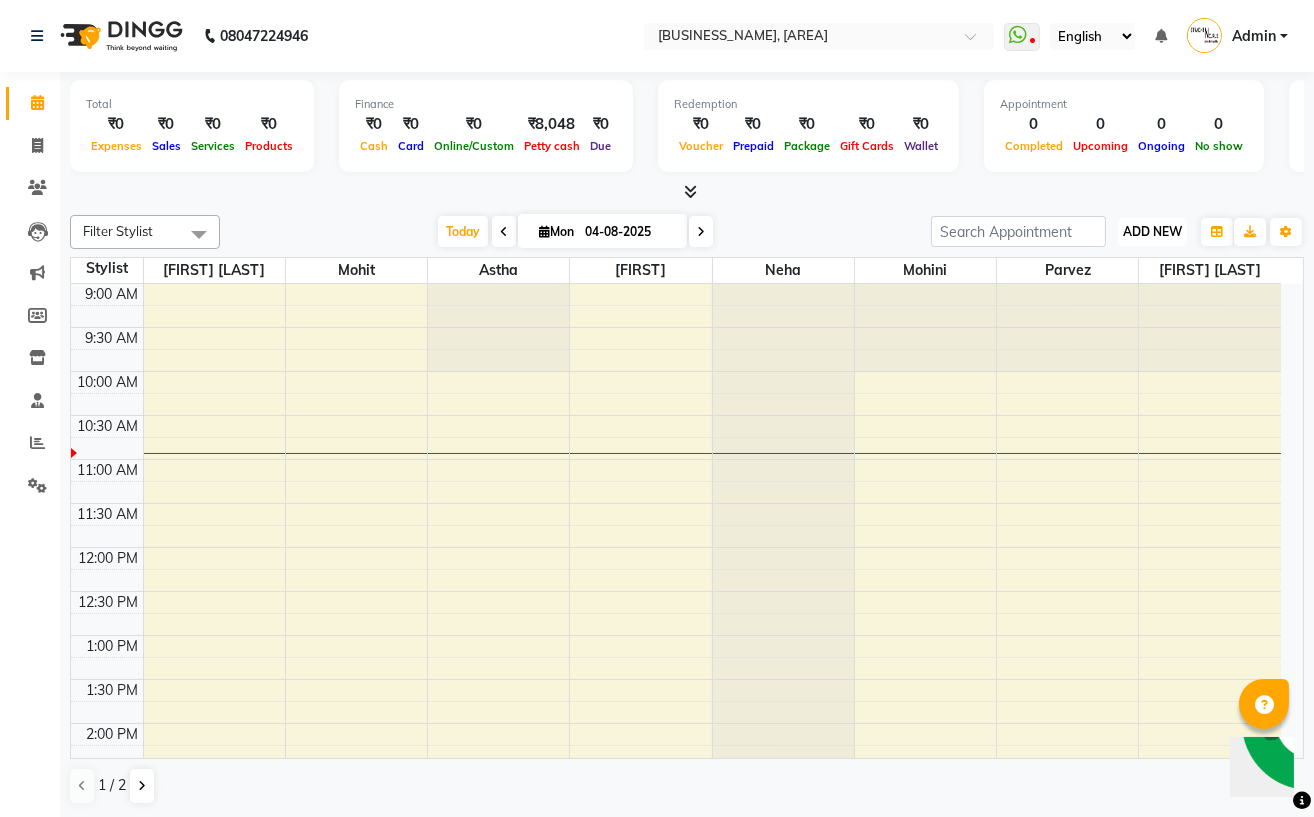 click on "ADD NEW" at bounding box center [1152, 231] 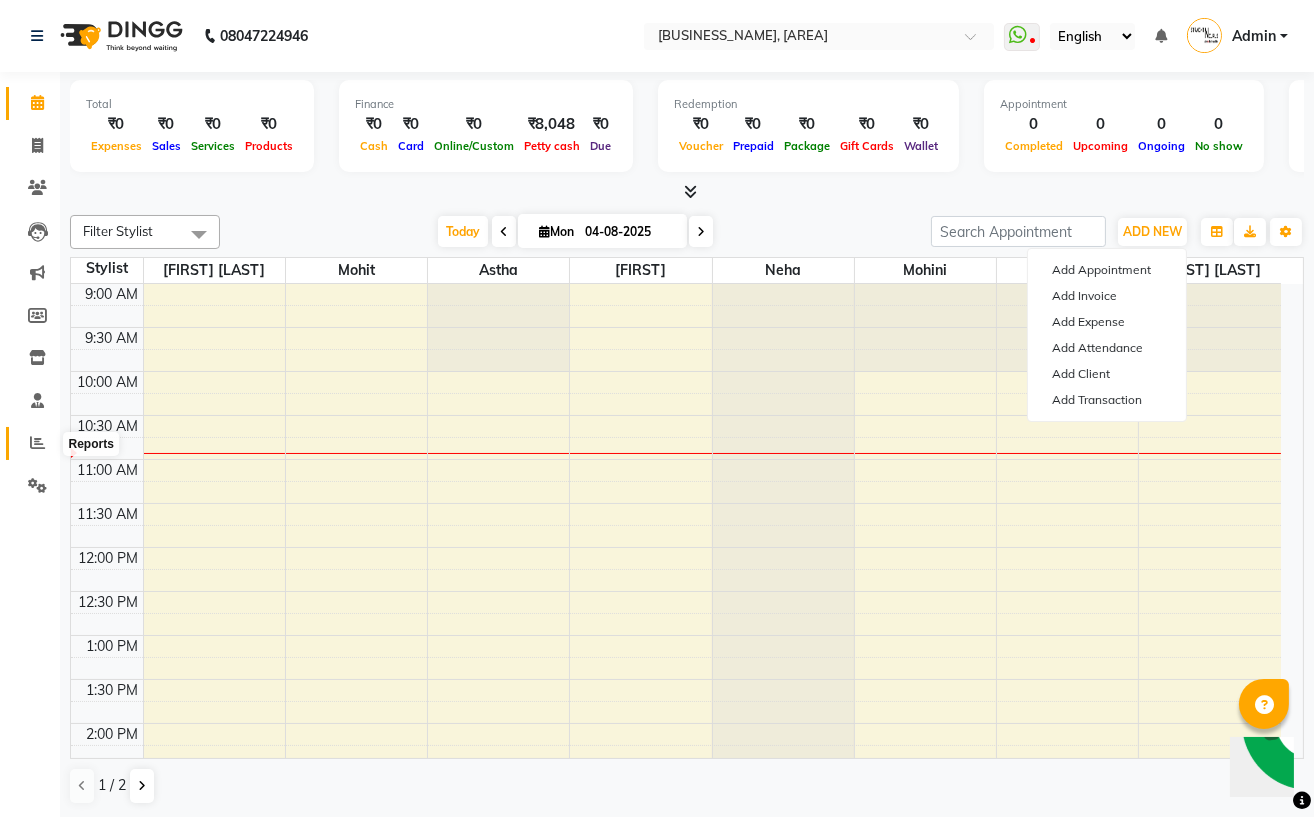 click 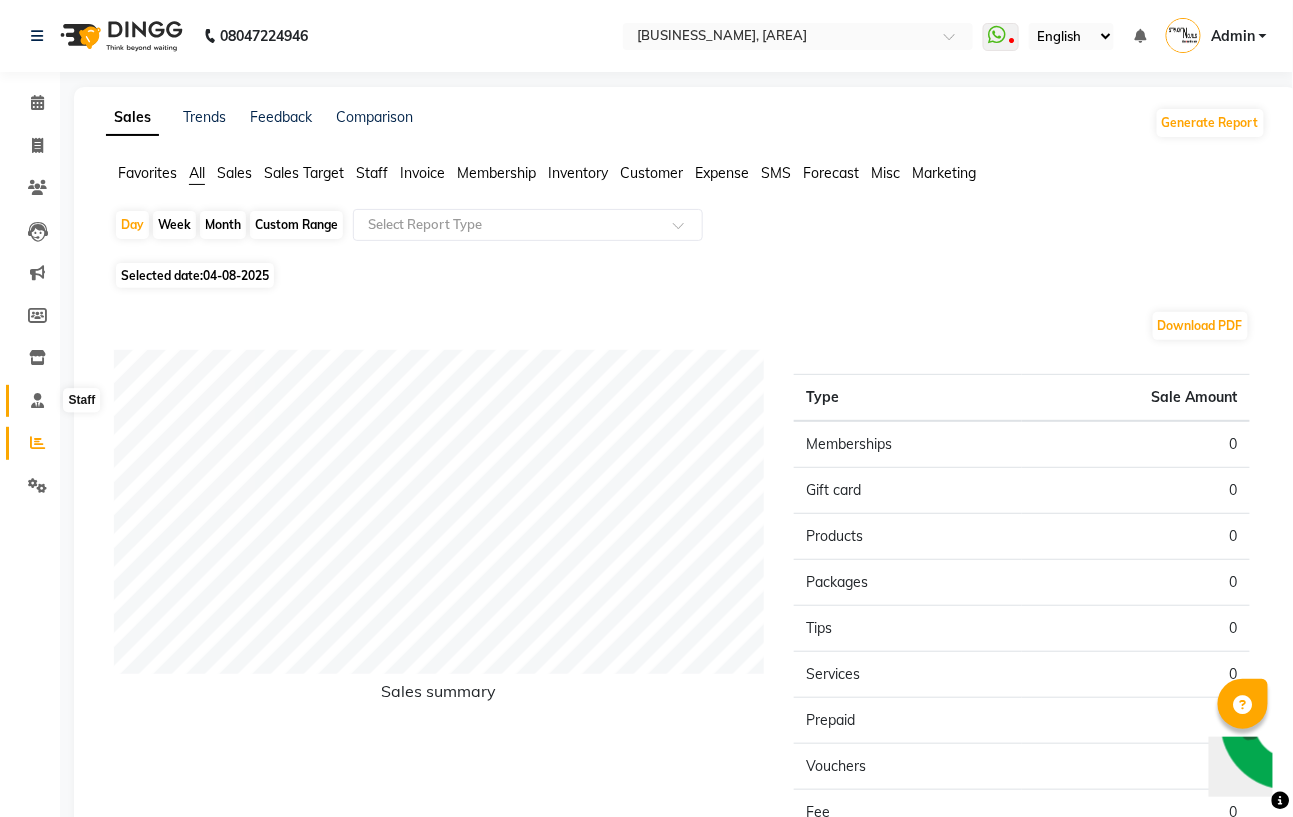 click 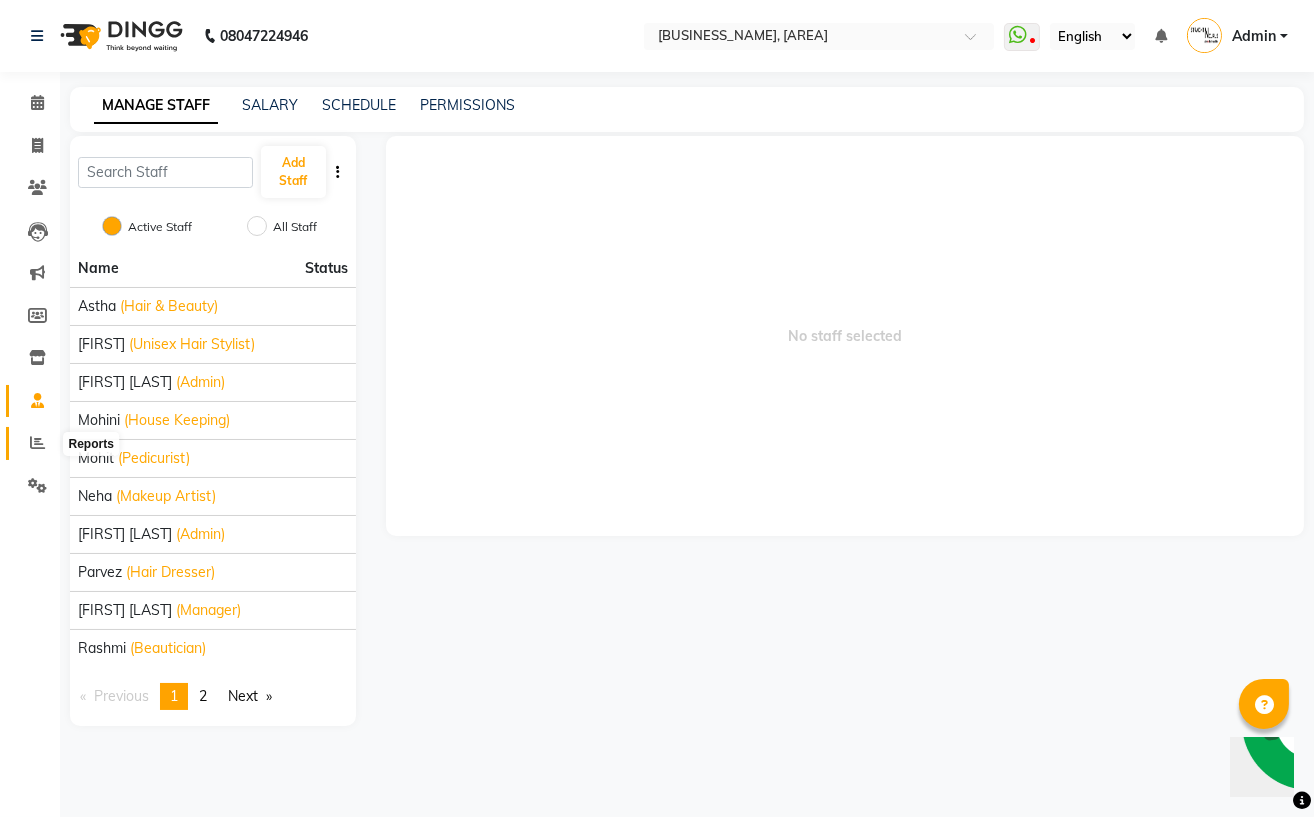 click 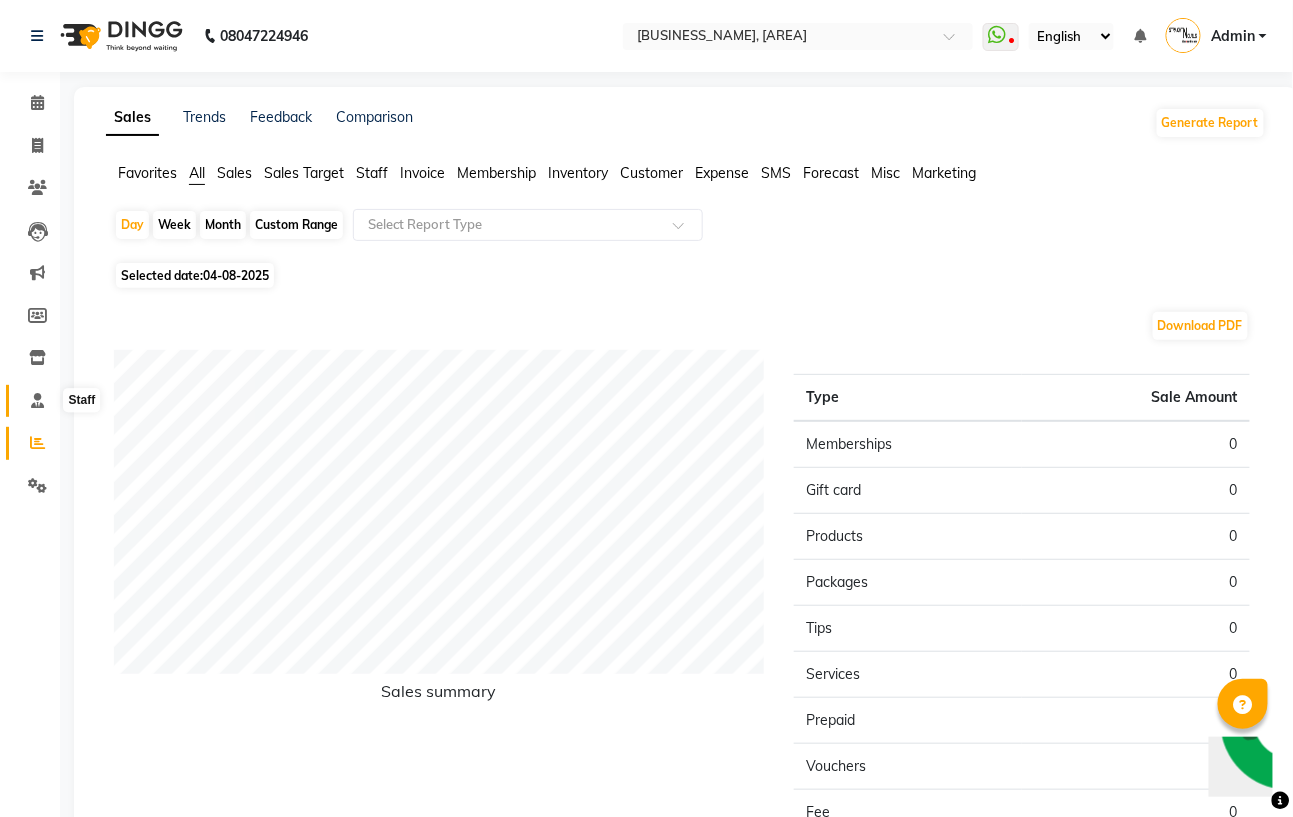 click 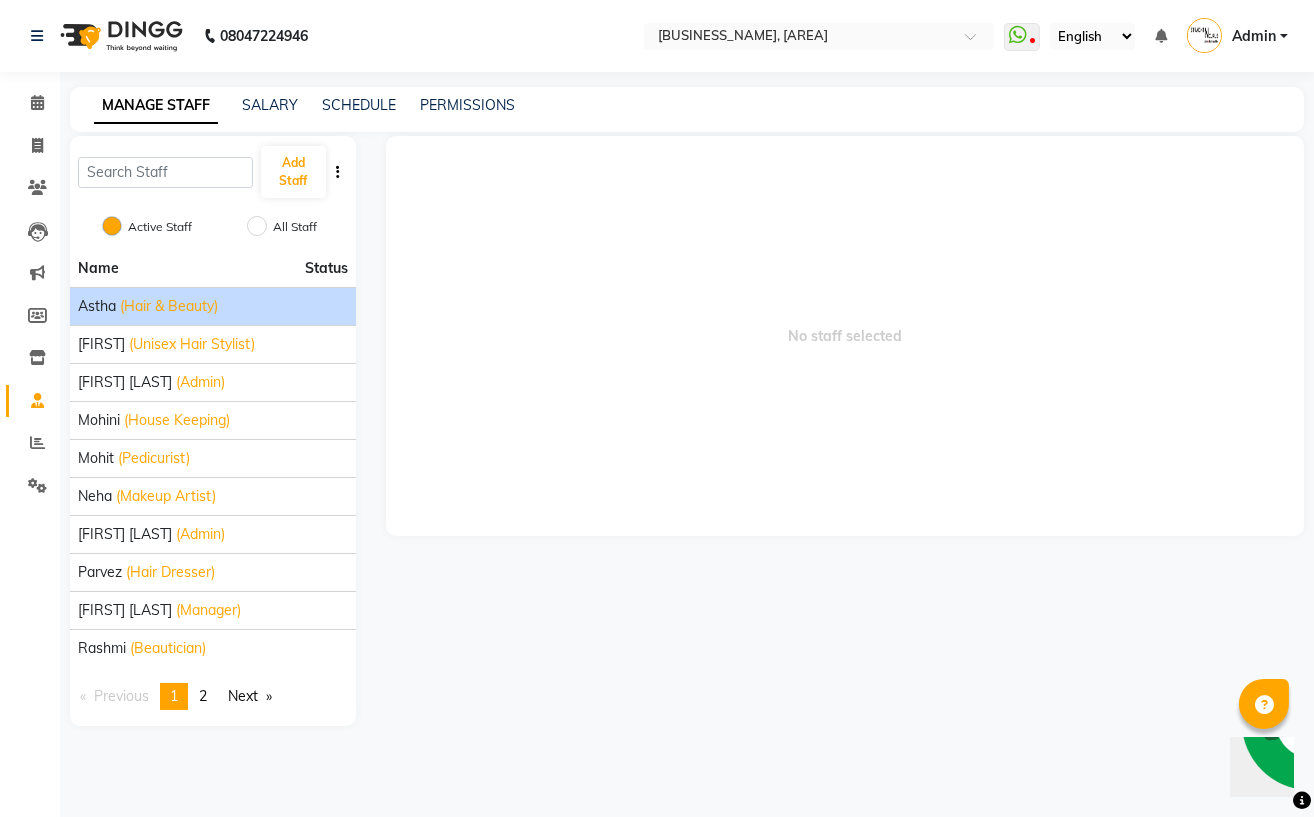 click on "[FIRST] ([CATEGORY])" 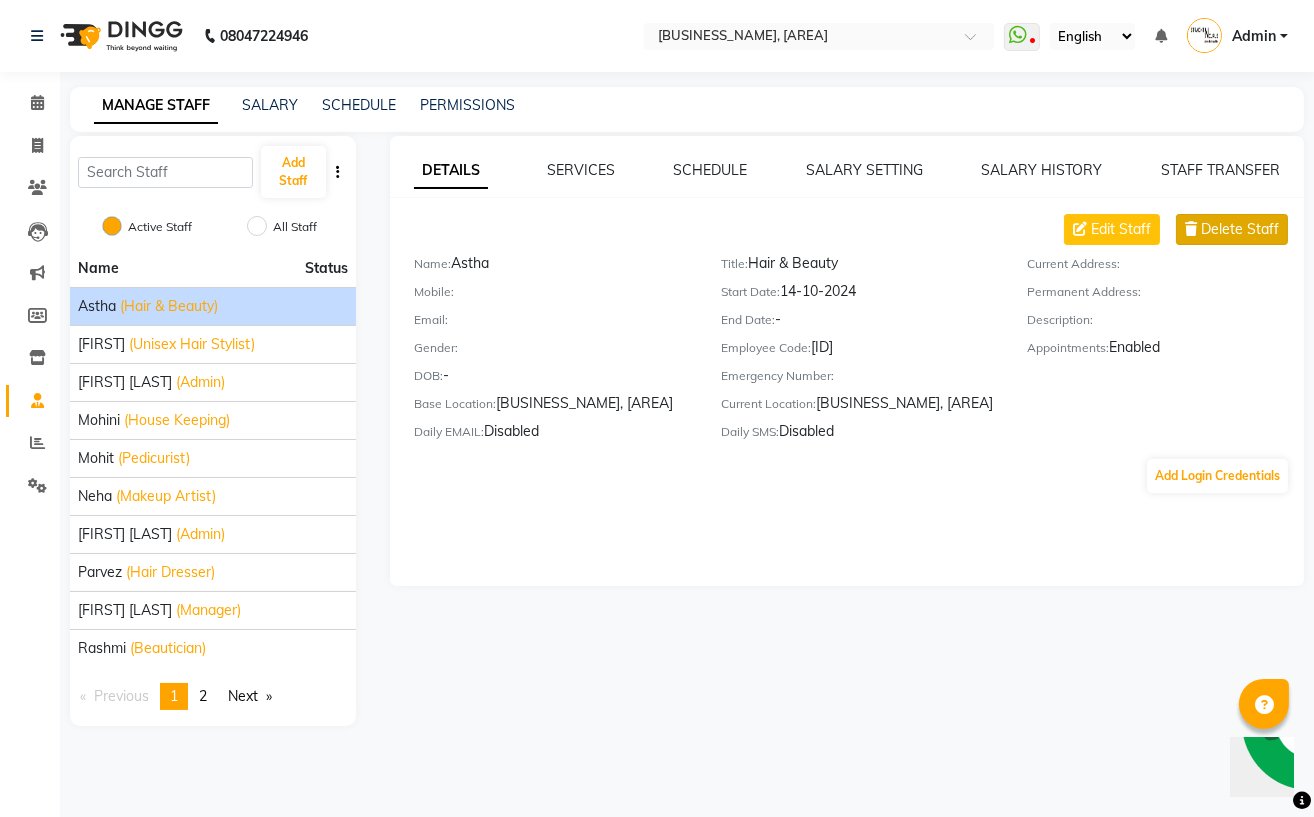 click on "Delete Staff" 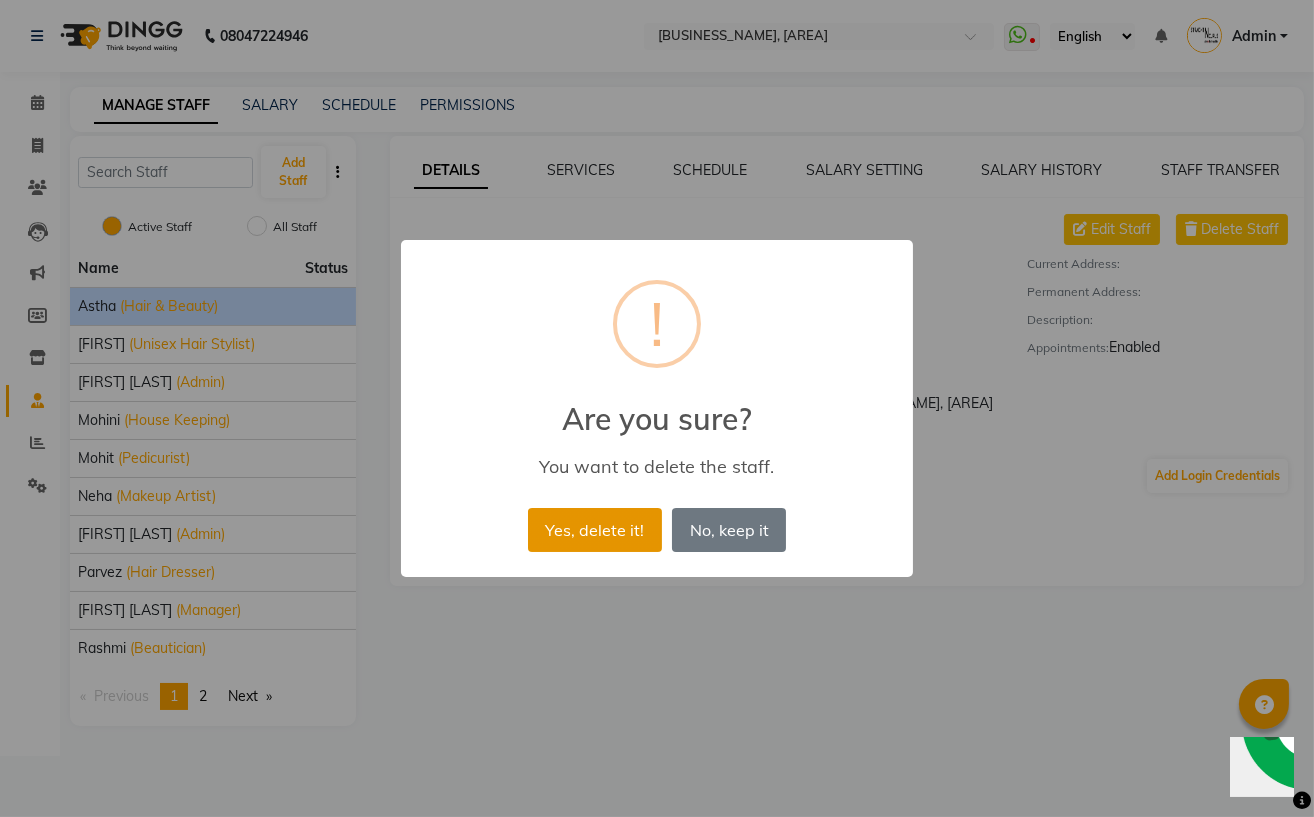 click on "Yes, delete it!" at bounding box center (595, 530) 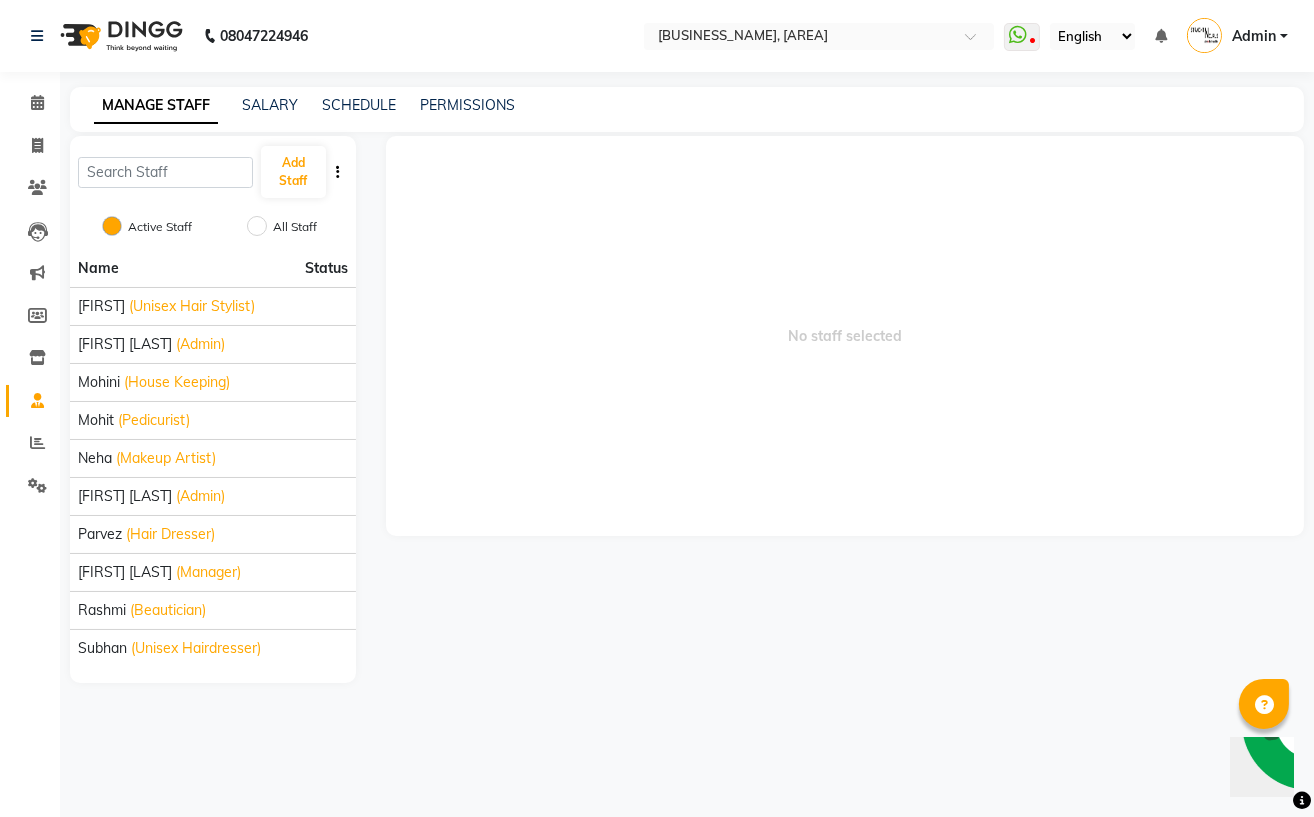 click on "No staff selected" at bounding box center [845, 336] 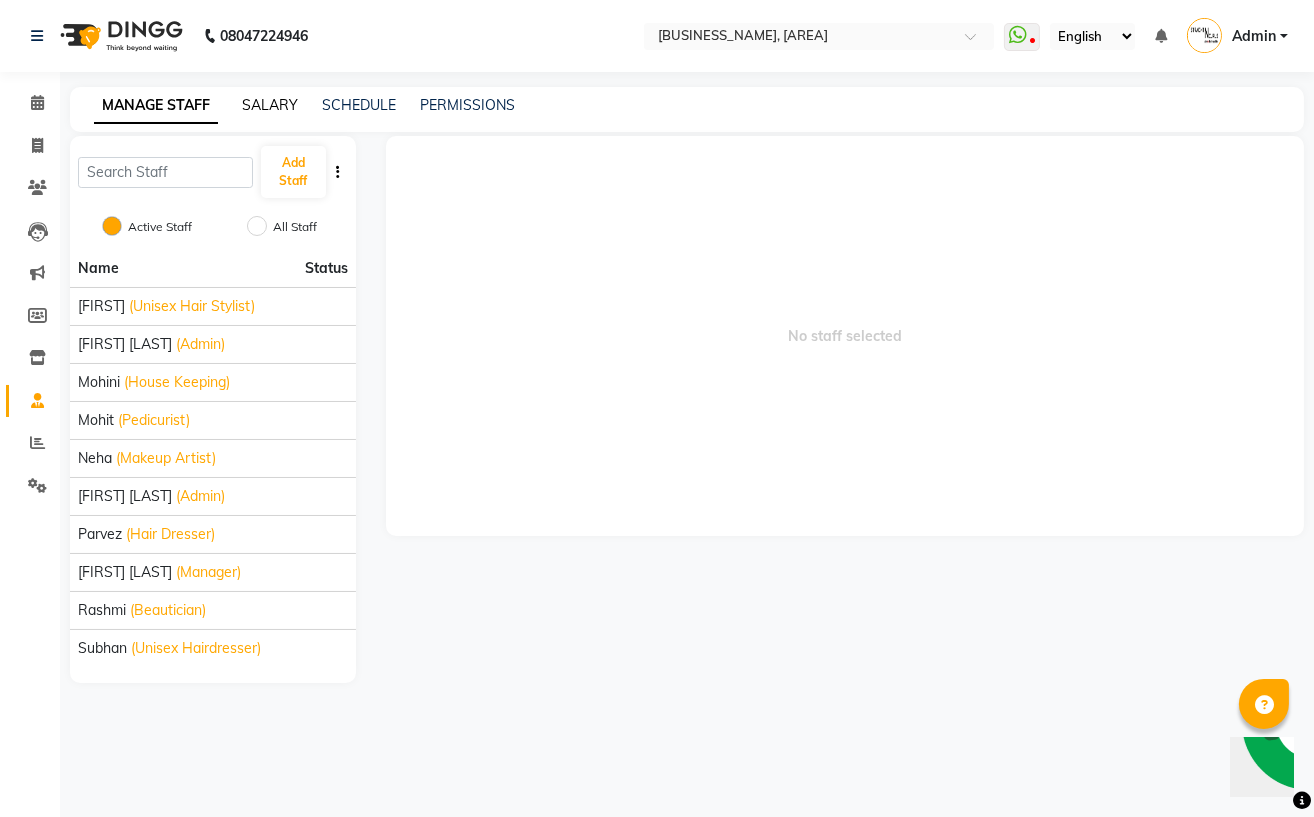 click on "SALARY" 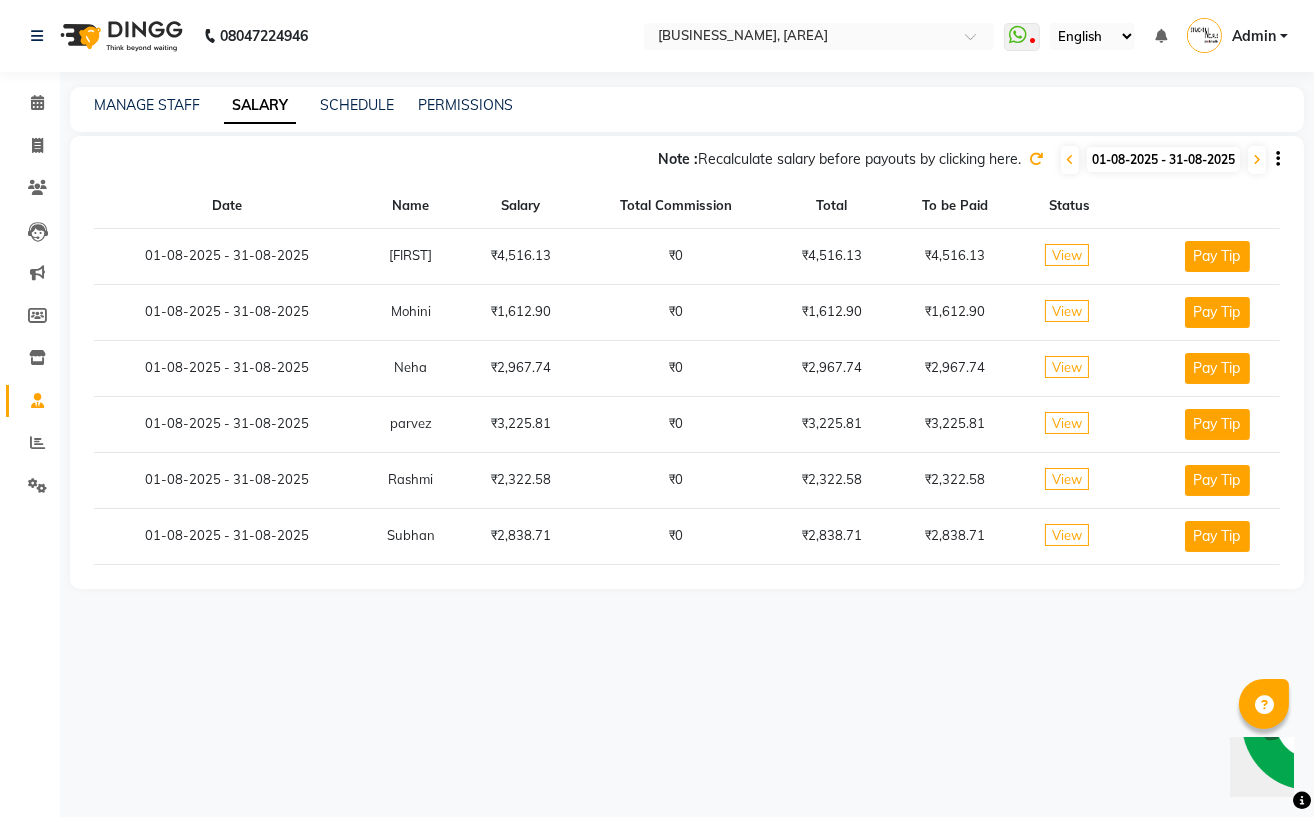 click on "01-08-2025 - 31-08-2025" 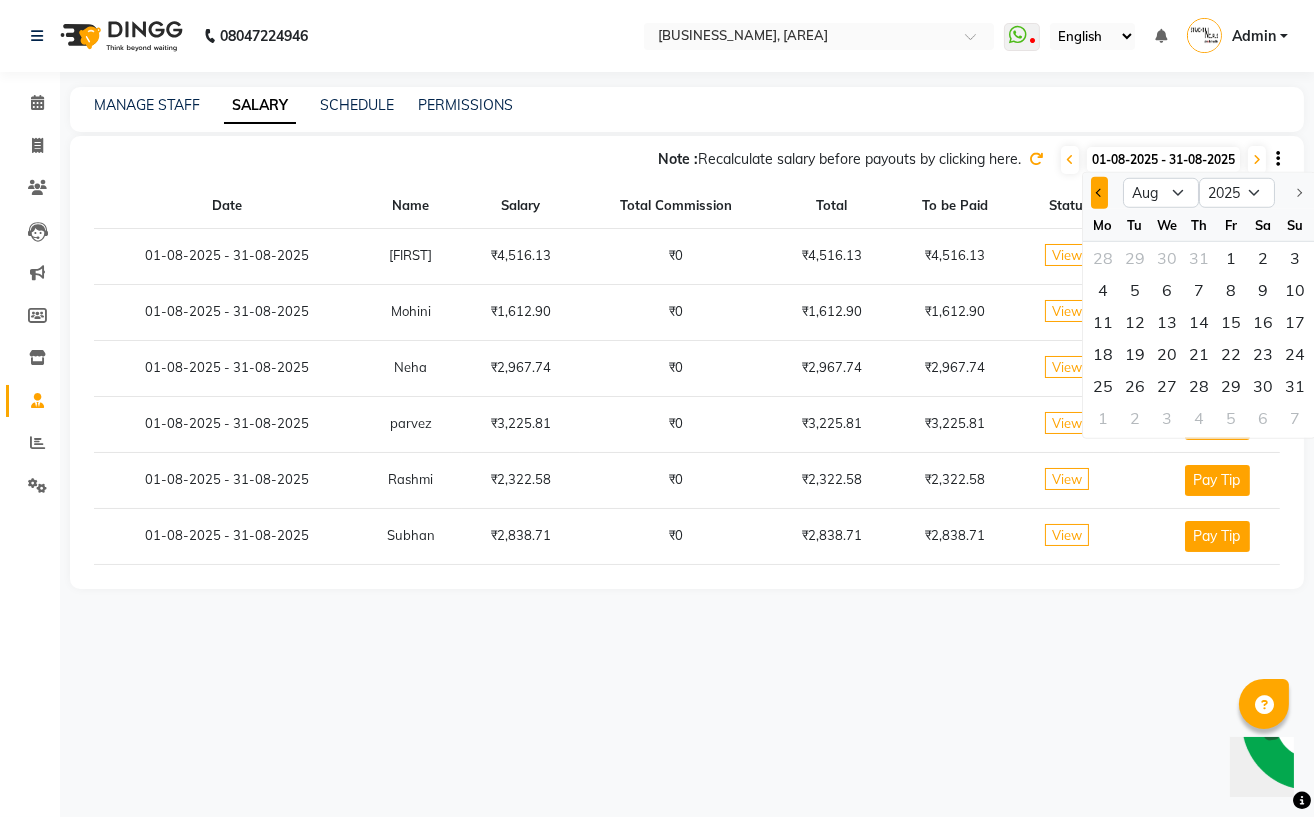 click at bounding box center (1100, 193) 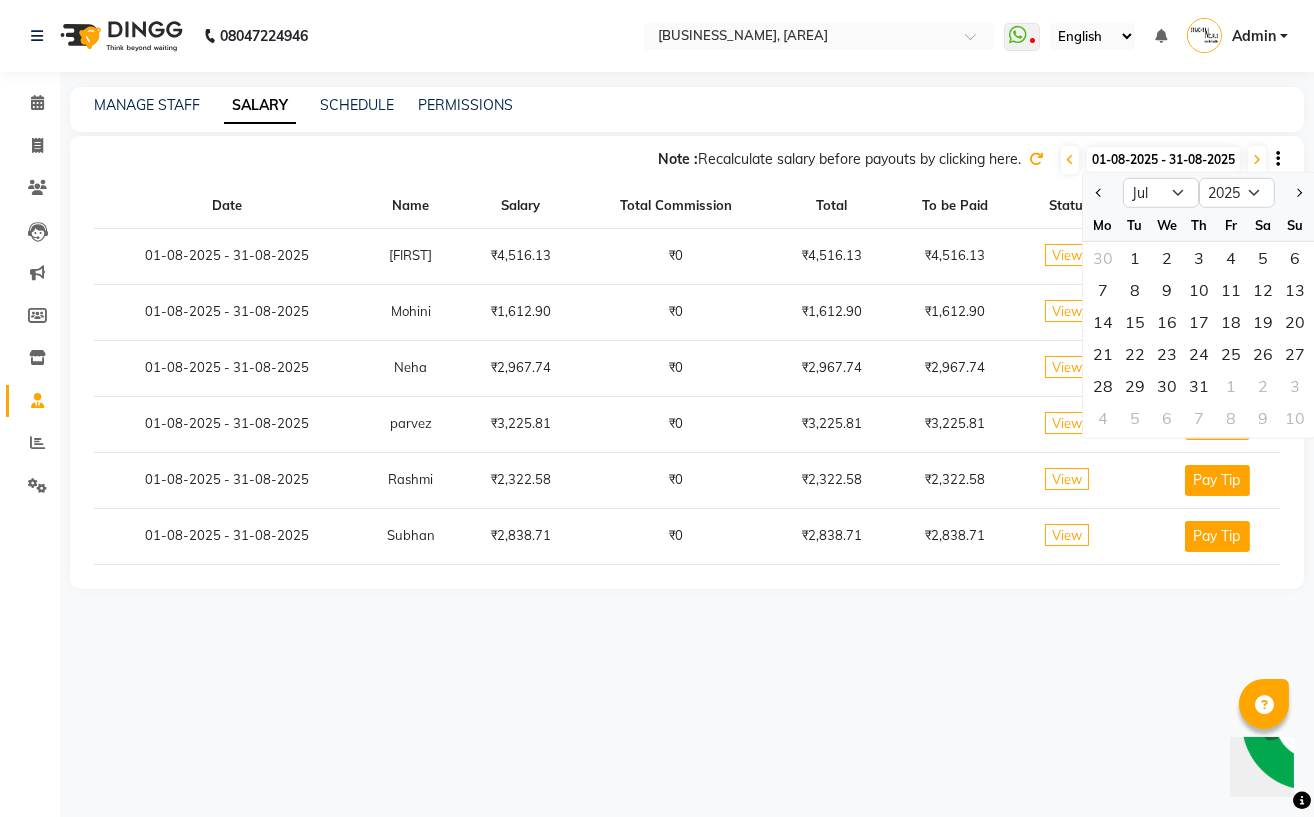 click on "[TEXT] [DATE] - [DATE] [TEXT] [DATE] [FIRST] [CURRENCY] [CURRENCY] [CURRENCY] [CURRENCY] [TEXT] [TEXT] [CURRENCY] [TEXT] [DATE] - [DATE] [FIRST] [CURRENCY] [CURRENCY] [CURRENCY] [CURRENCY] [TEXT] [TEXT] [CURRENCY] [TEXT] [DATE] - [DATE] [FIRST] [CURRENCY] [CURRENCY] [CURRENCY] [CURRENCY] [TEXT] [TEXT] [CURRENCY] [TEXT] [DATE] - [DATE] [FIRST] [CURRENCY] [CURRENCY] [CURRENCY] [CURRENCY] [TEXT] [TEXT] [CURRENCY] [TEXT] [DATE] - [DATE] [FIRST] [CURRENCY] [CURRENCY] [CURRENCY] [CURRENCY] [TEXT] [TEXT] [CURRENCY] [TEXT]" 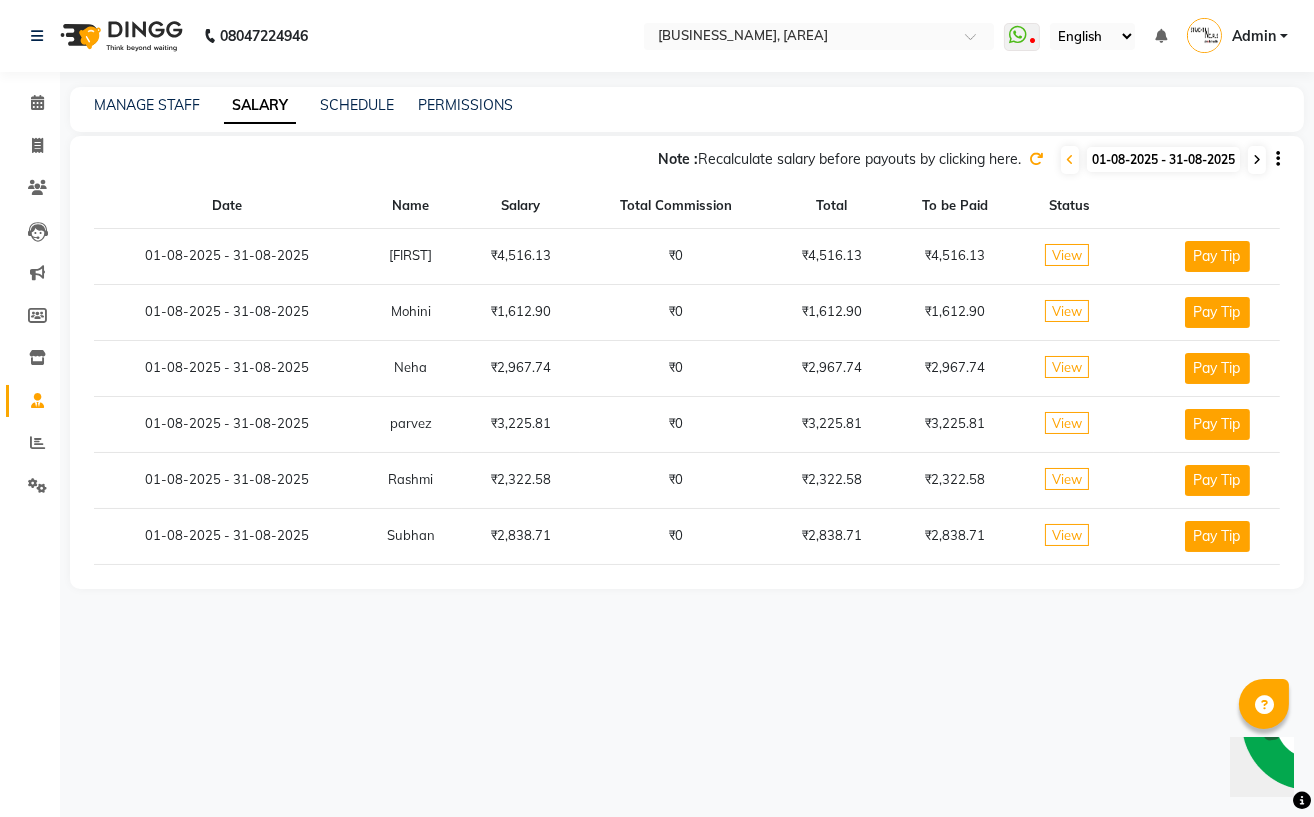 click 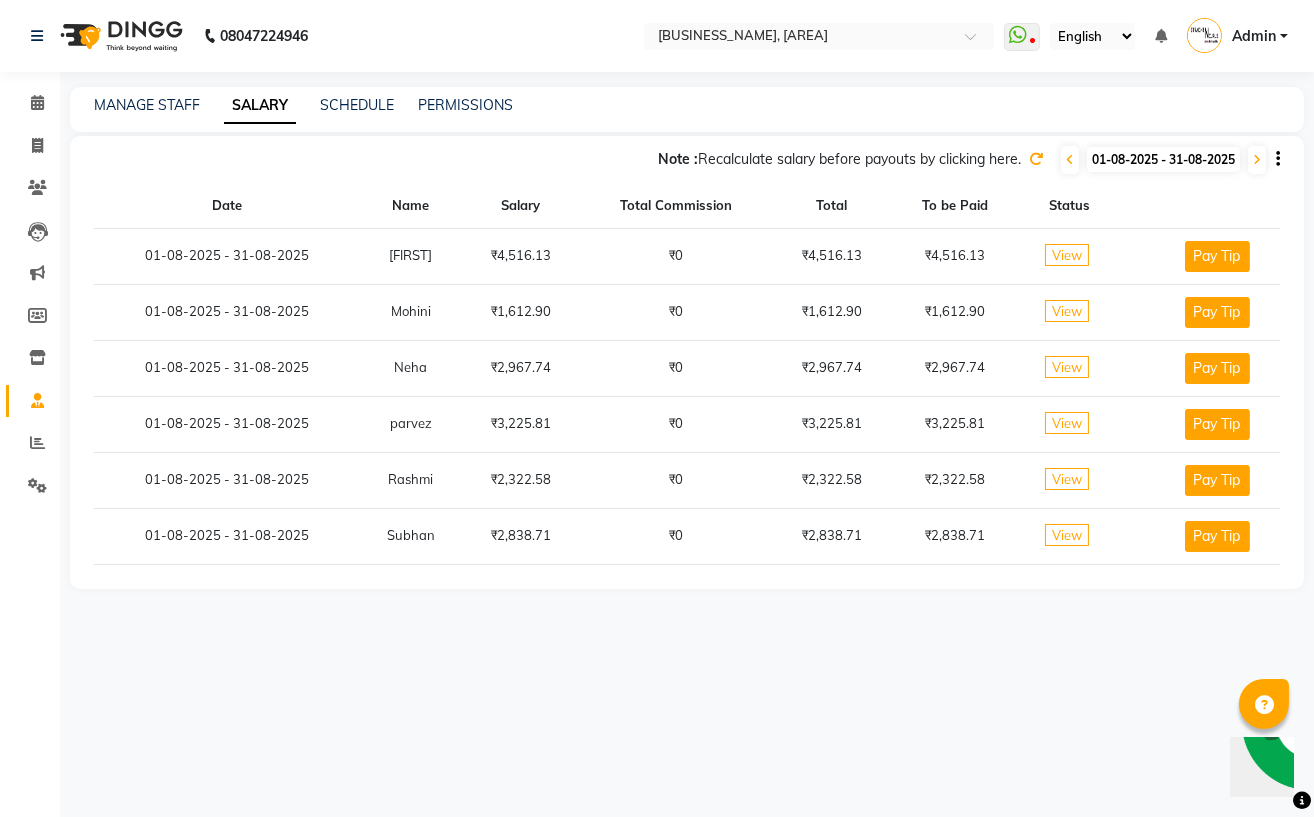click on "01-08-2025 - 31-08-2025" 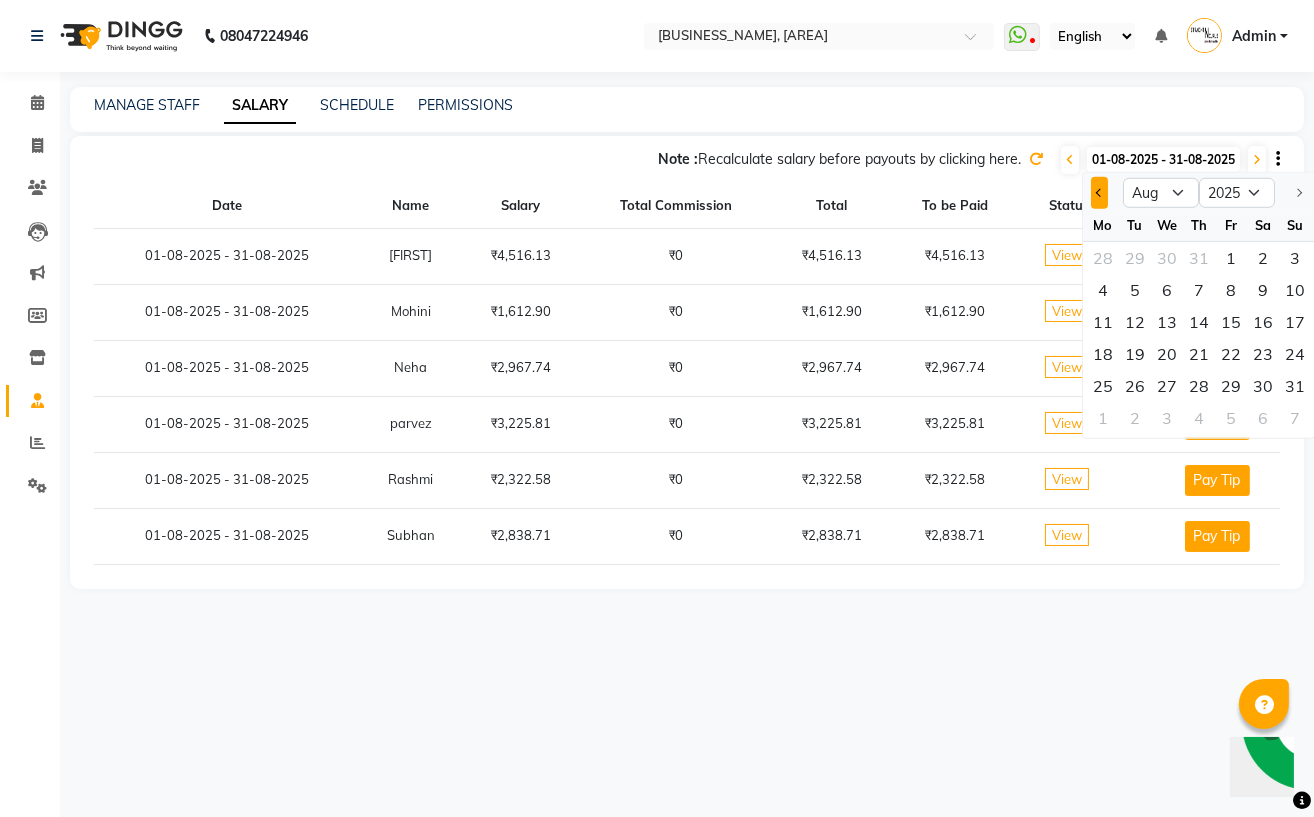 click at bounding box center [1100, 193] 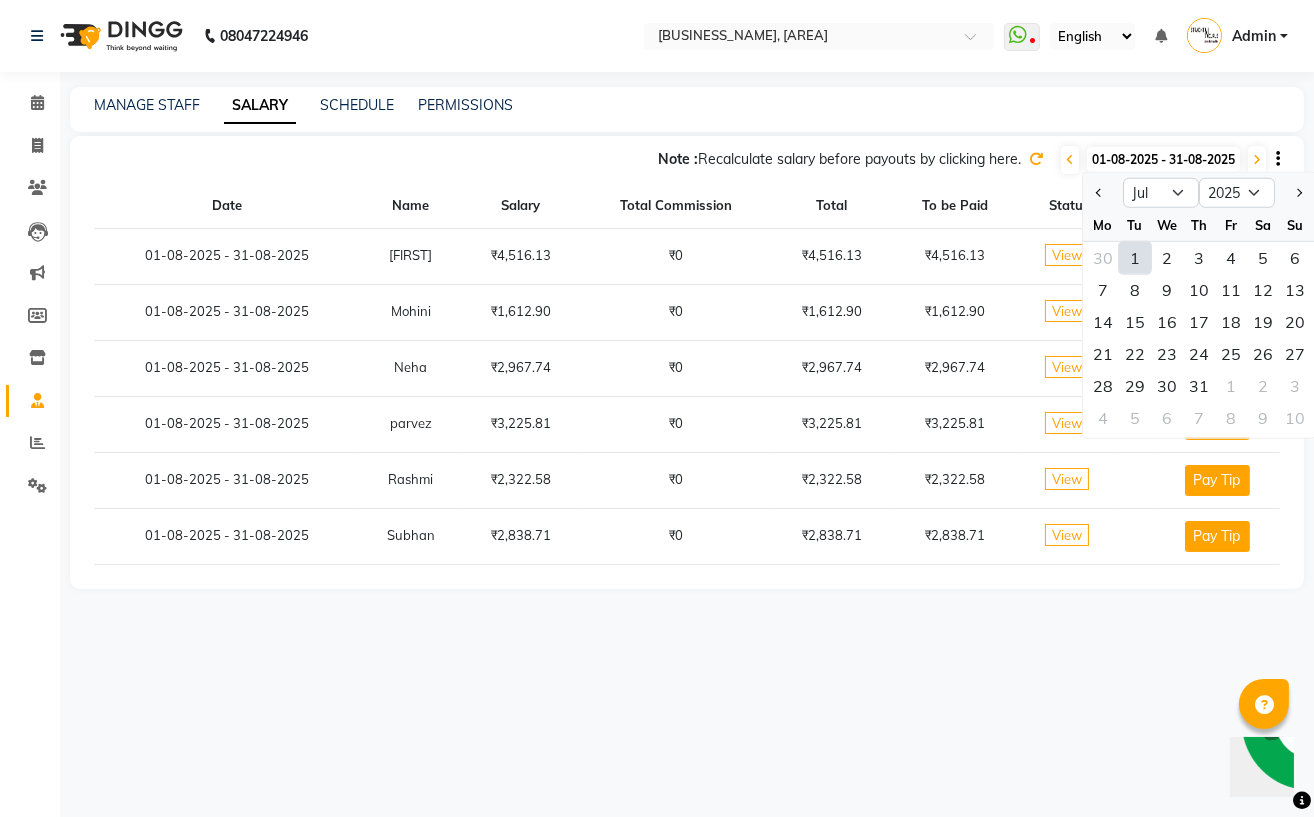 click on "1" at bounding box center [1135, 258] 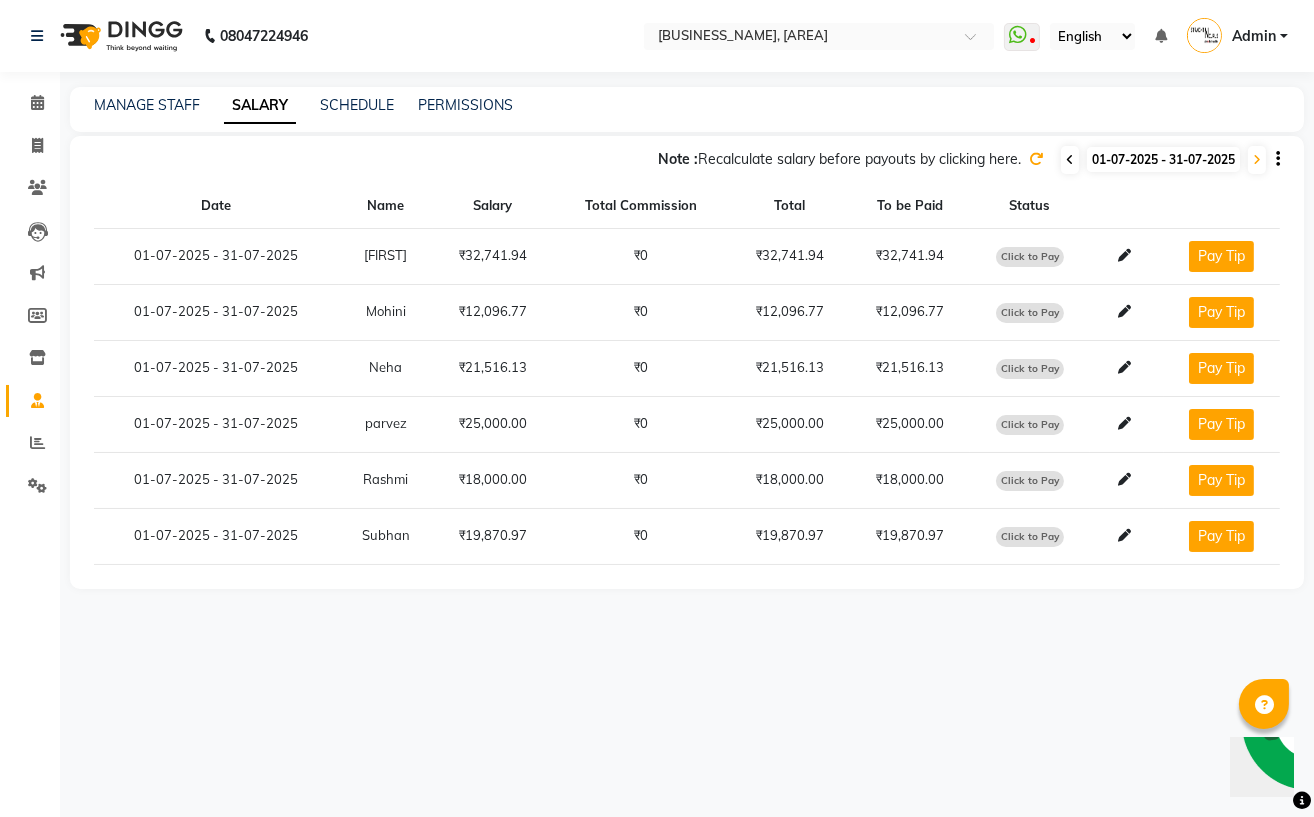 click 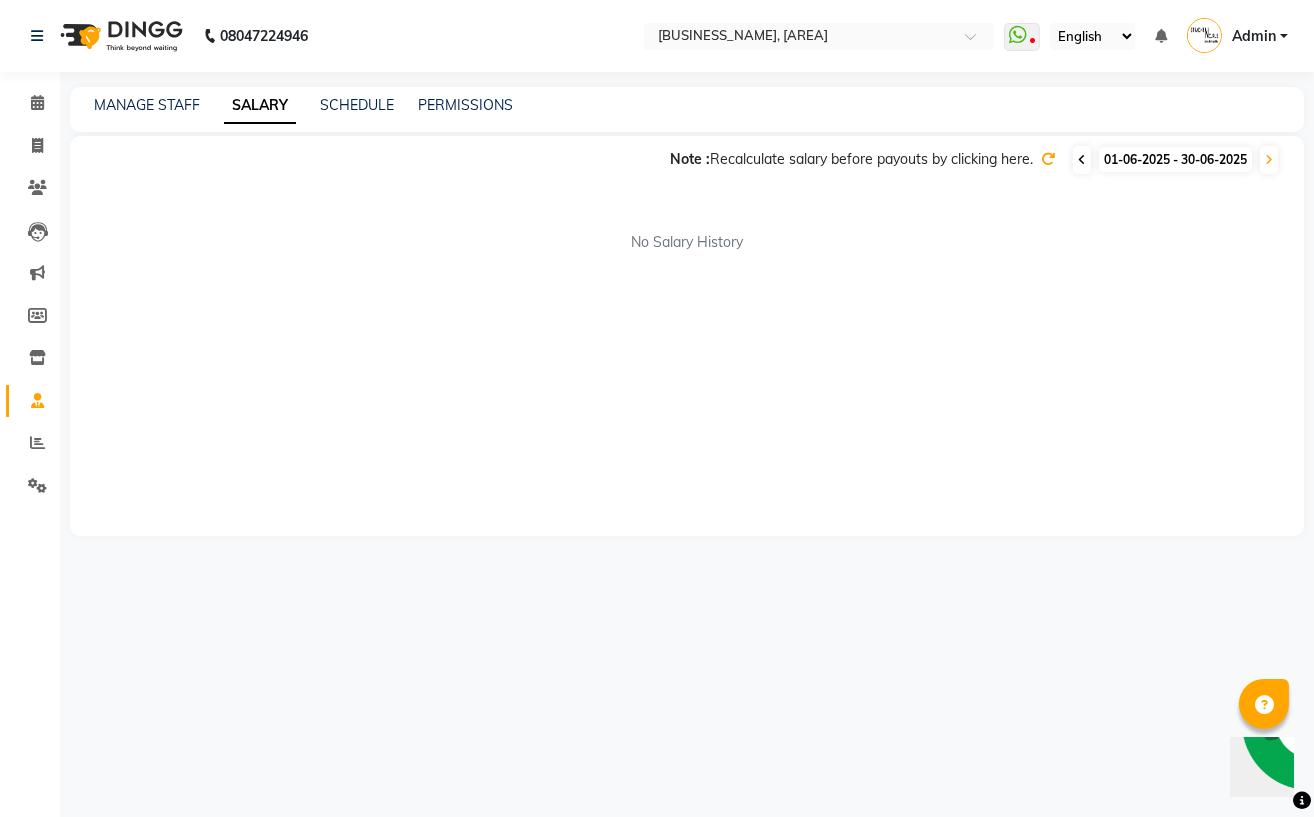 click 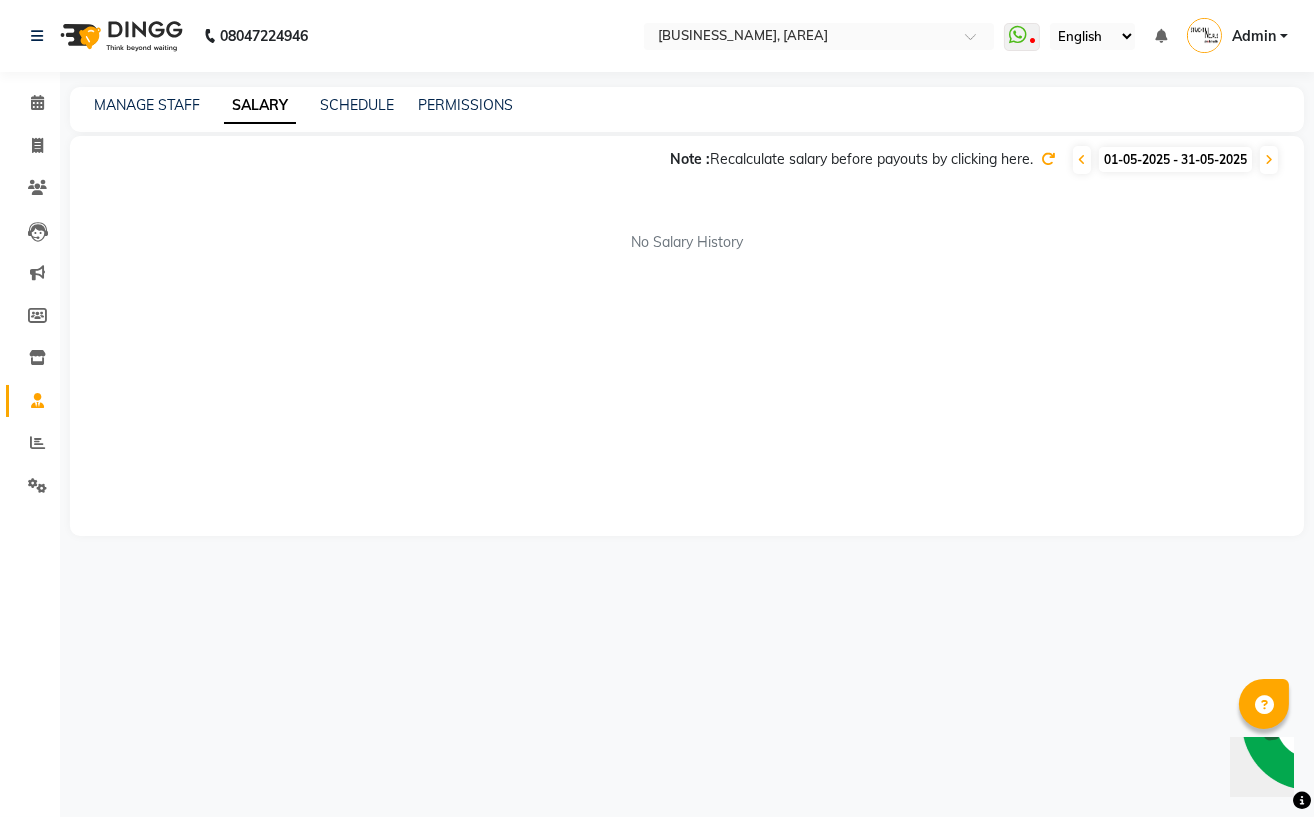 click on "[TEXT] [DATE] - [DATE] [TEXT] [DATE]" 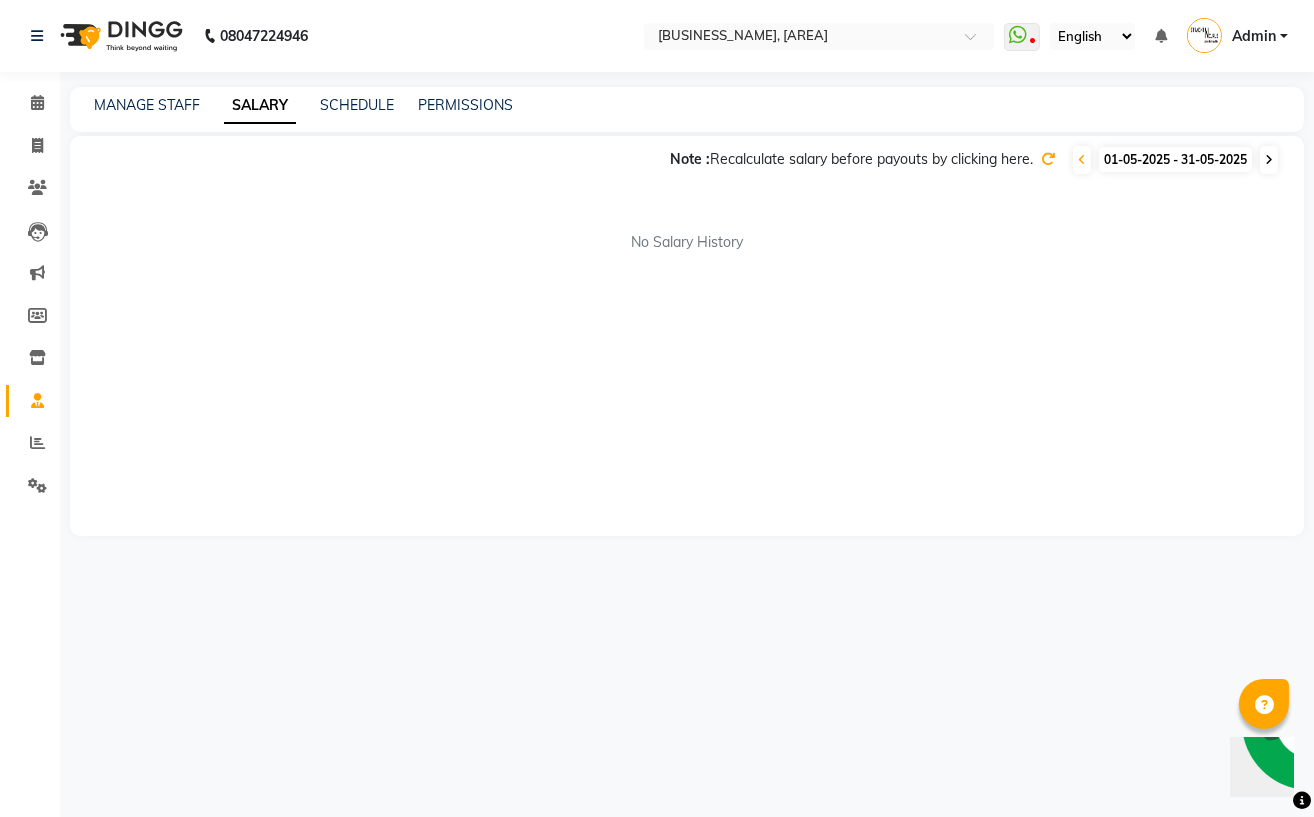 click 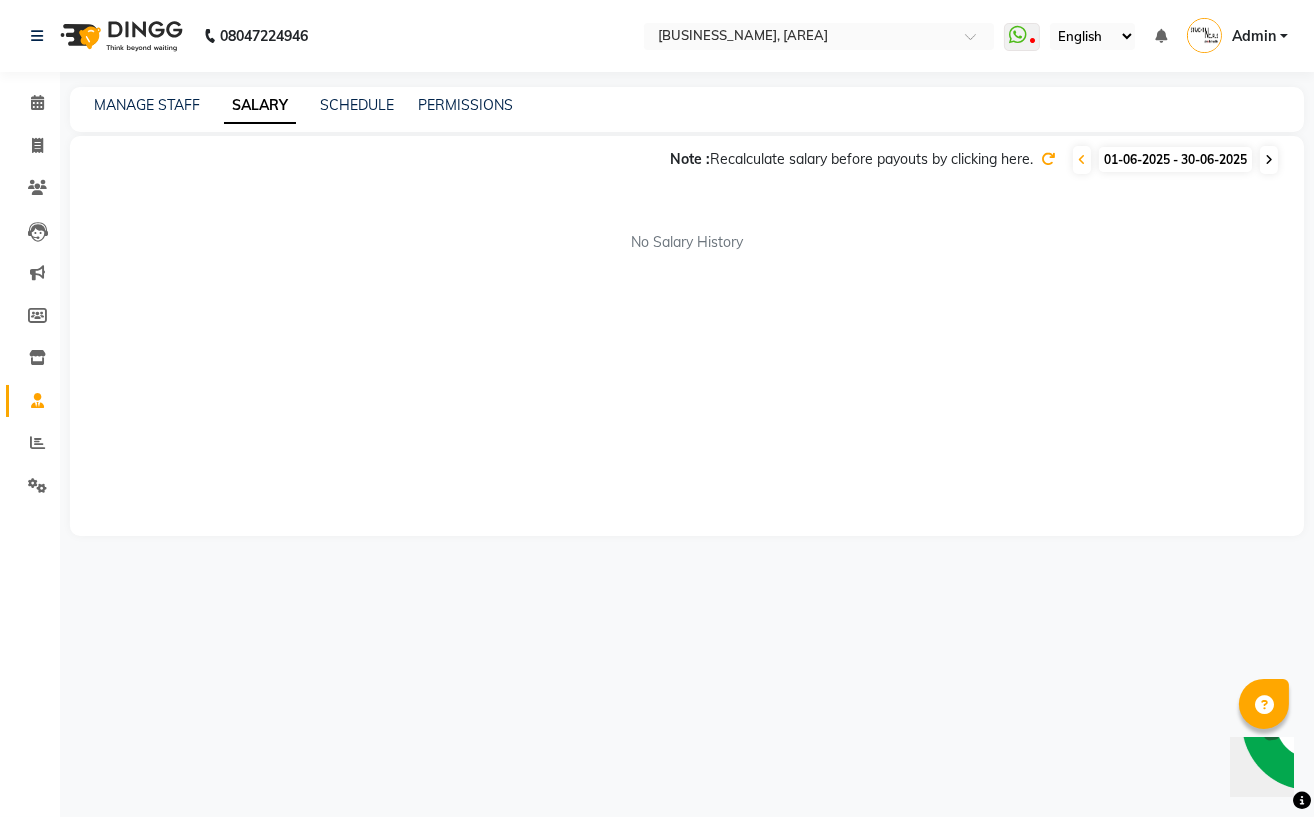 click 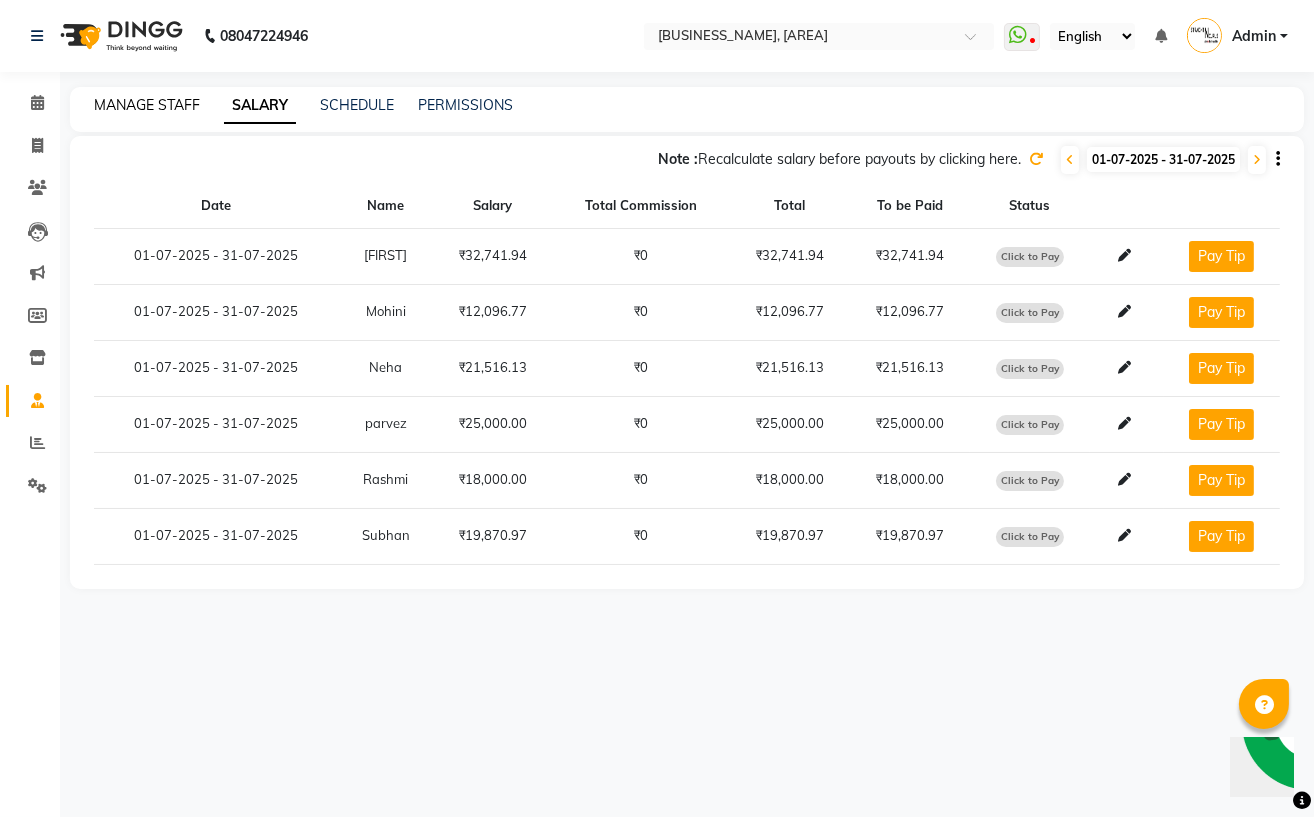 click on "MANAGE STAFF" 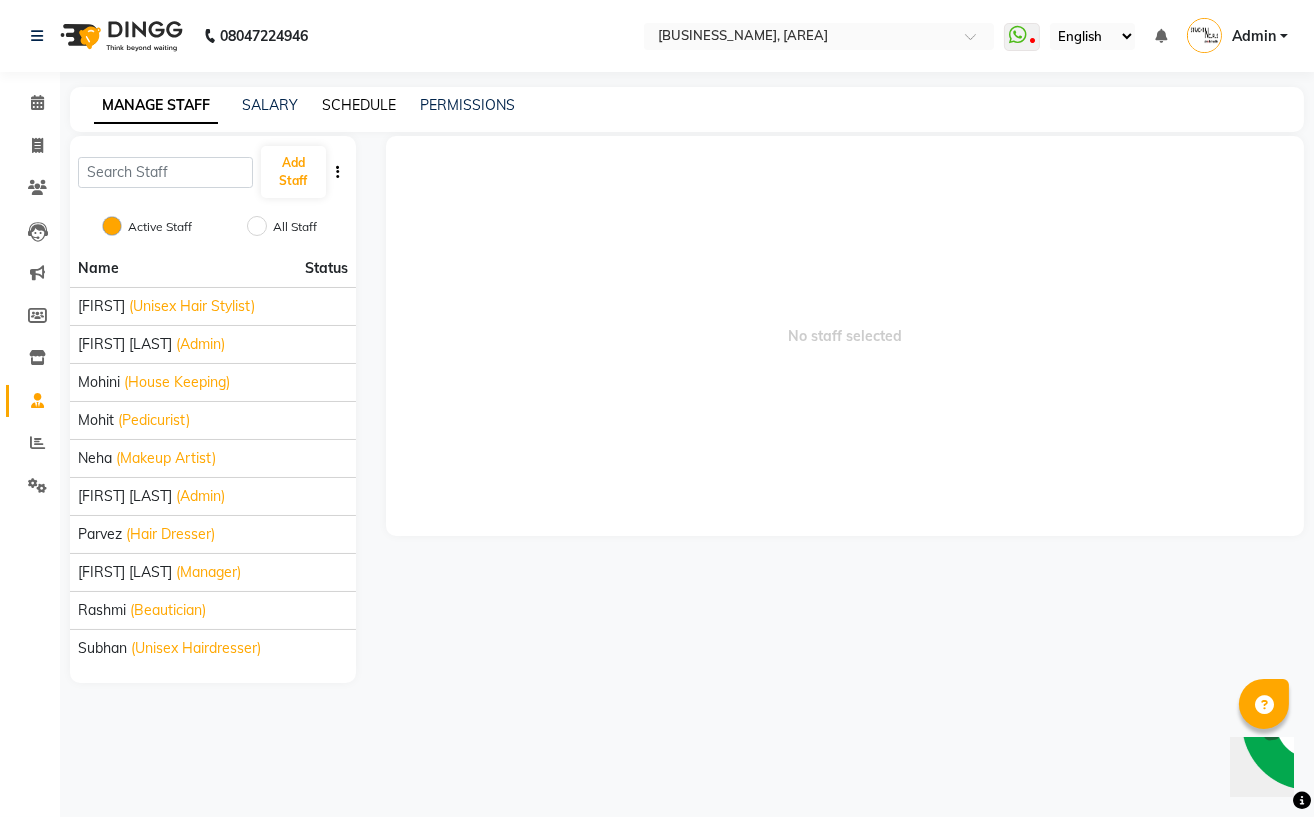click on "SCHEDULE" 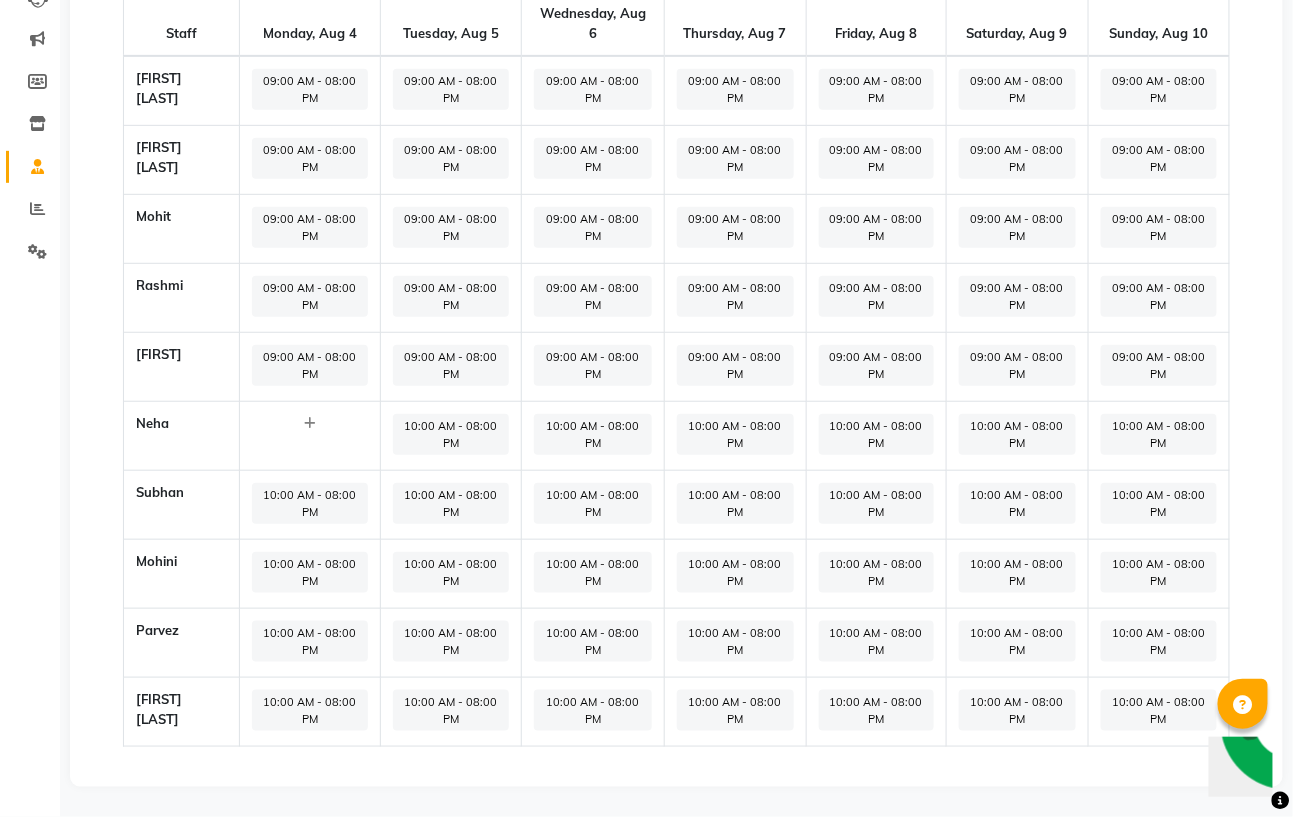 scroll, scrollTop: 0, scrollLeft: 0, axis: both 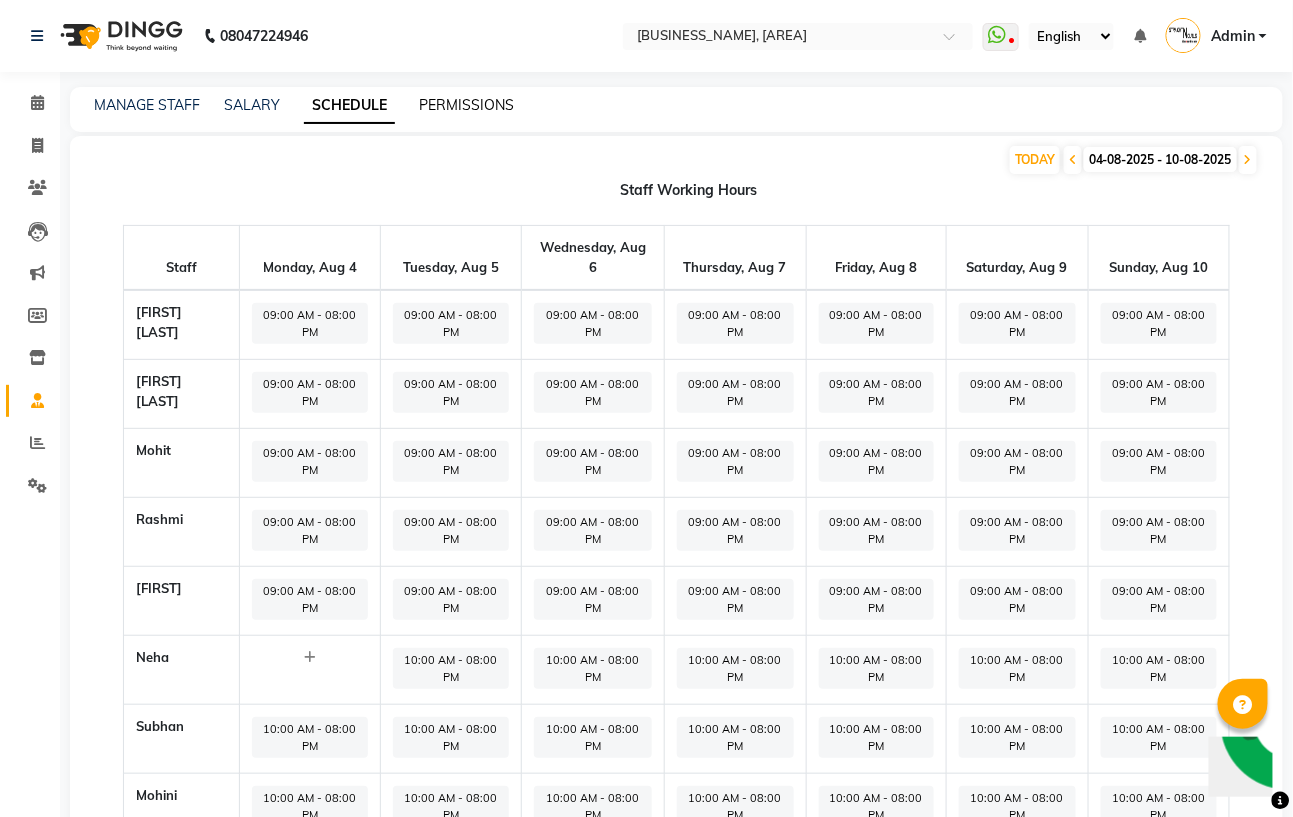 click on "PERMISSIONS" 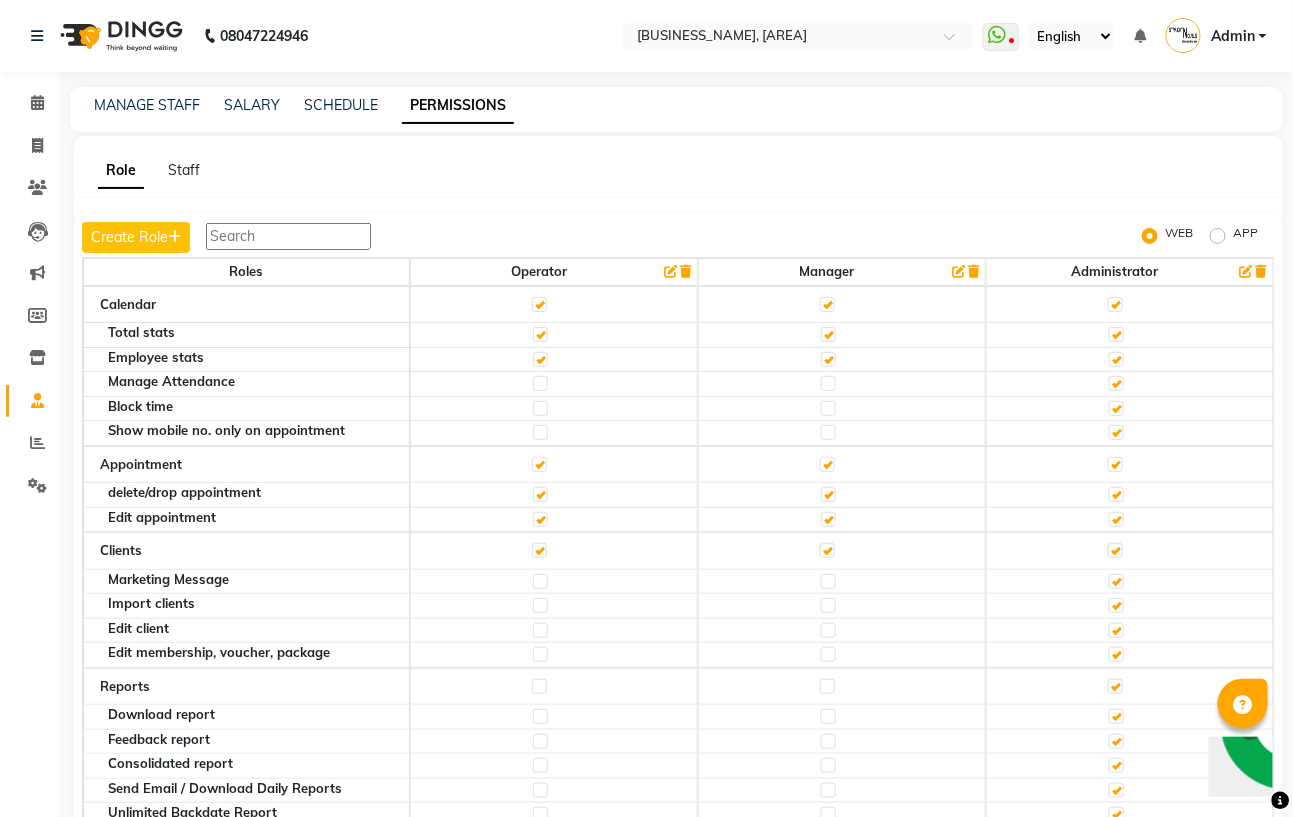 scroll, scrollTop: 50, scrollLeft: 0, axis: vertical 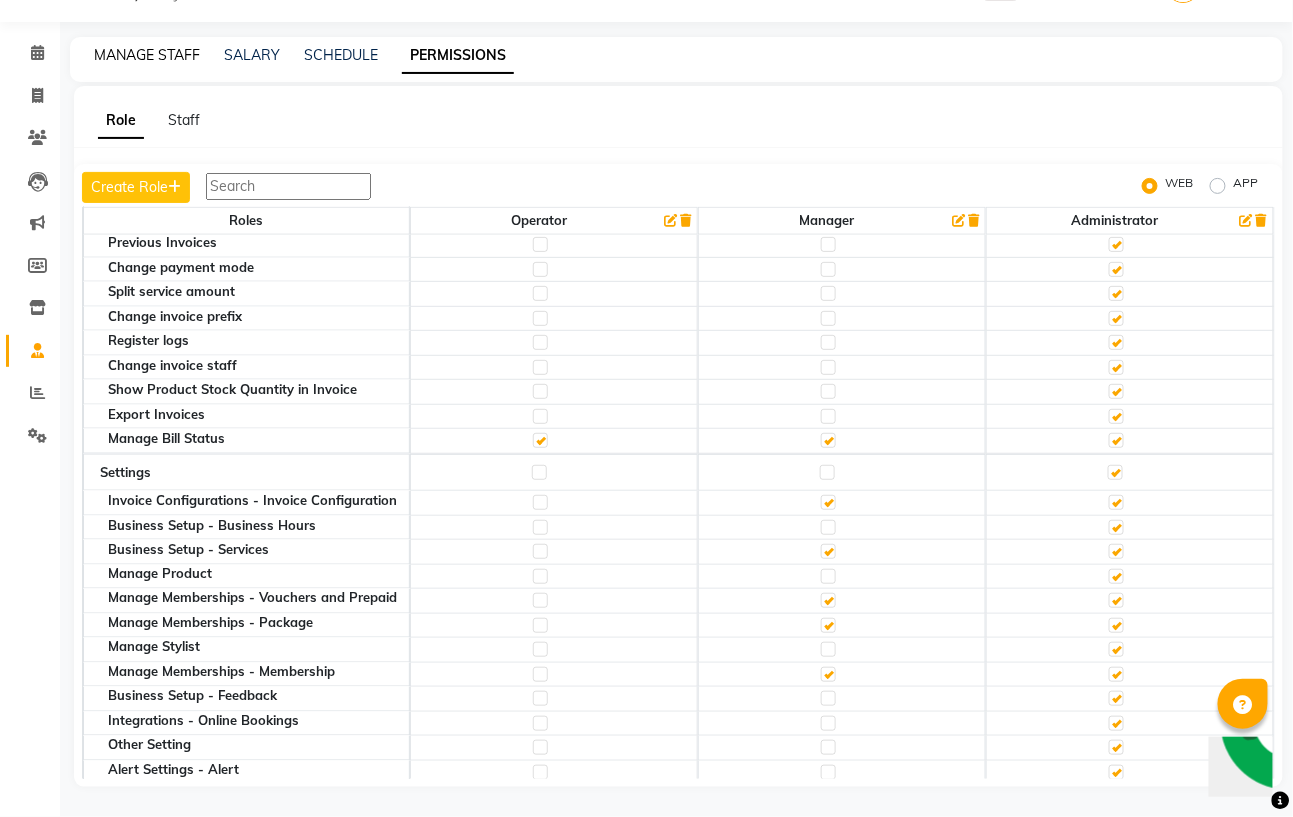 click on "MANAGE STAFF" 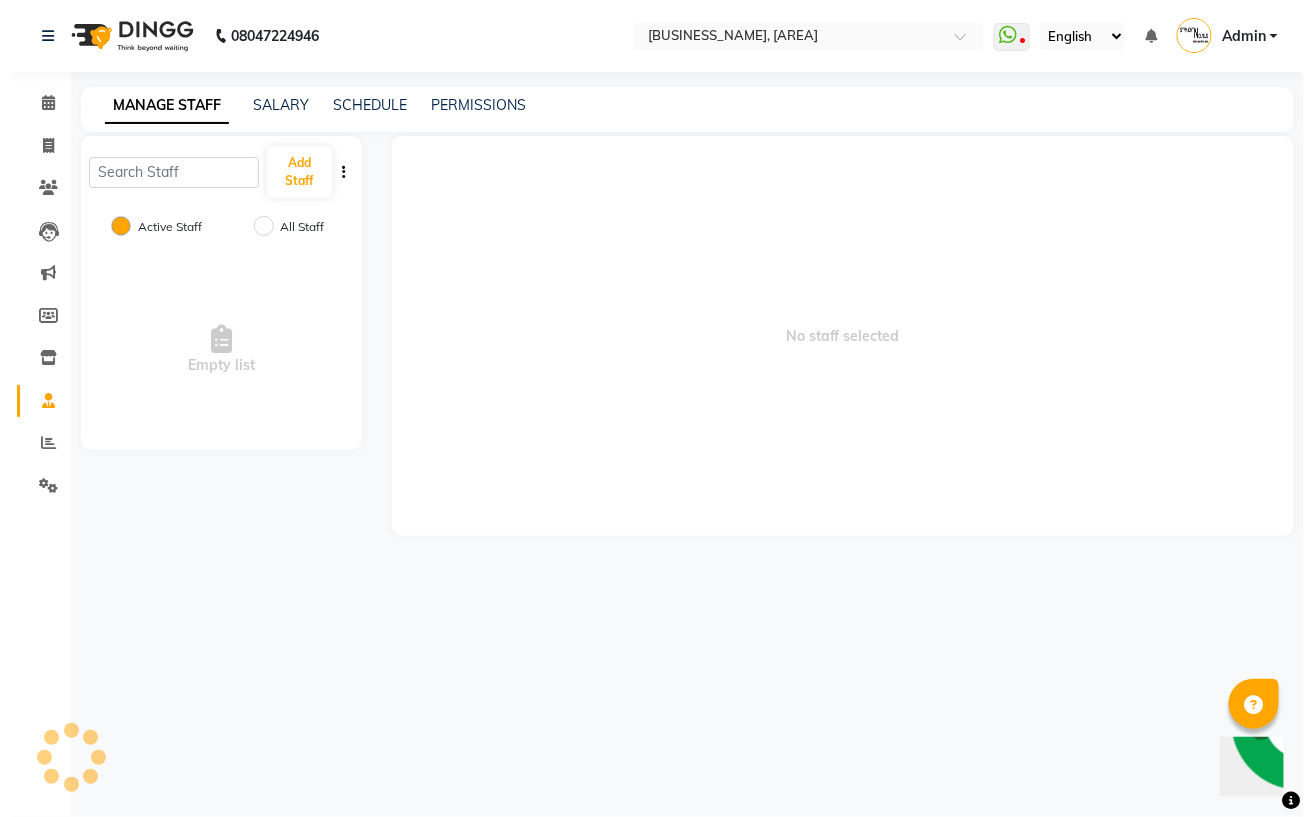 scroll, scrollTop: 0, scrollLeft: 0, axis: both 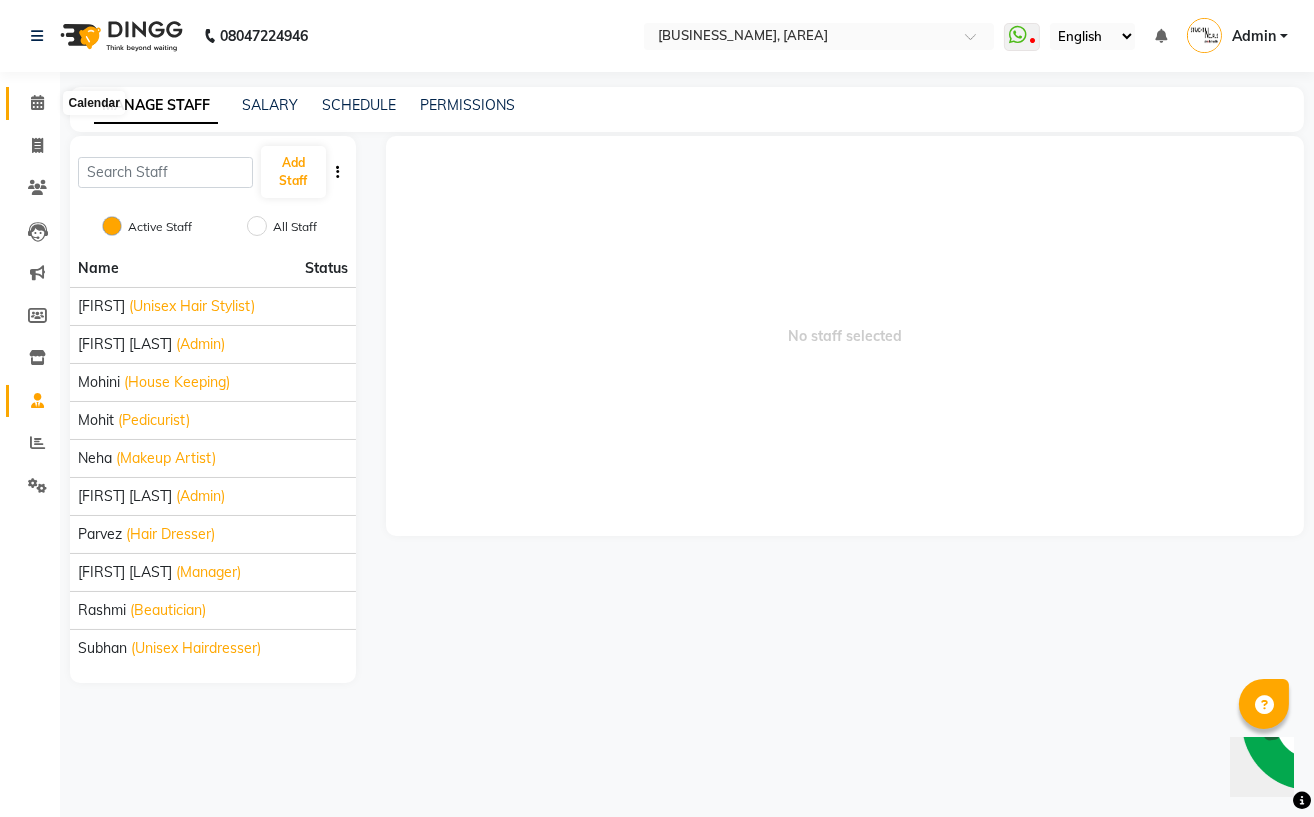 click 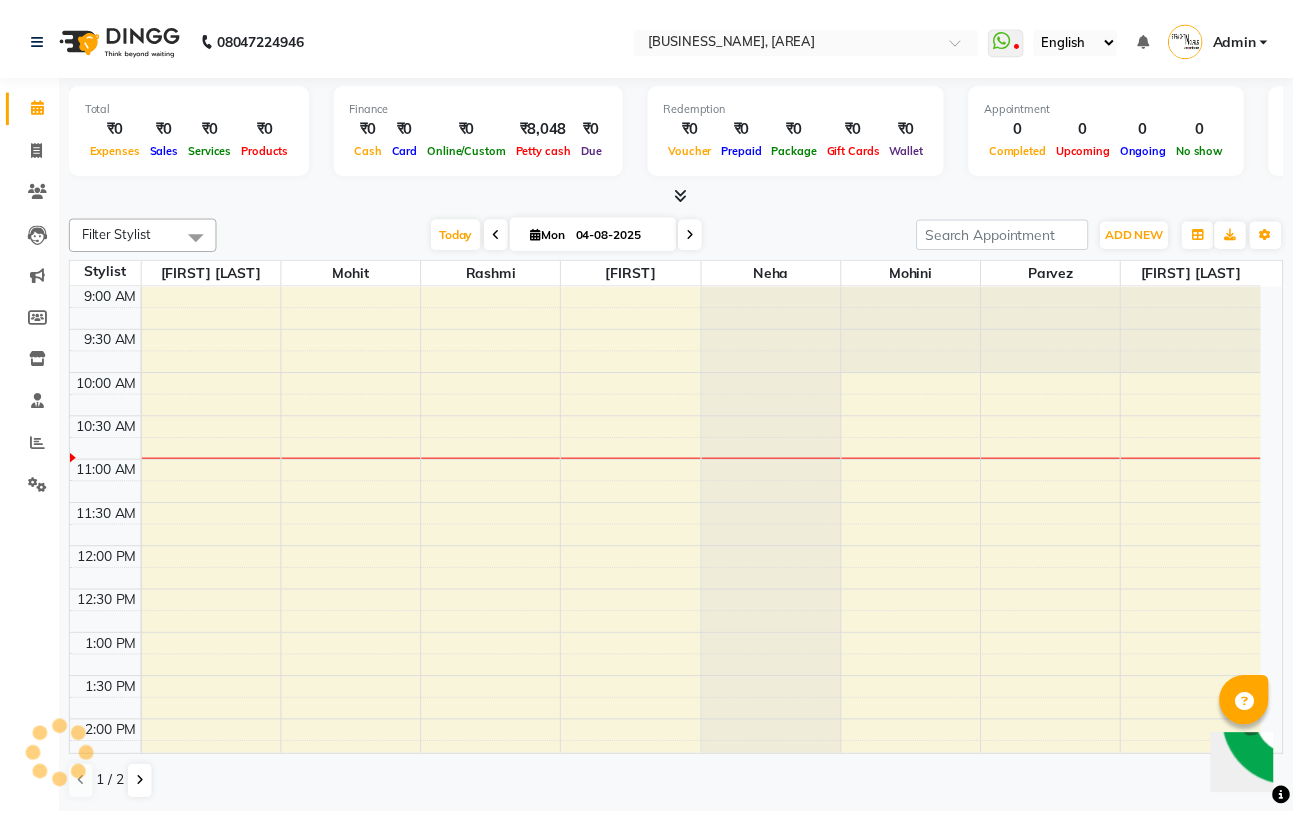 scroll, scrollTop: 89, scrollLeft: 0, axis: vertical 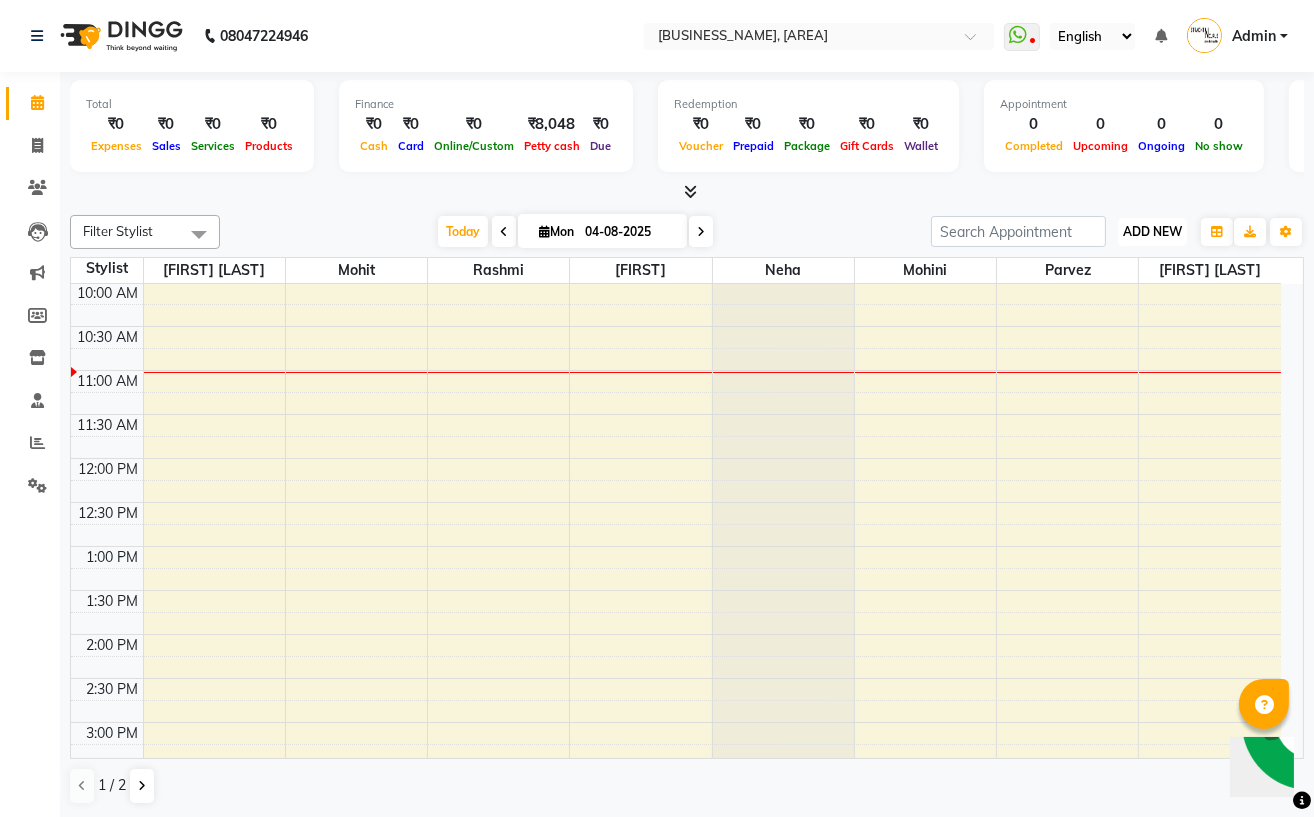 click on "ADD NEW" at bounding box center [1152, 231] 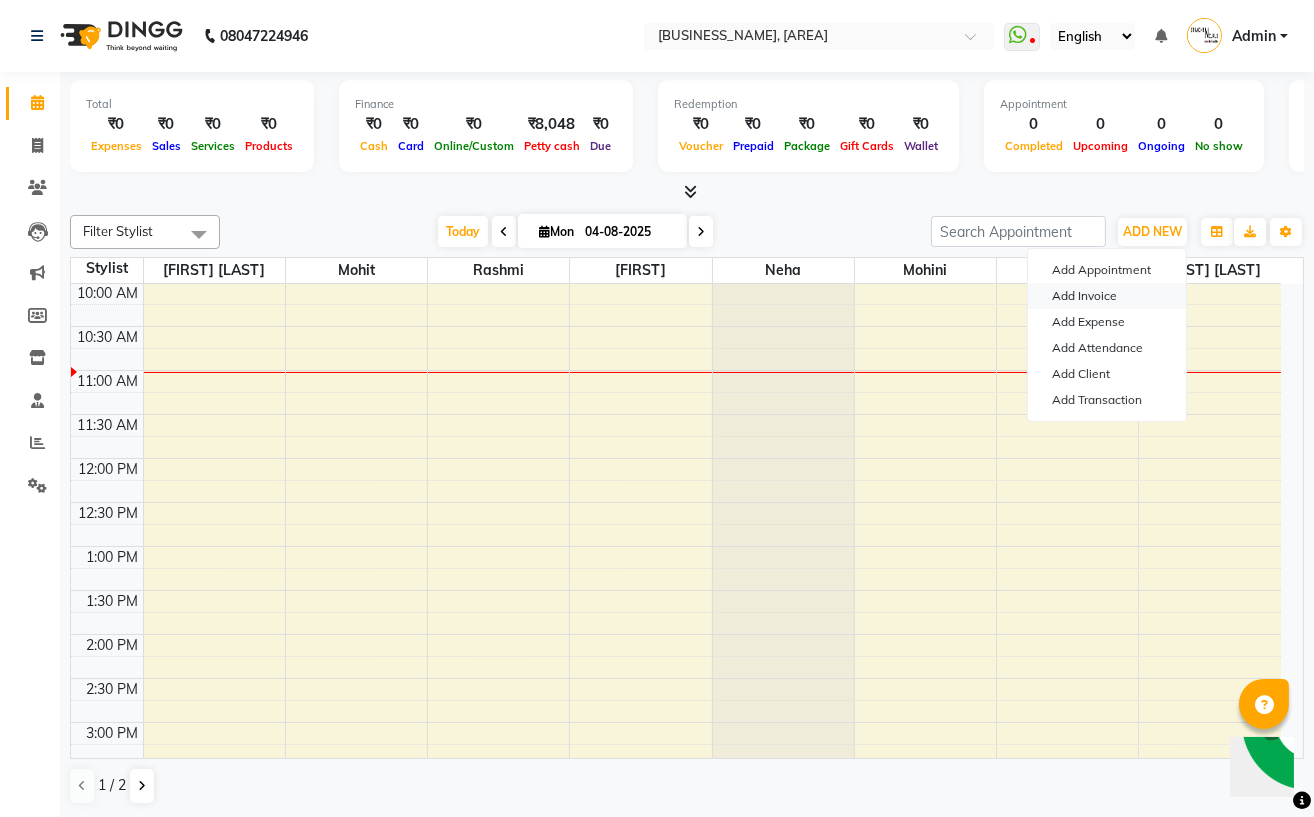 click on "Add Invoice" at bounding box center (1107, 296) 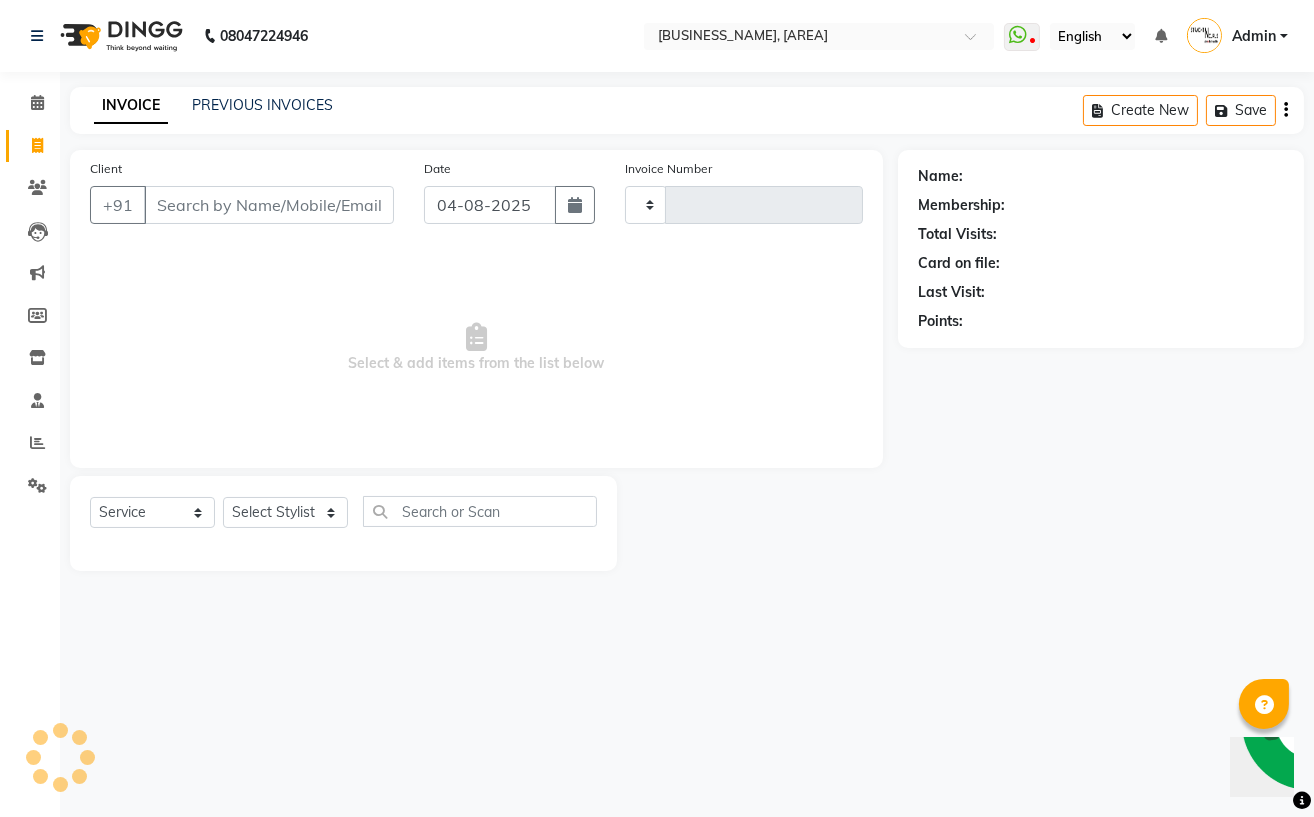 type on "0819" 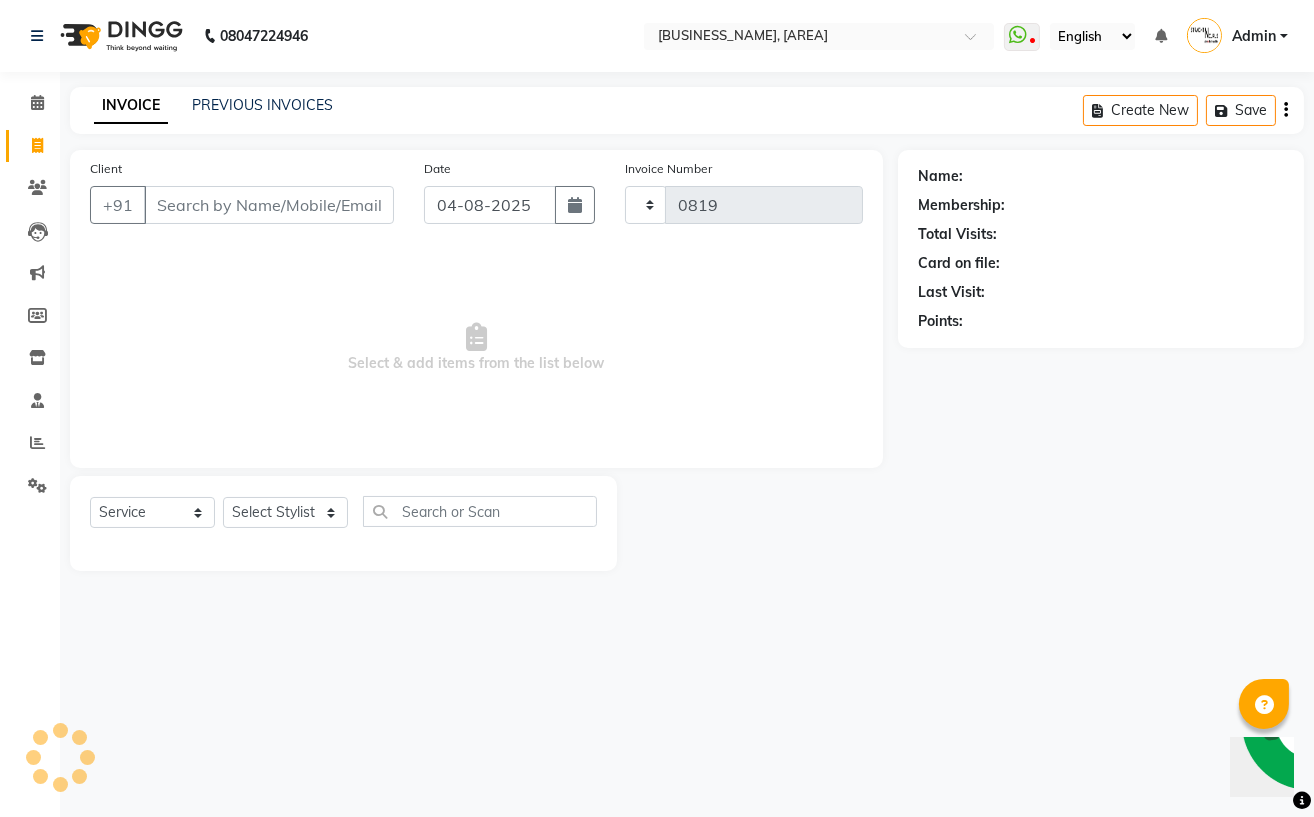 select on "7039" 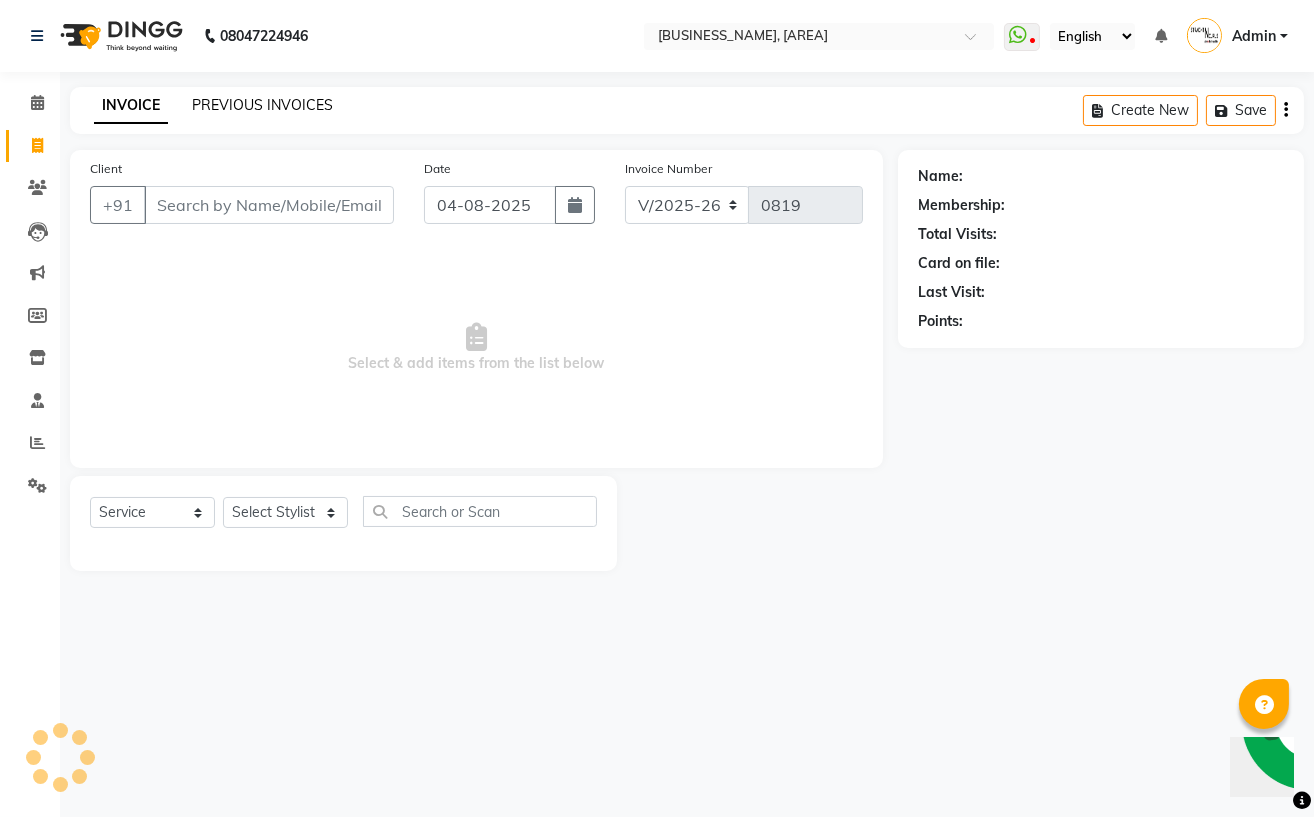 click on "PREVIOUS INVOICES" 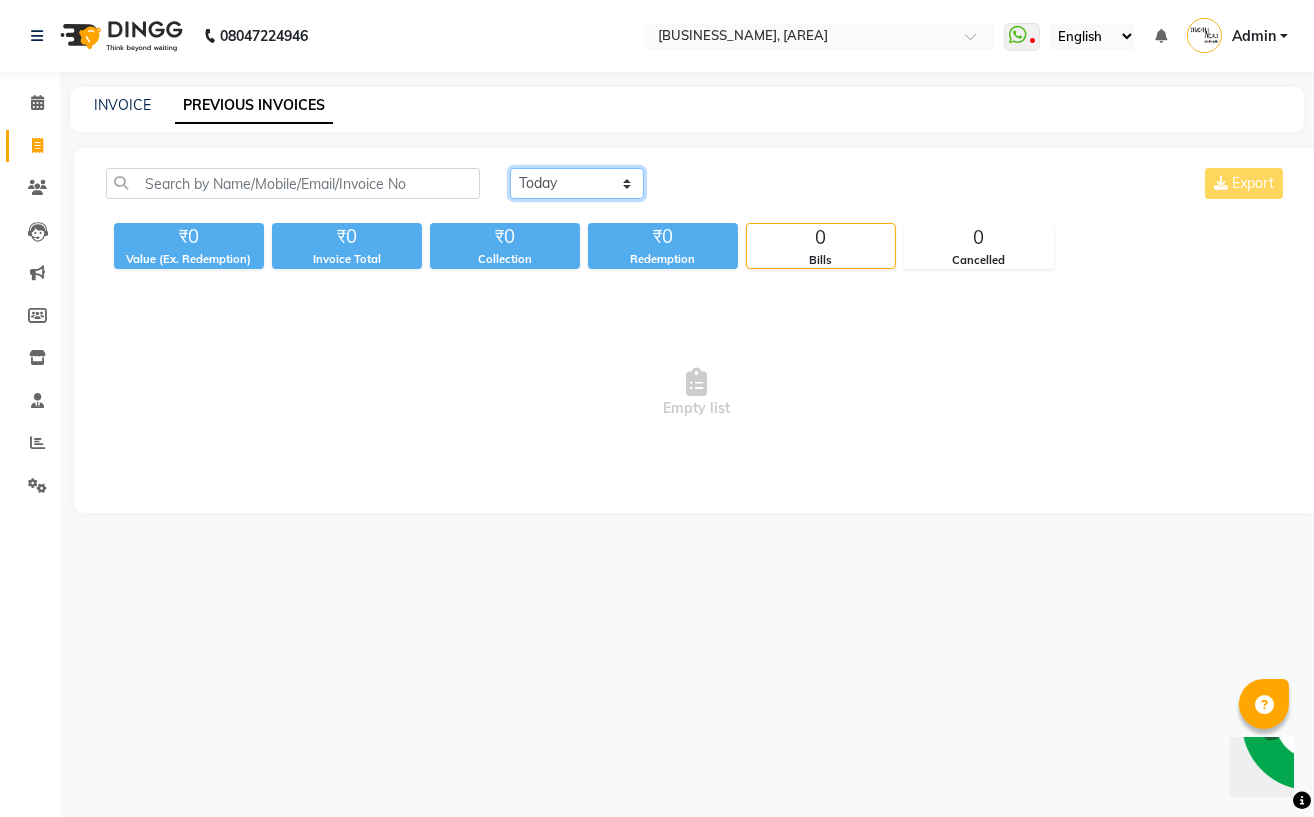 click on "Today Yesterday Custom Range" 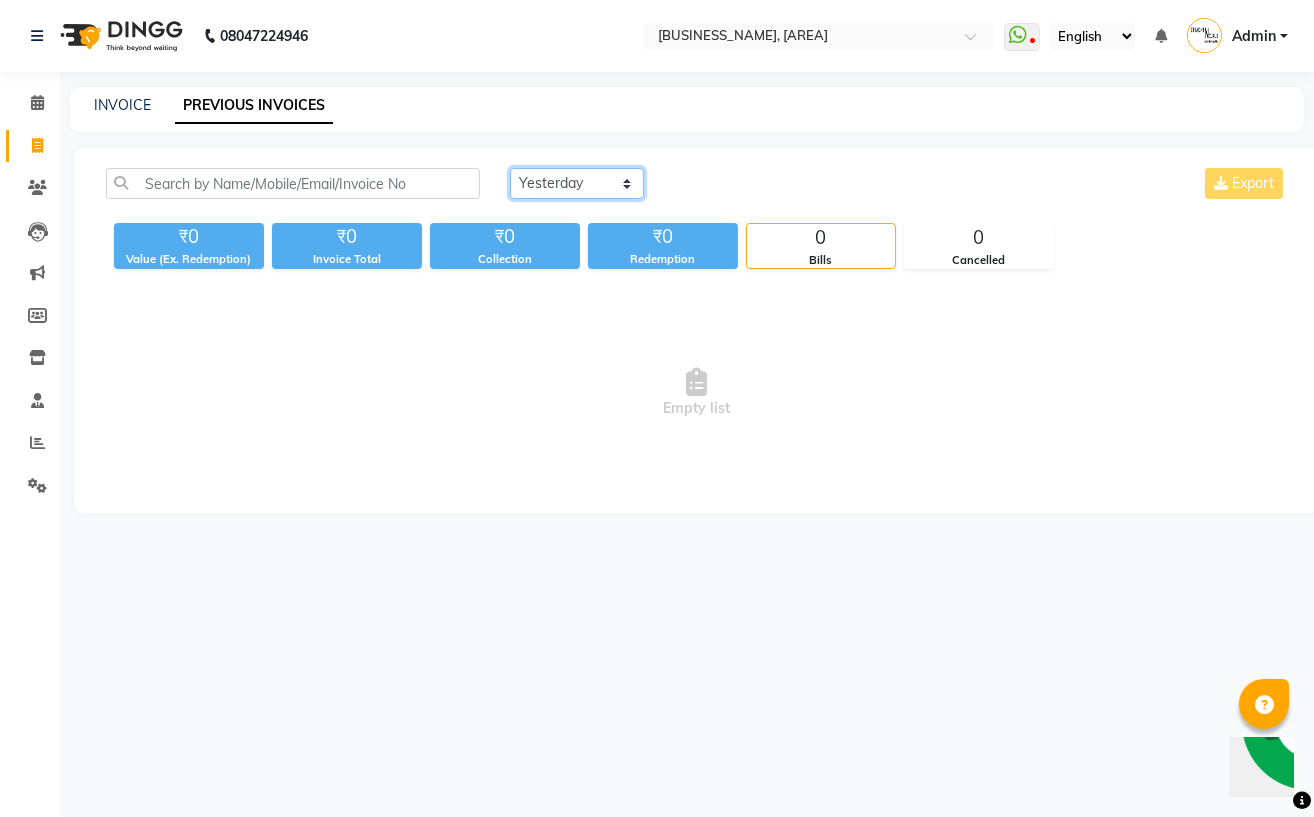 click on "Today Yesterday Custom Range" 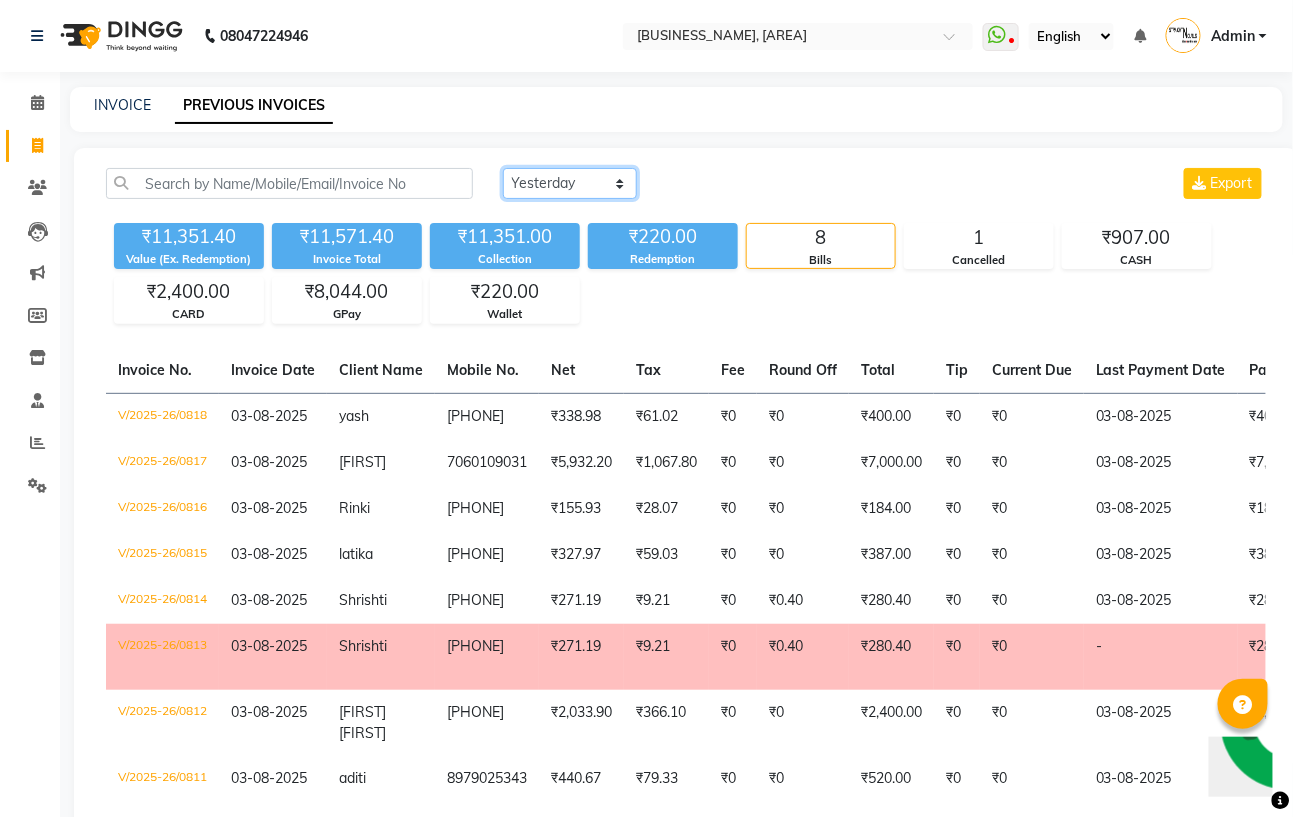 scroll, scrollTop: 165, scrollLeft: 0, axis: vertical 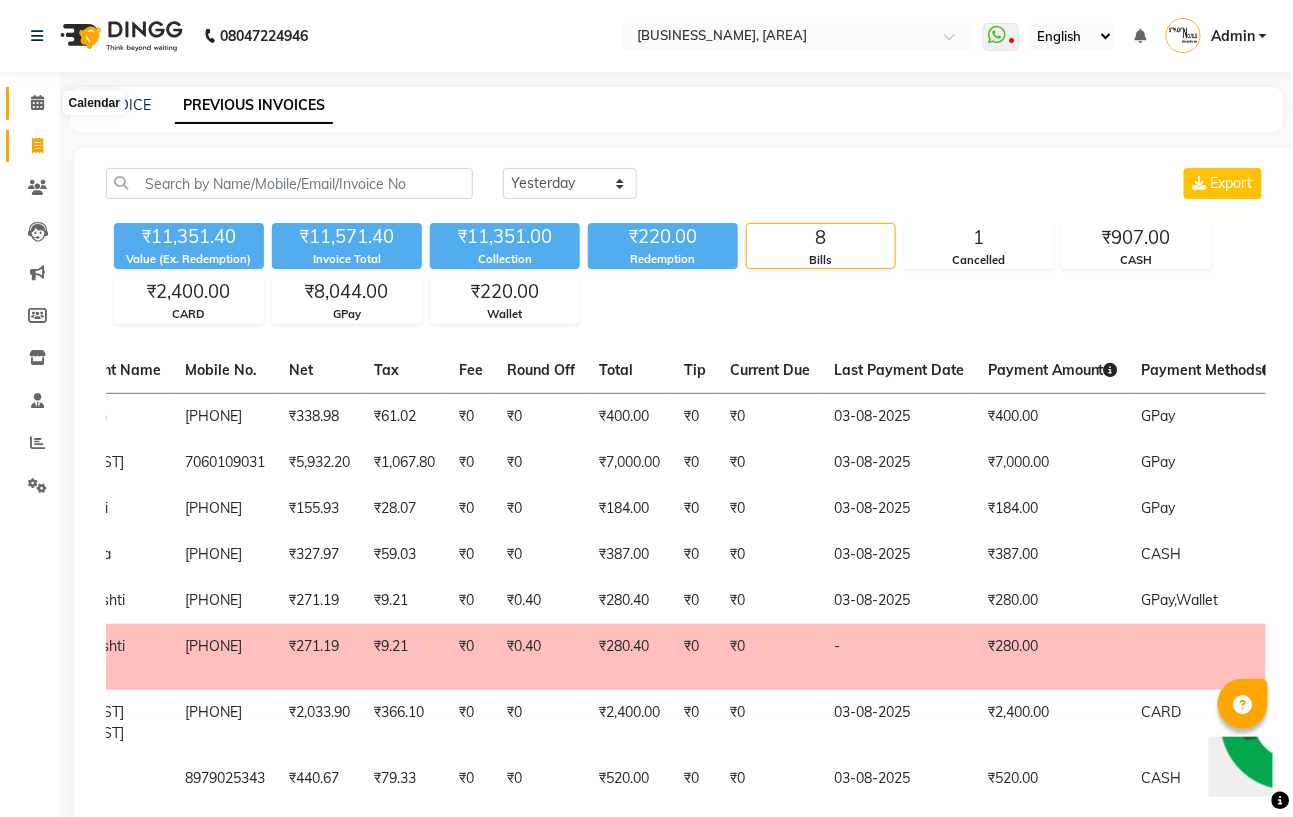 click 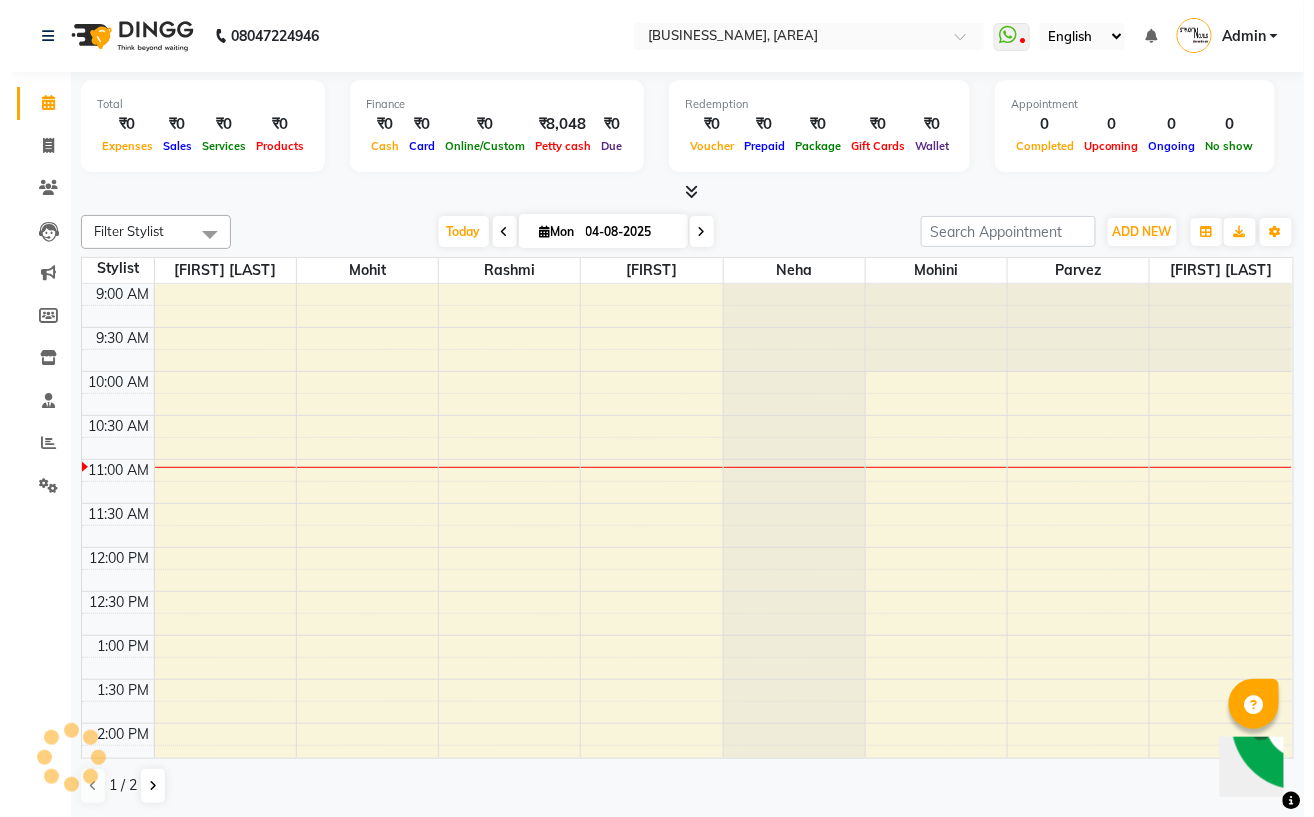 scroll, scrollTop: 0, scrollLeft: 0, axis: both 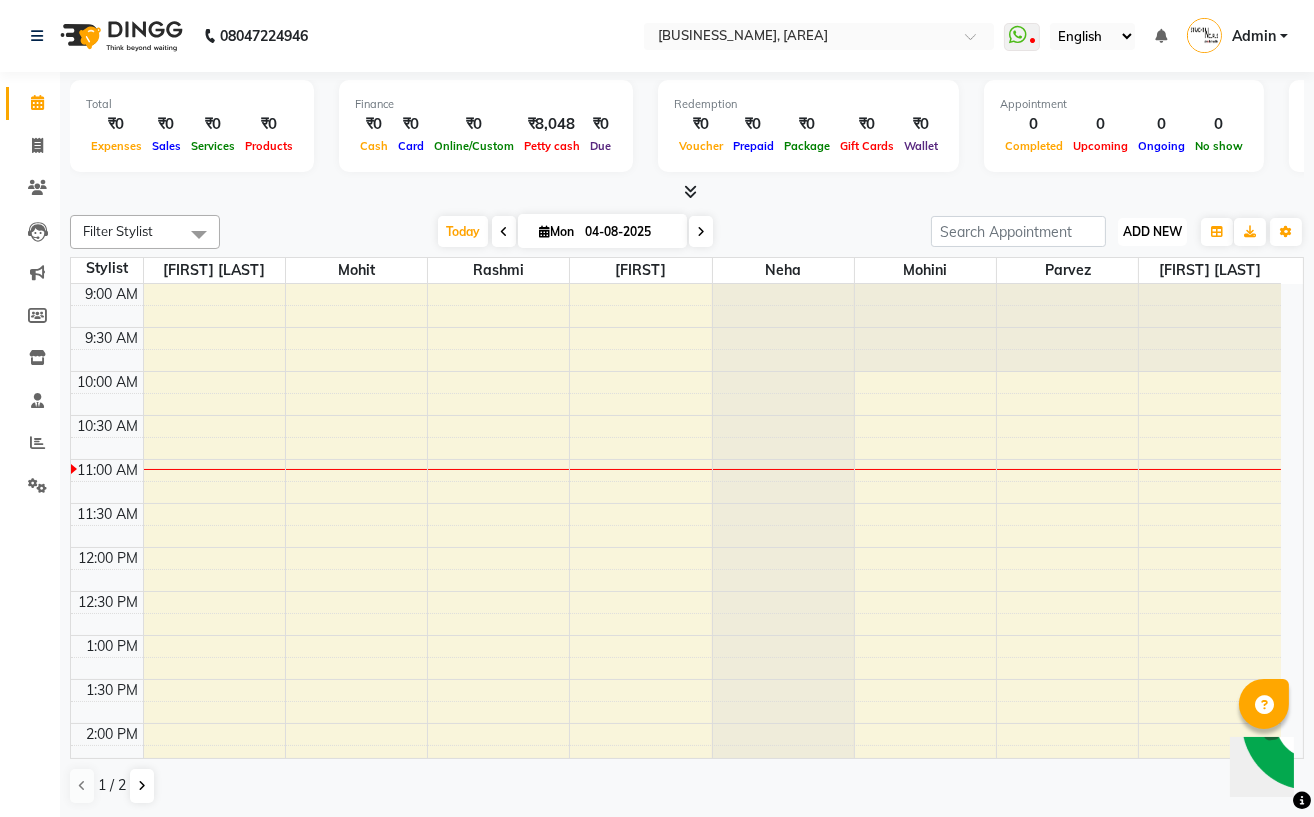 click on "ADD NEW" at bounding box center [1152, 231] 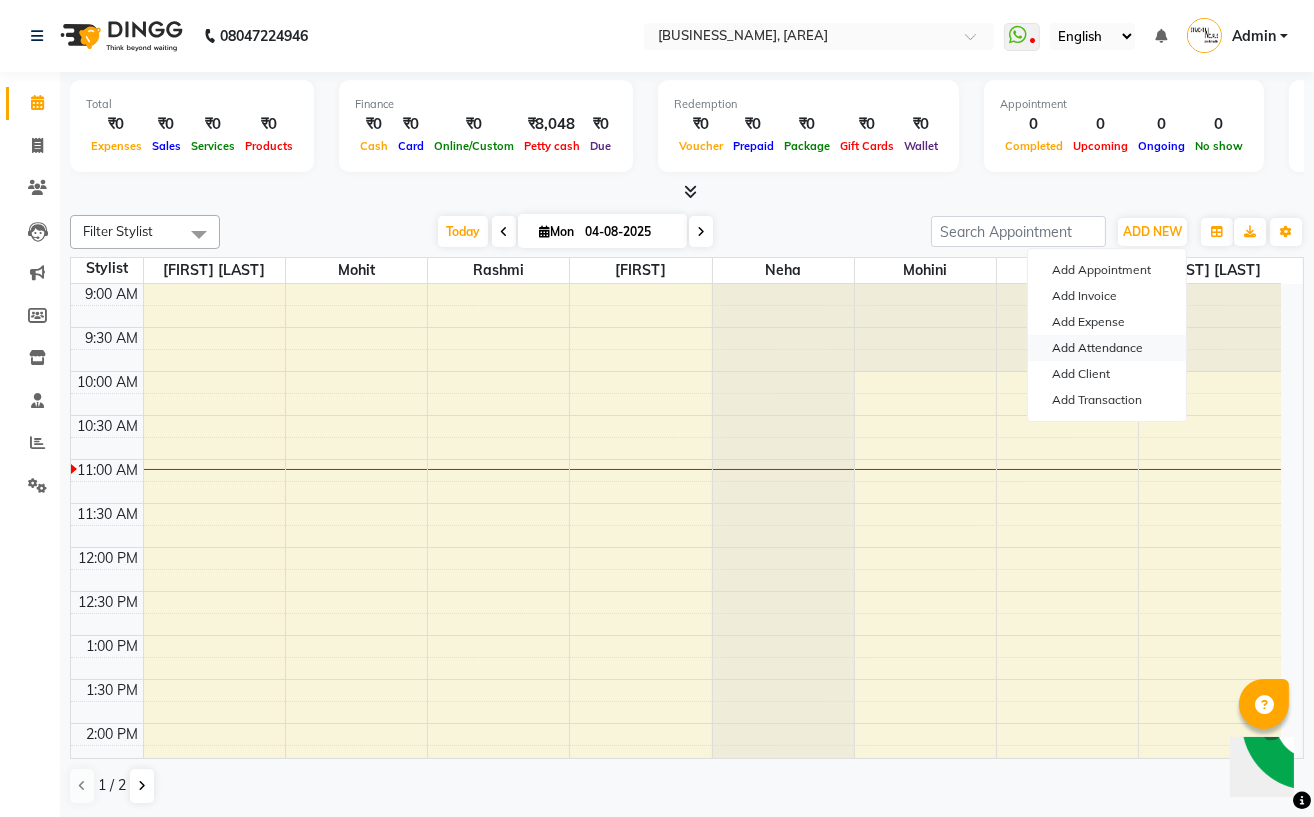 click on "Add Attendance" at bounding box center (1107, 348) 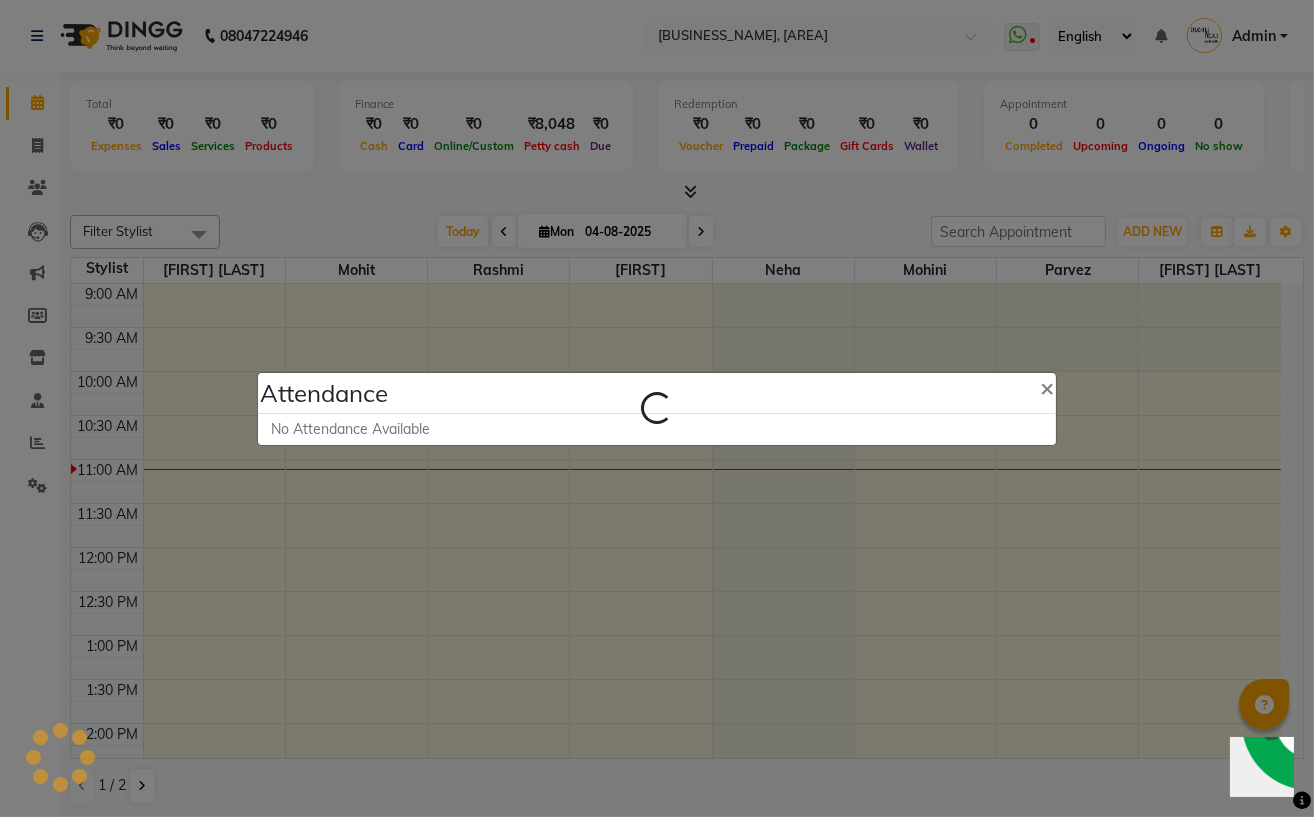 select on "W" 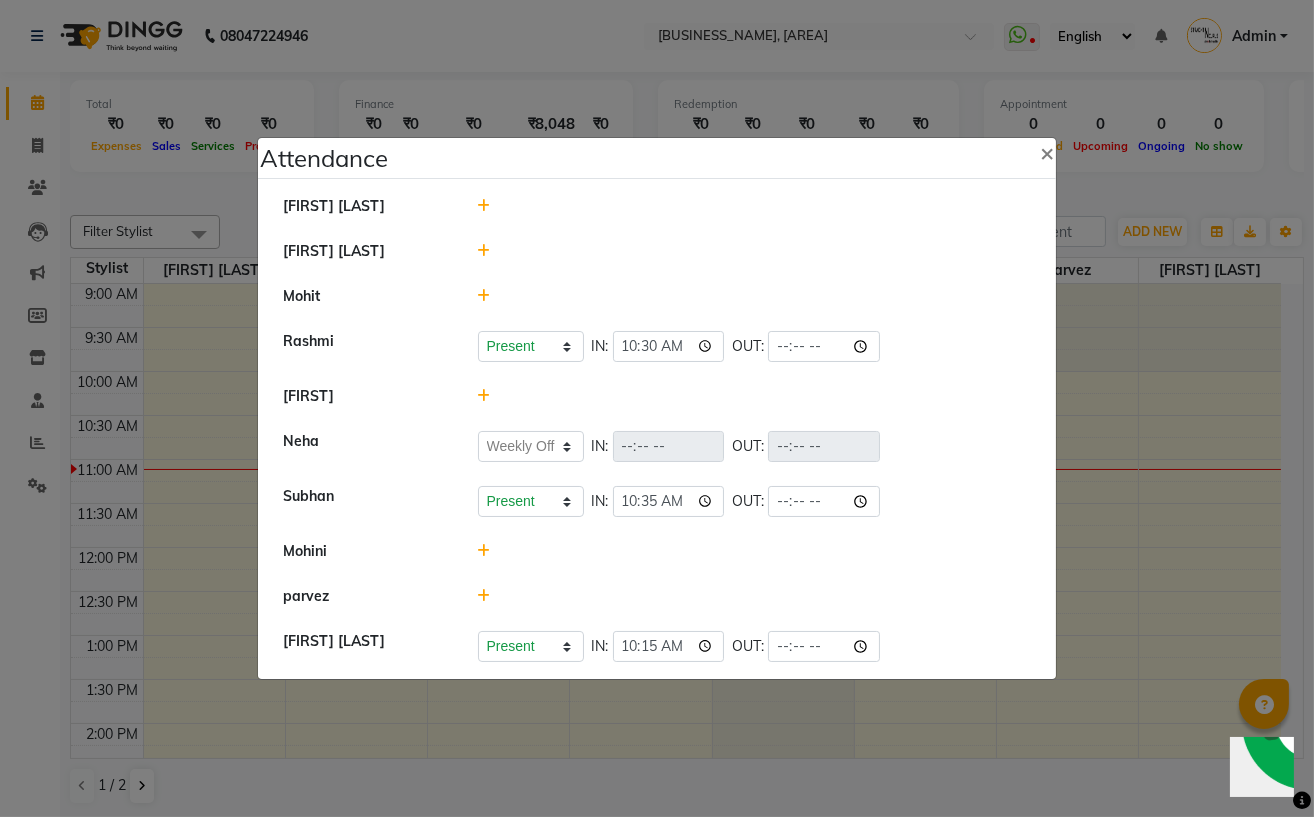 click 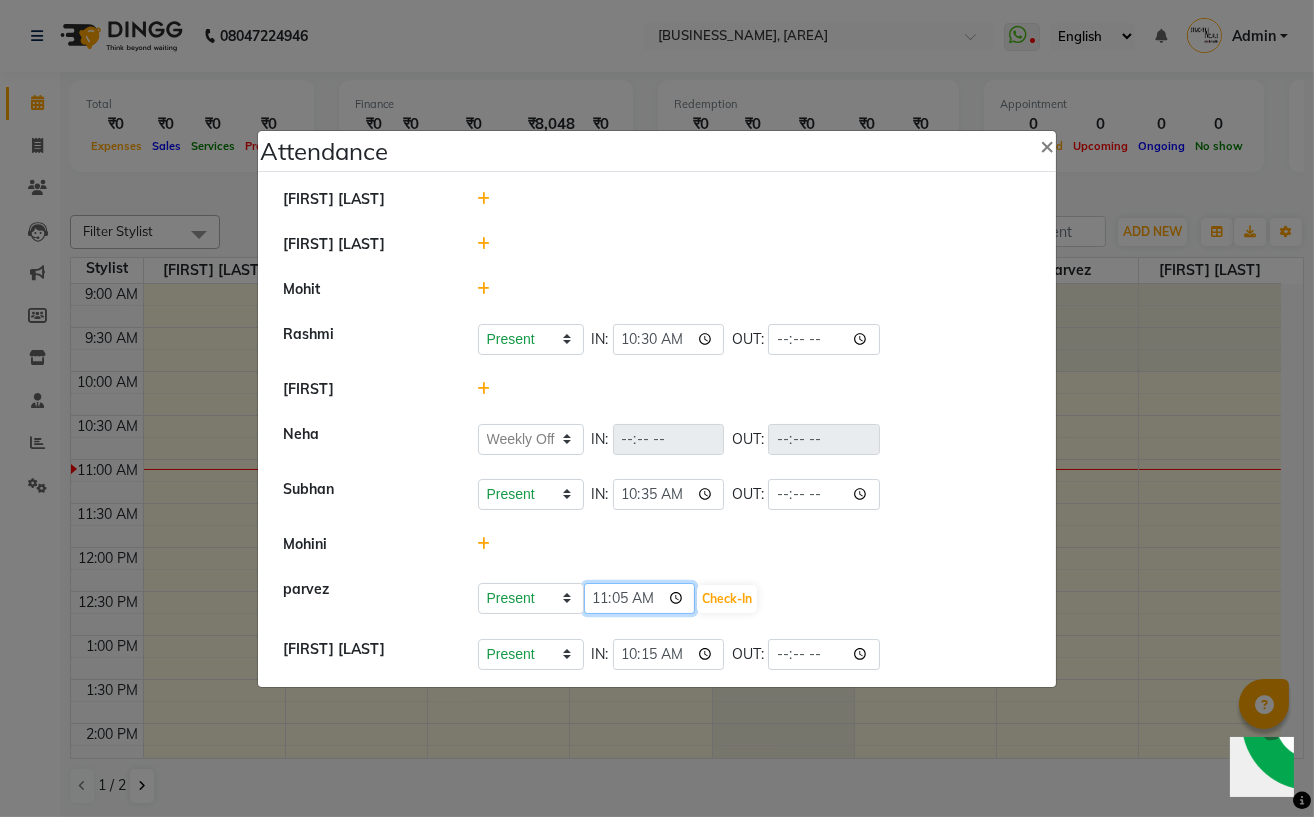 click on "11:05" 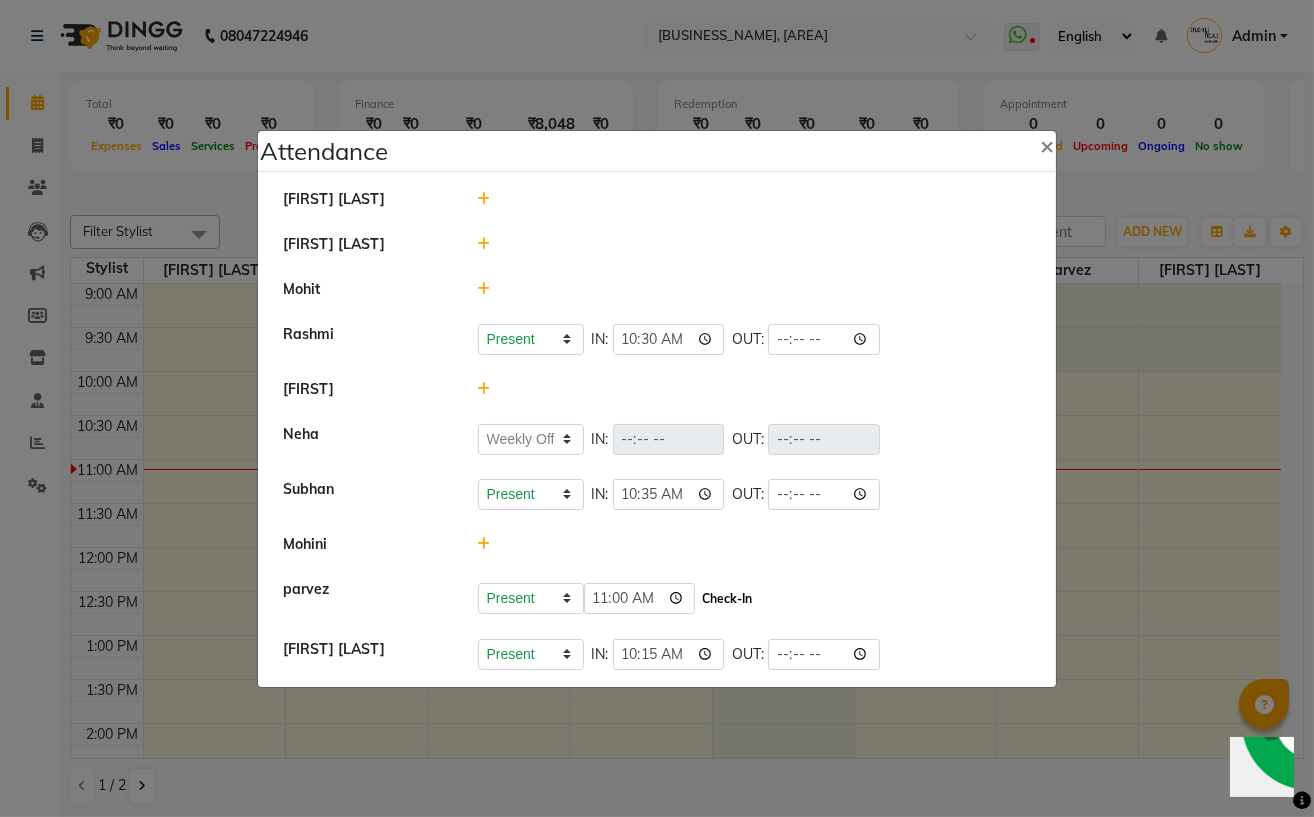 click on "Check-In" 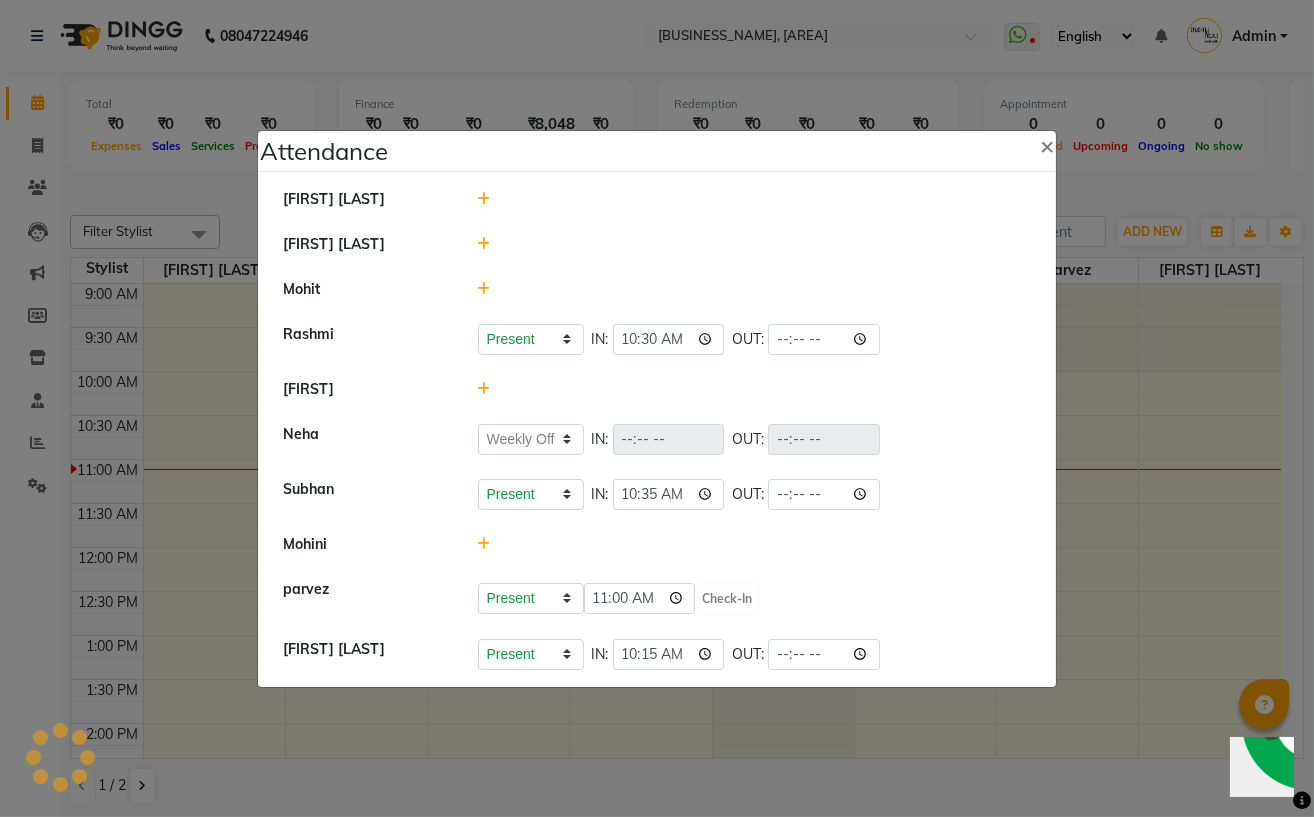 select on "W" 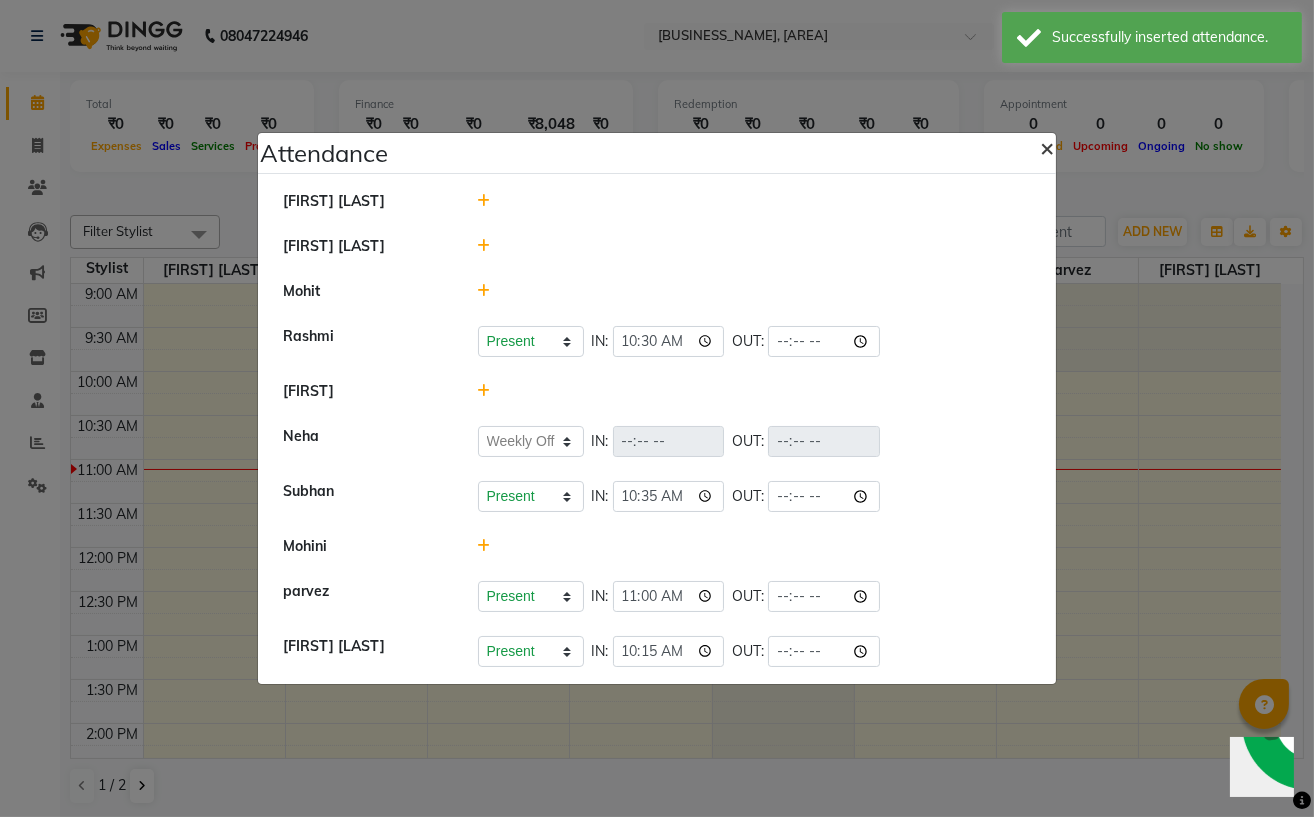 click on "×" 